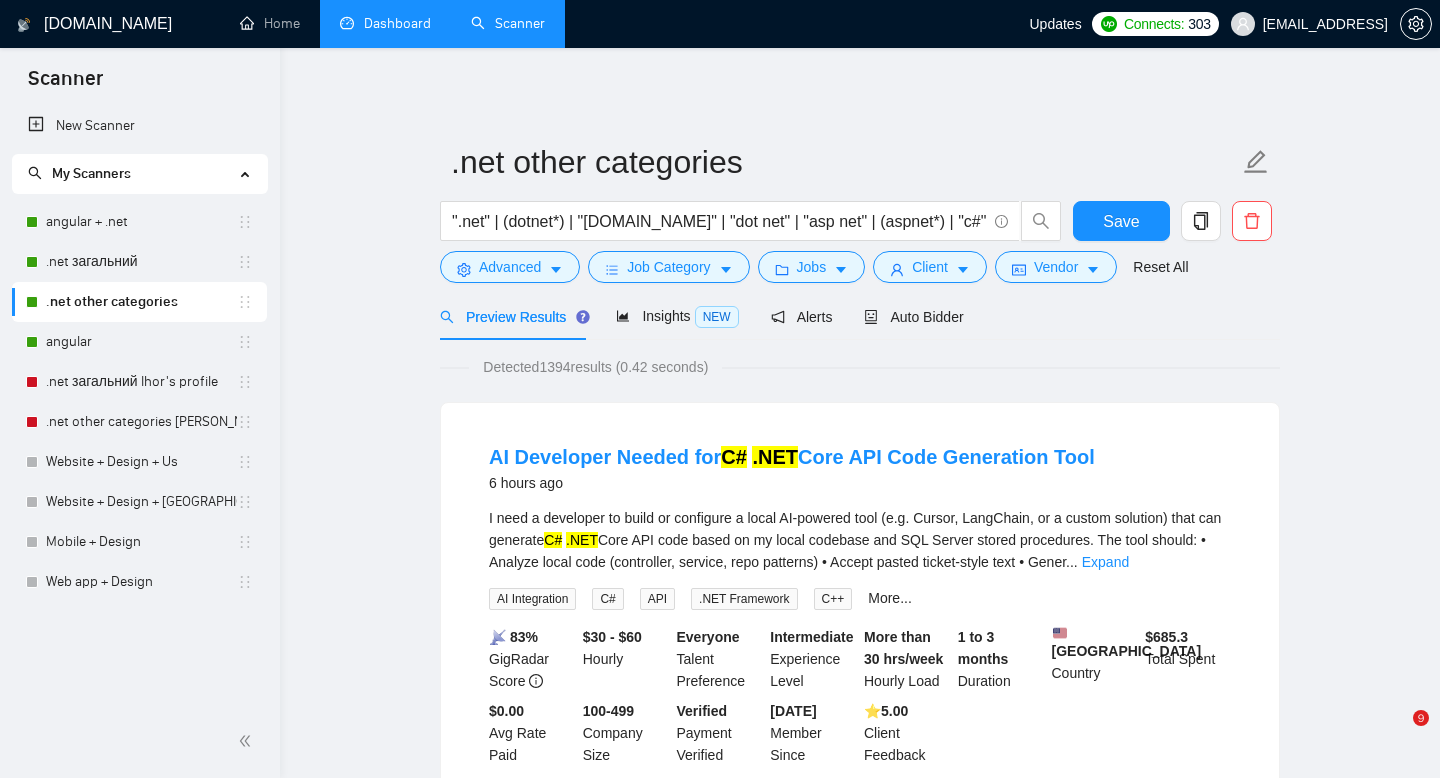 scroll, scrollTop: 0, scrollLeft: 0, axis: both 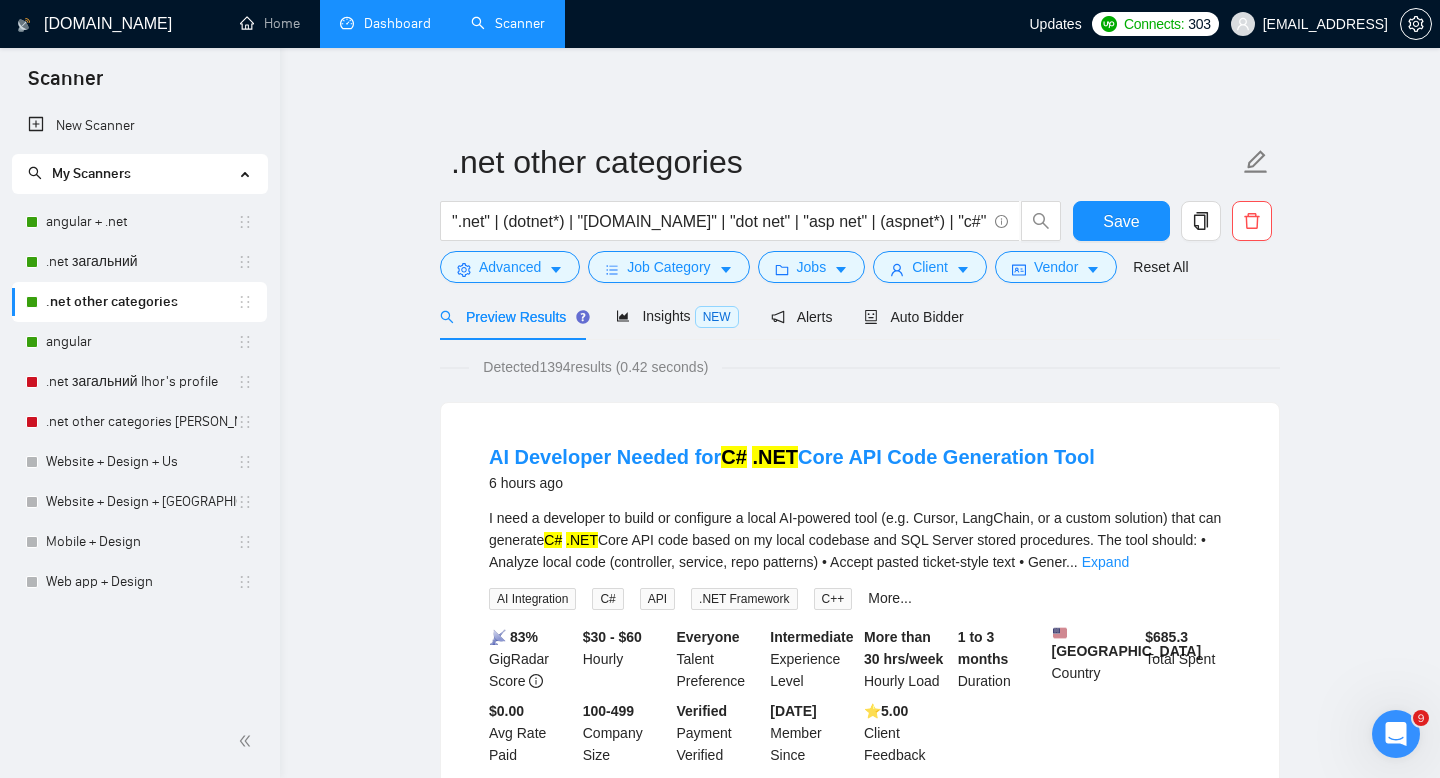 click on "Dashboard" at bounding box center (385, 23) 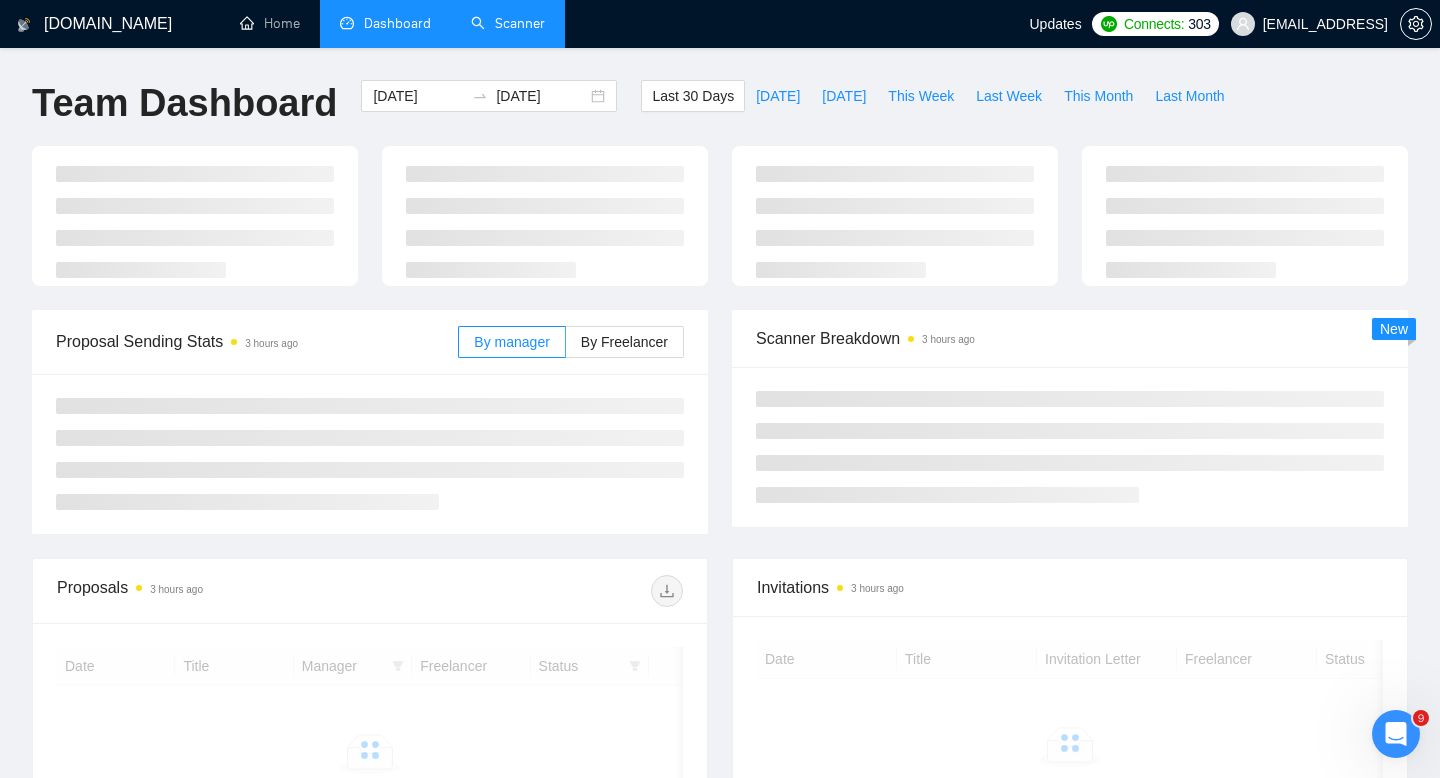 click on "Scanner" at bounding box center [508, 23] 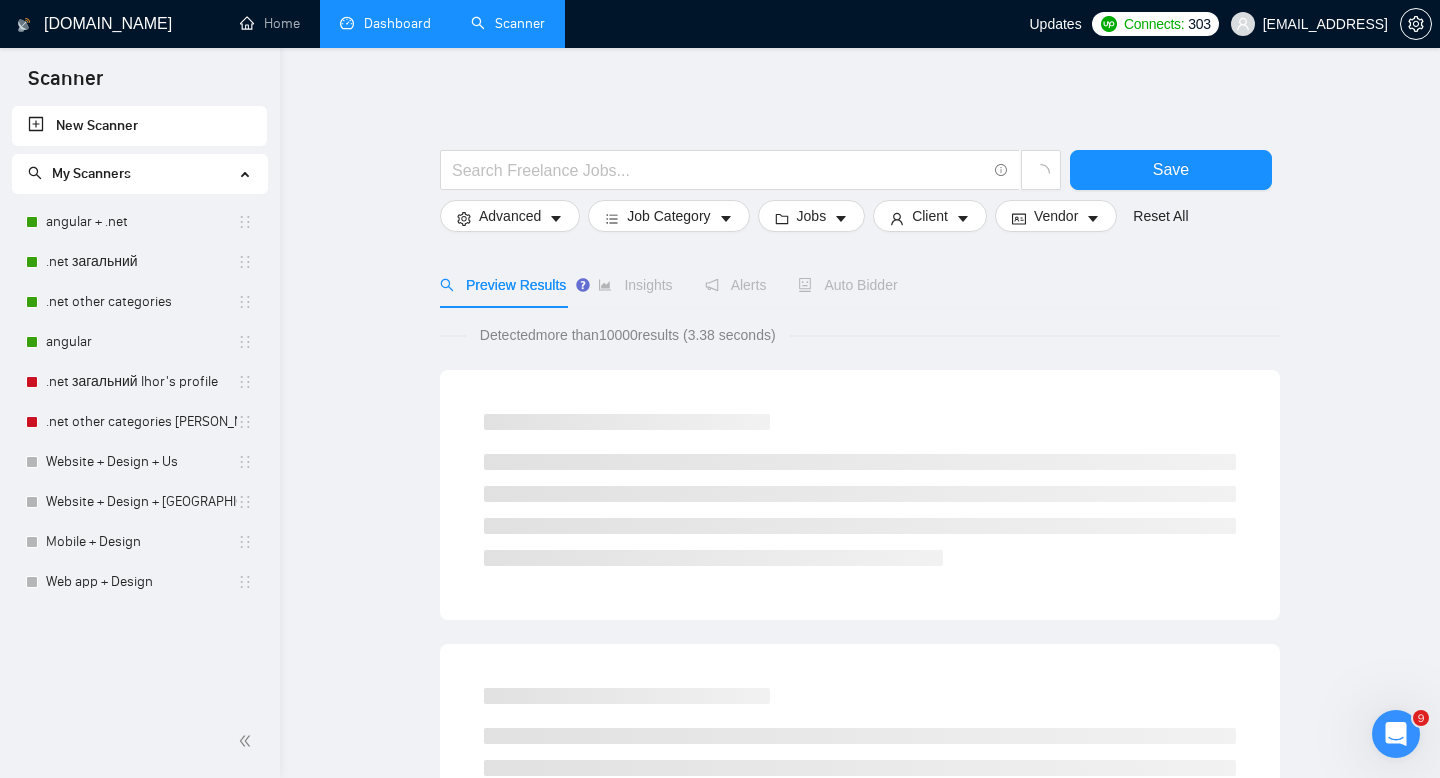 click on "Dashboard" at bounding box center [385, 23] 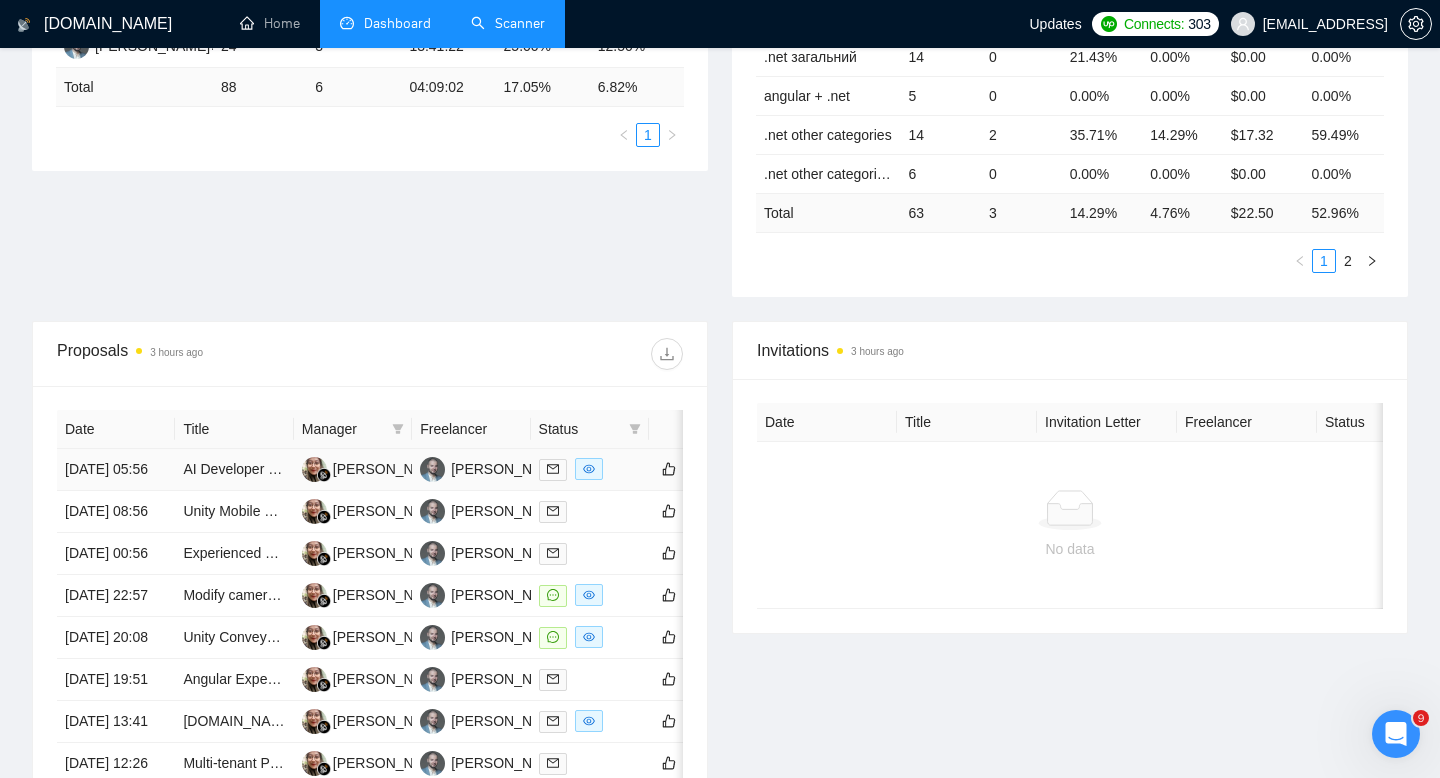 scroll, scrollTop: 525, scrollLeft: 0, axis: vertical 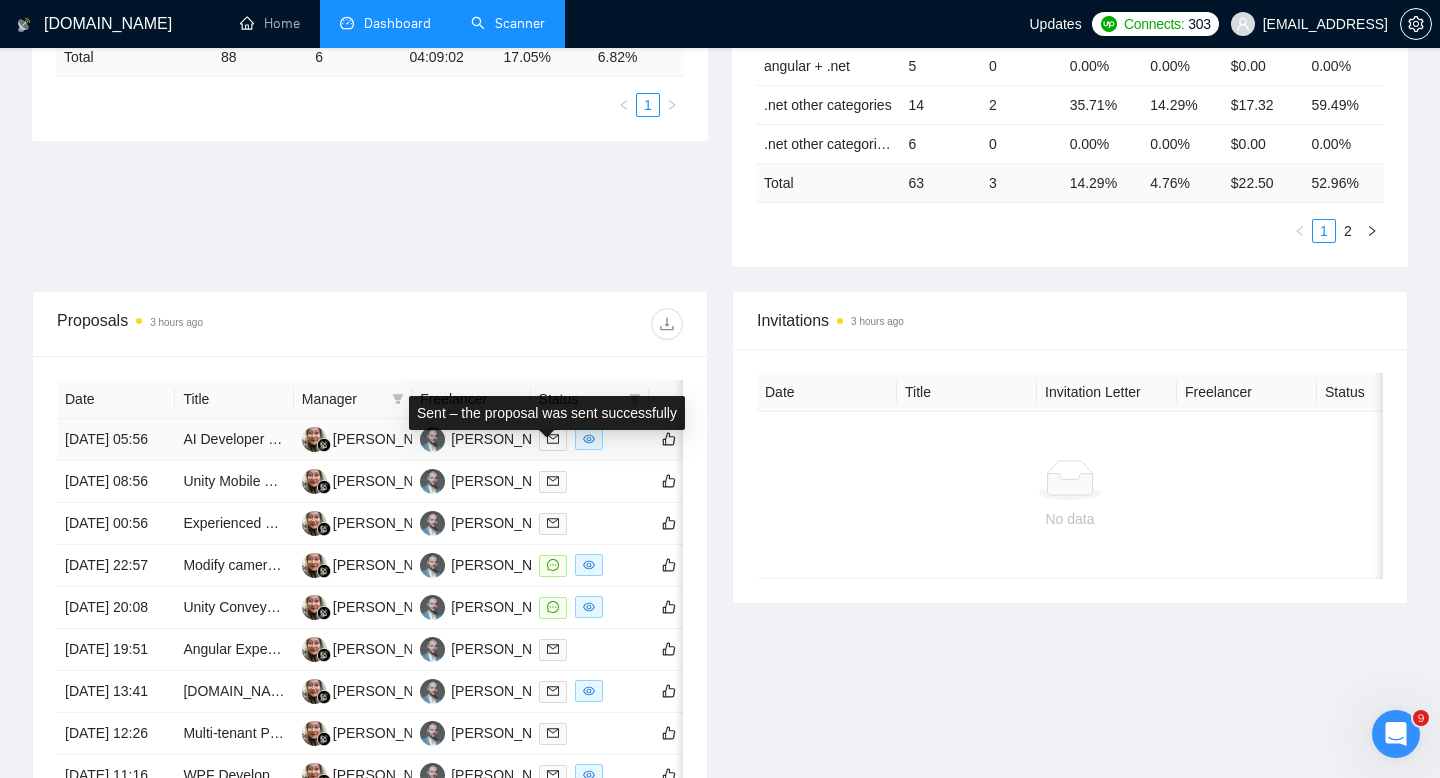 click at bounding box center [553, 440] 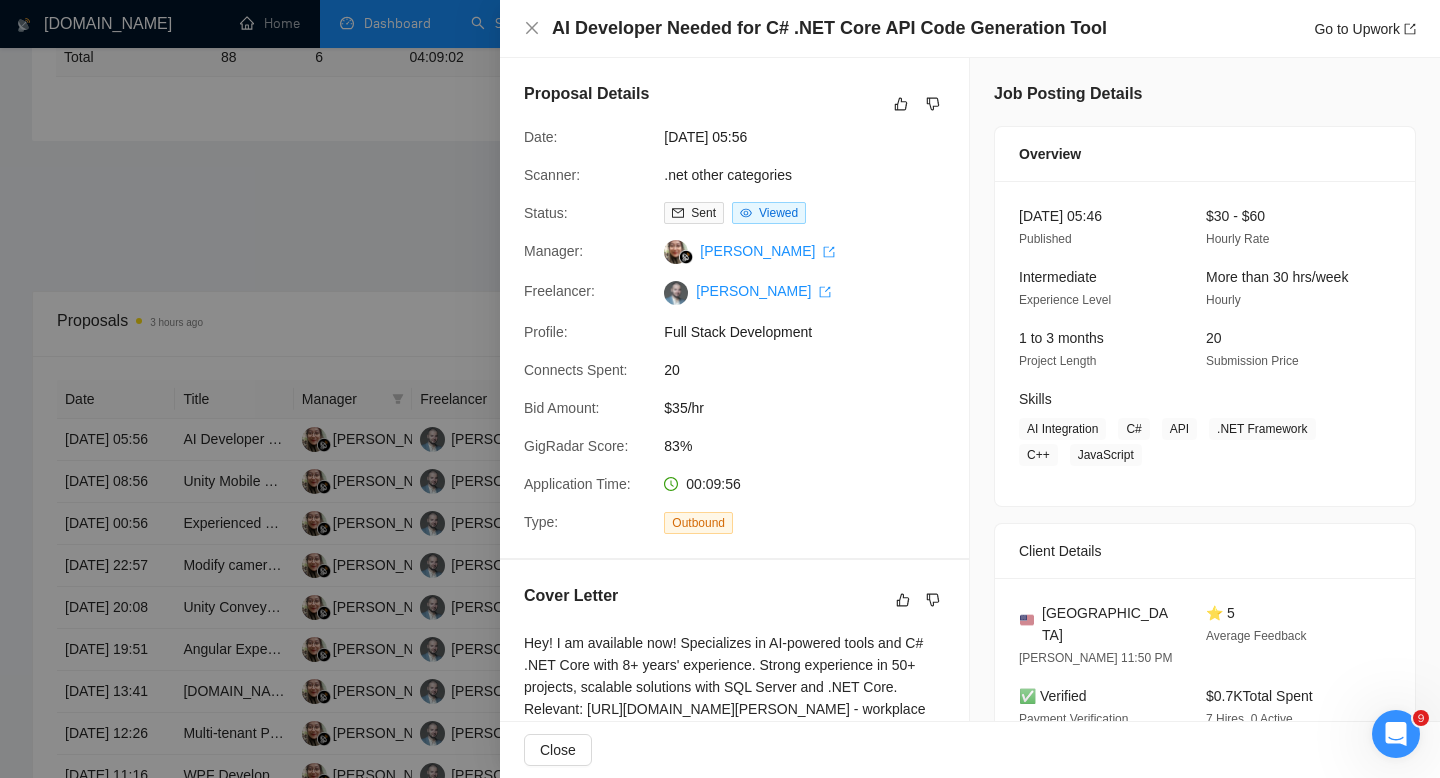 click at bounding box center (720, 389) 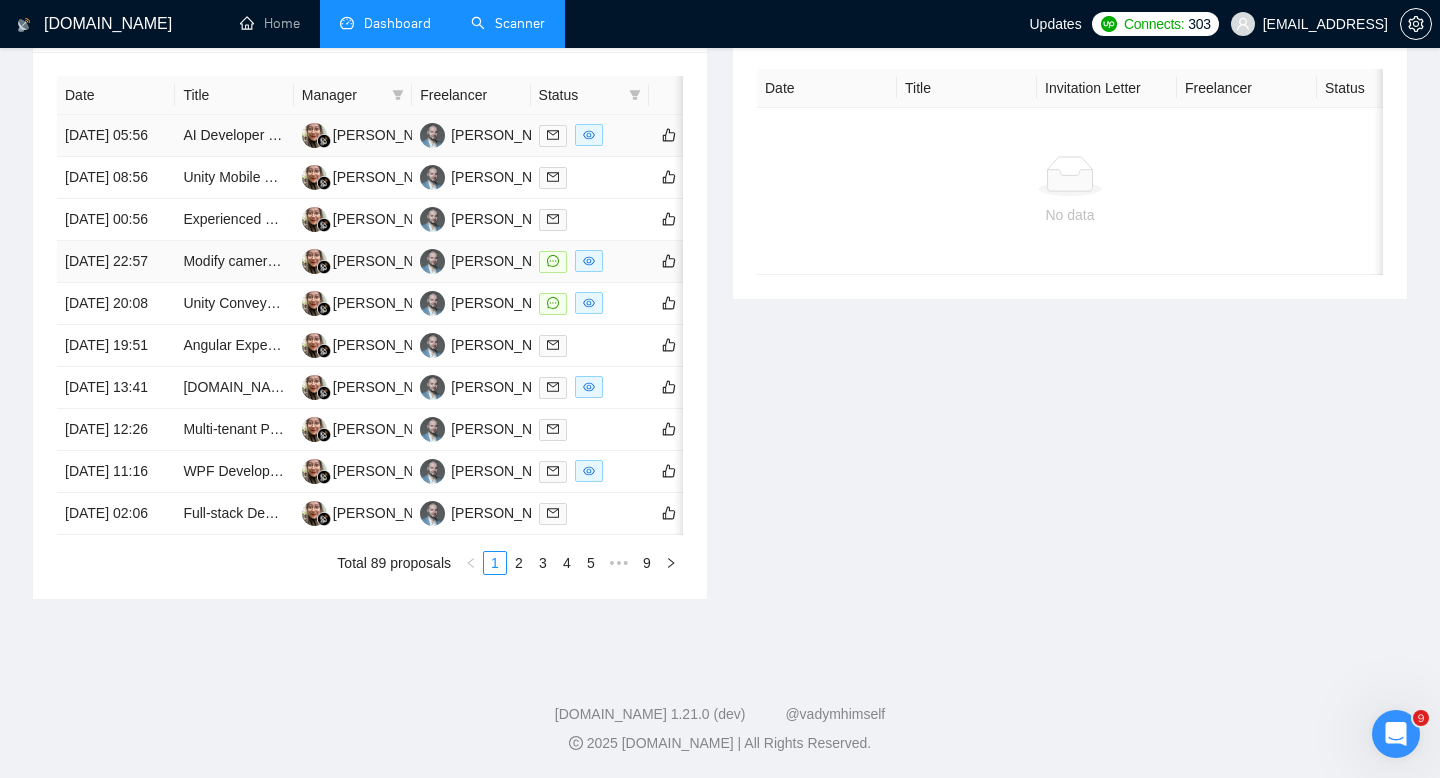 scroll, scrollTop: 930, scrollLeft: 0, axis: vertical 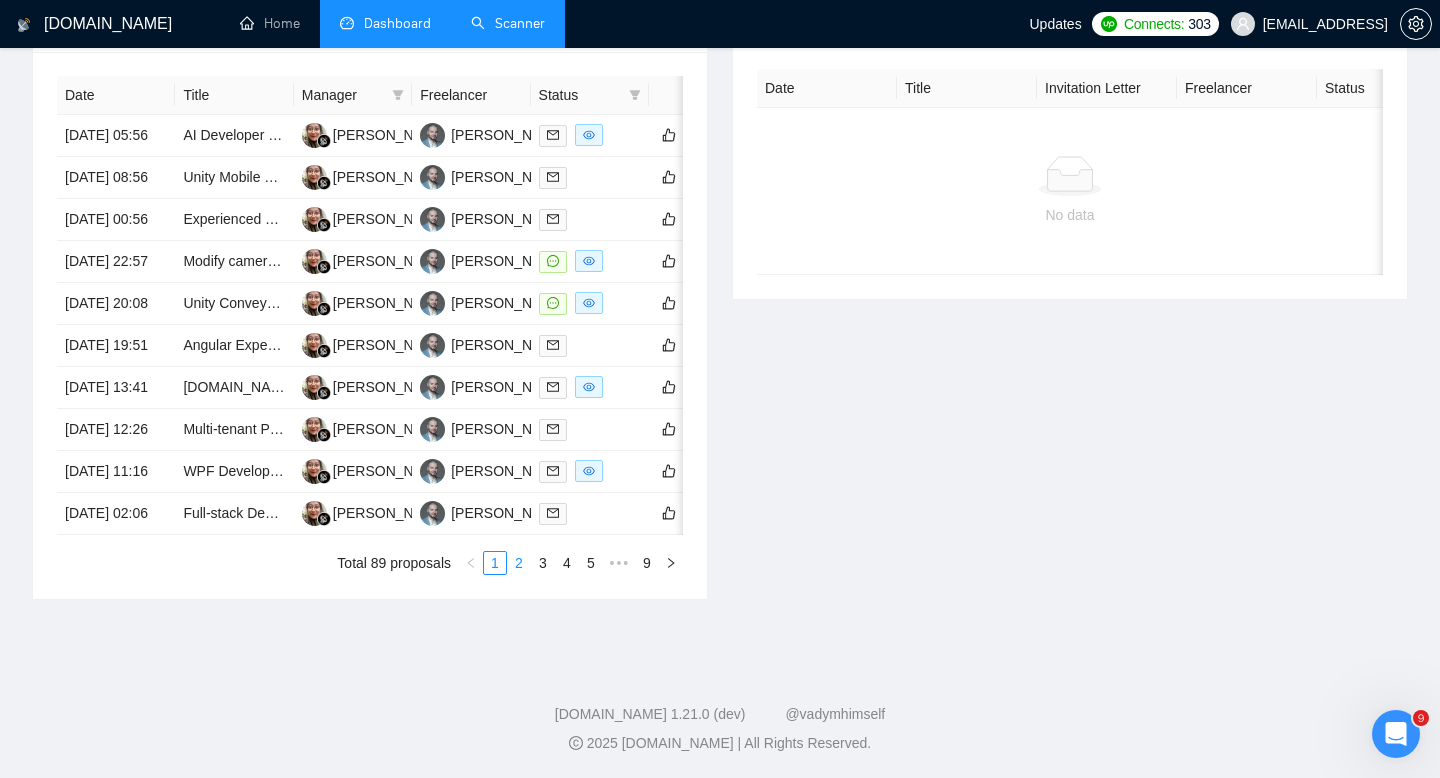 click on "2" at bounding box center [519, 563] 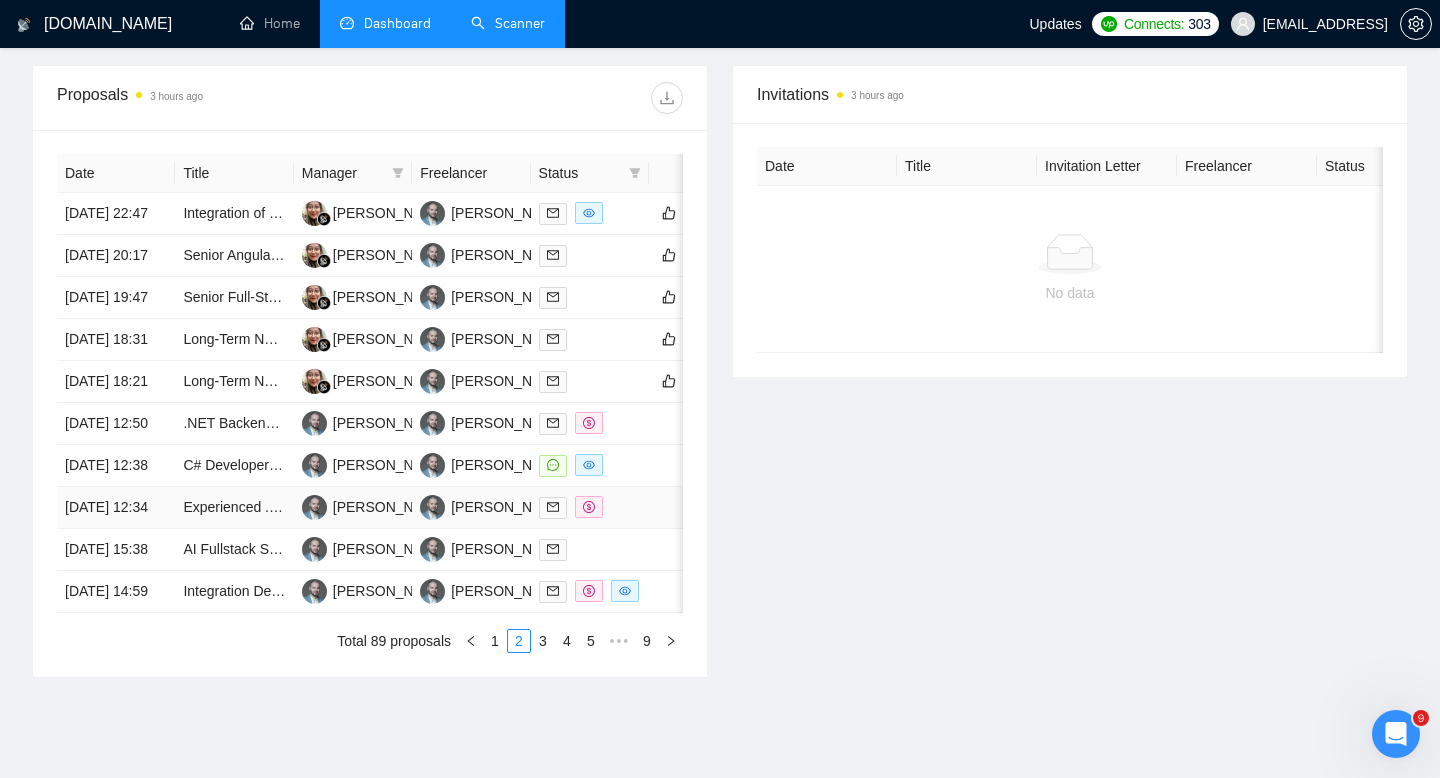 scroll, scrollTop: 749, scrollLeft: 0, axis: vertical 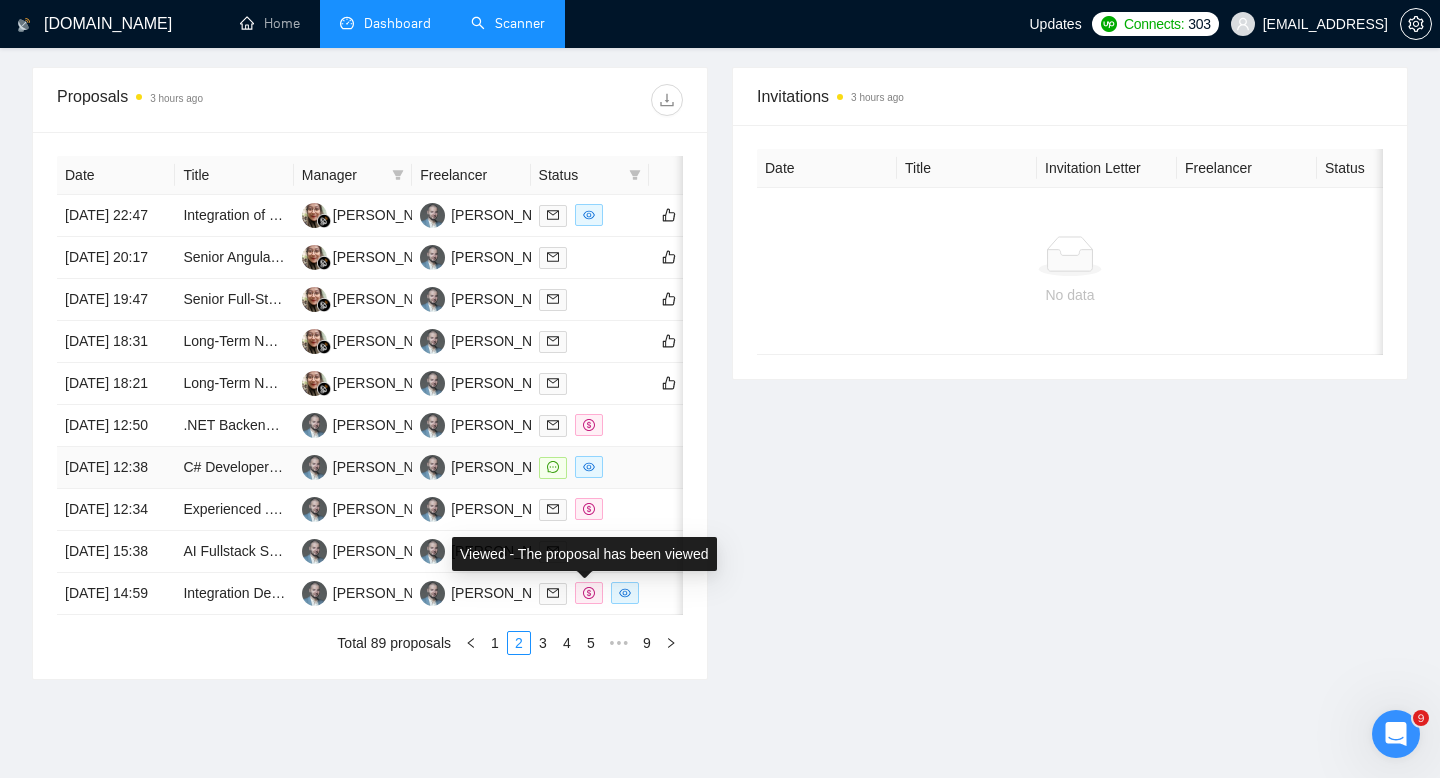 click 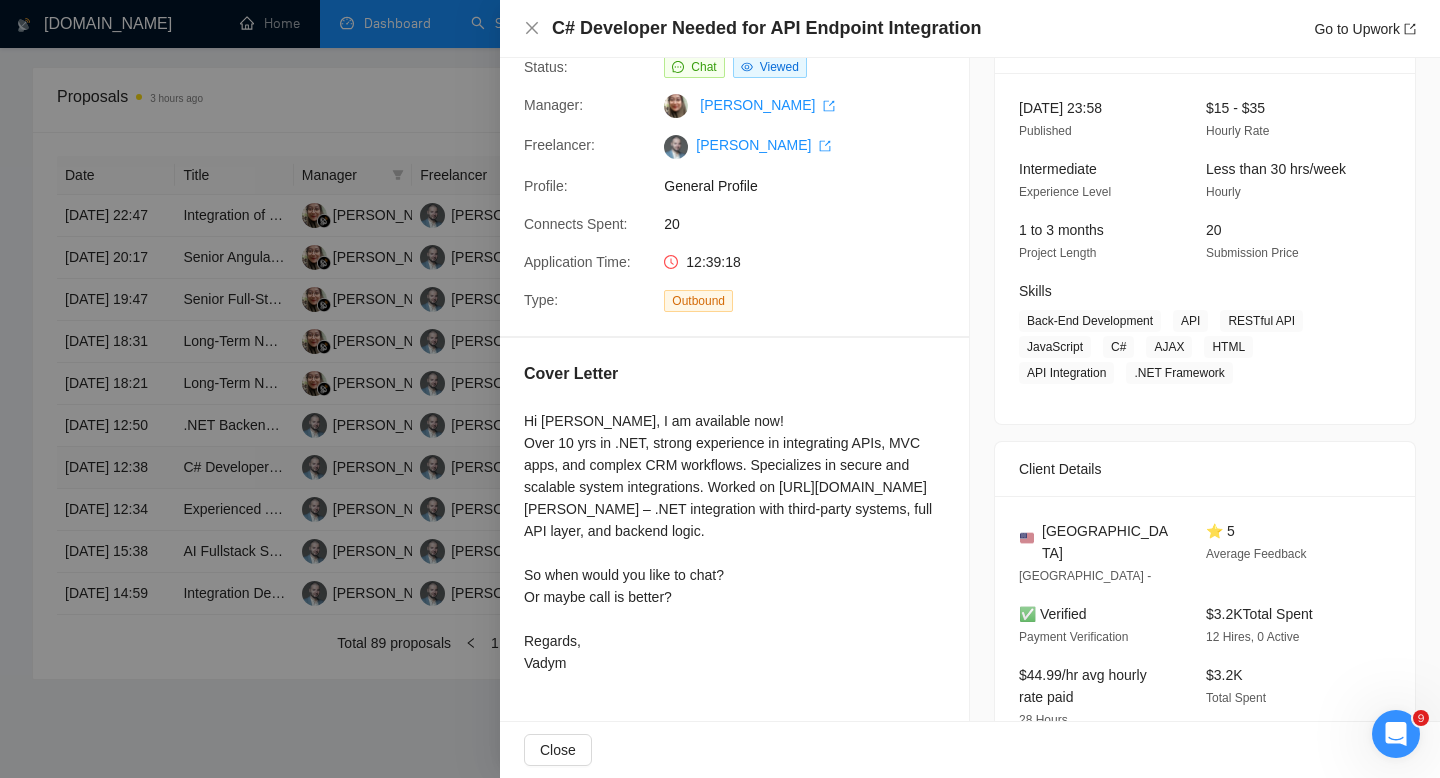 scroll, scrollTop: 134, scrollLeft: 0, axis: vertical 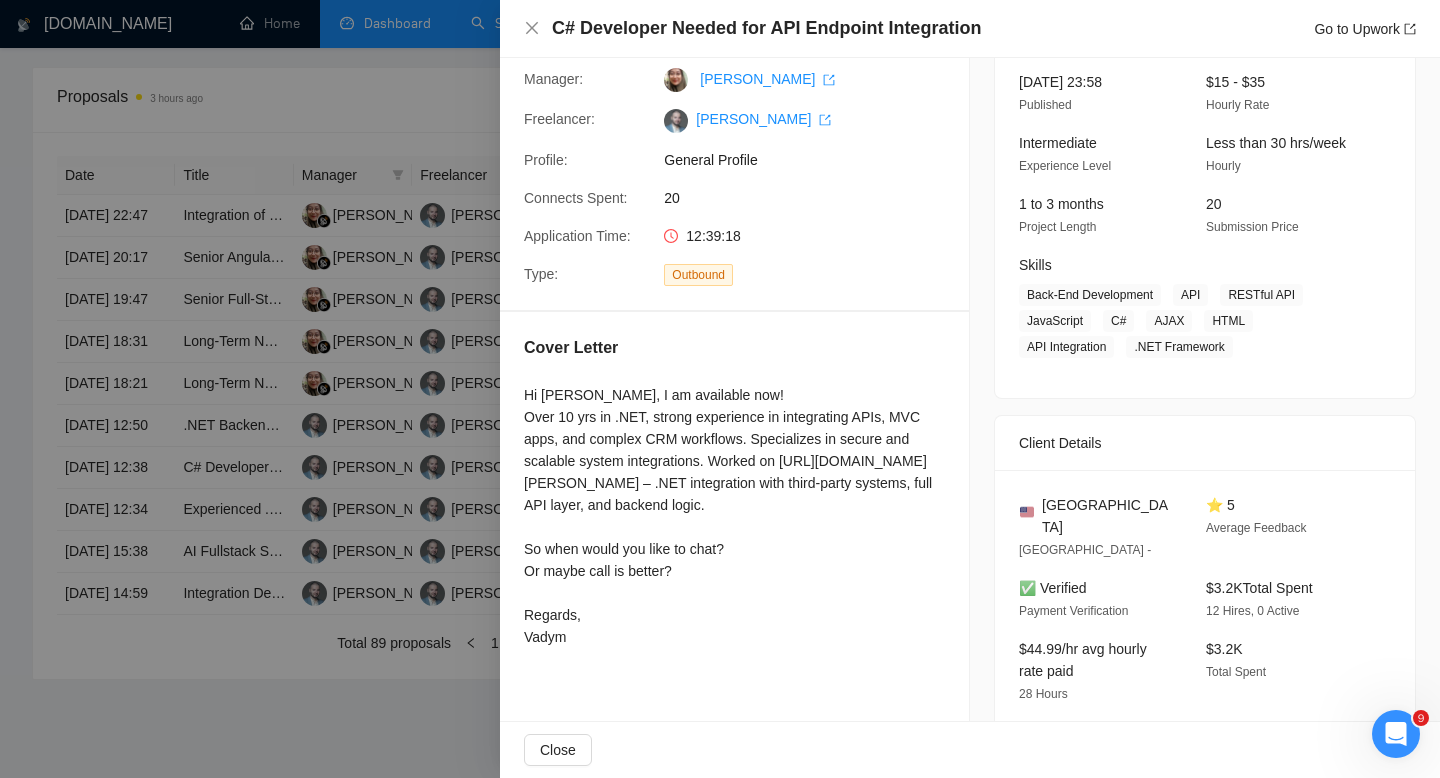 click at bounding box center [720, 389] 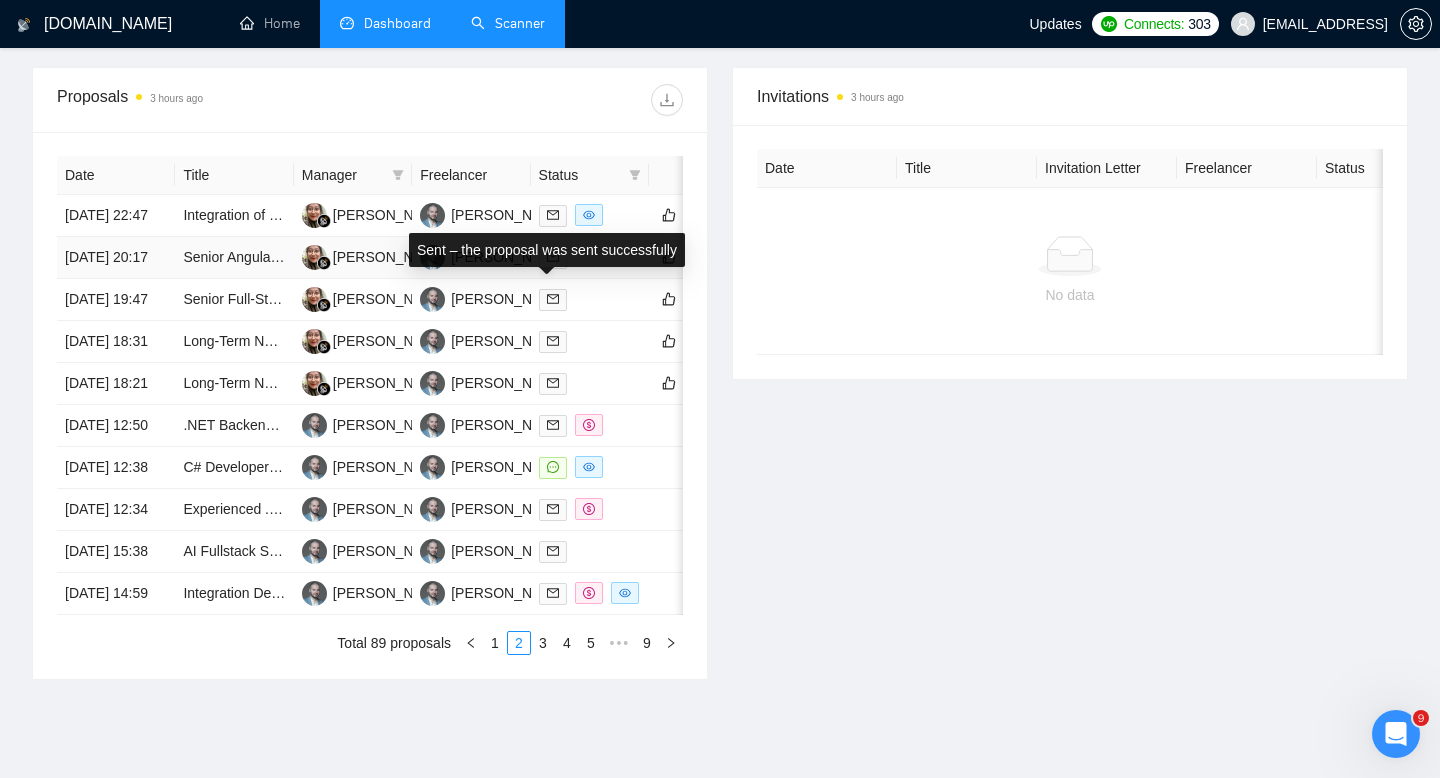 click 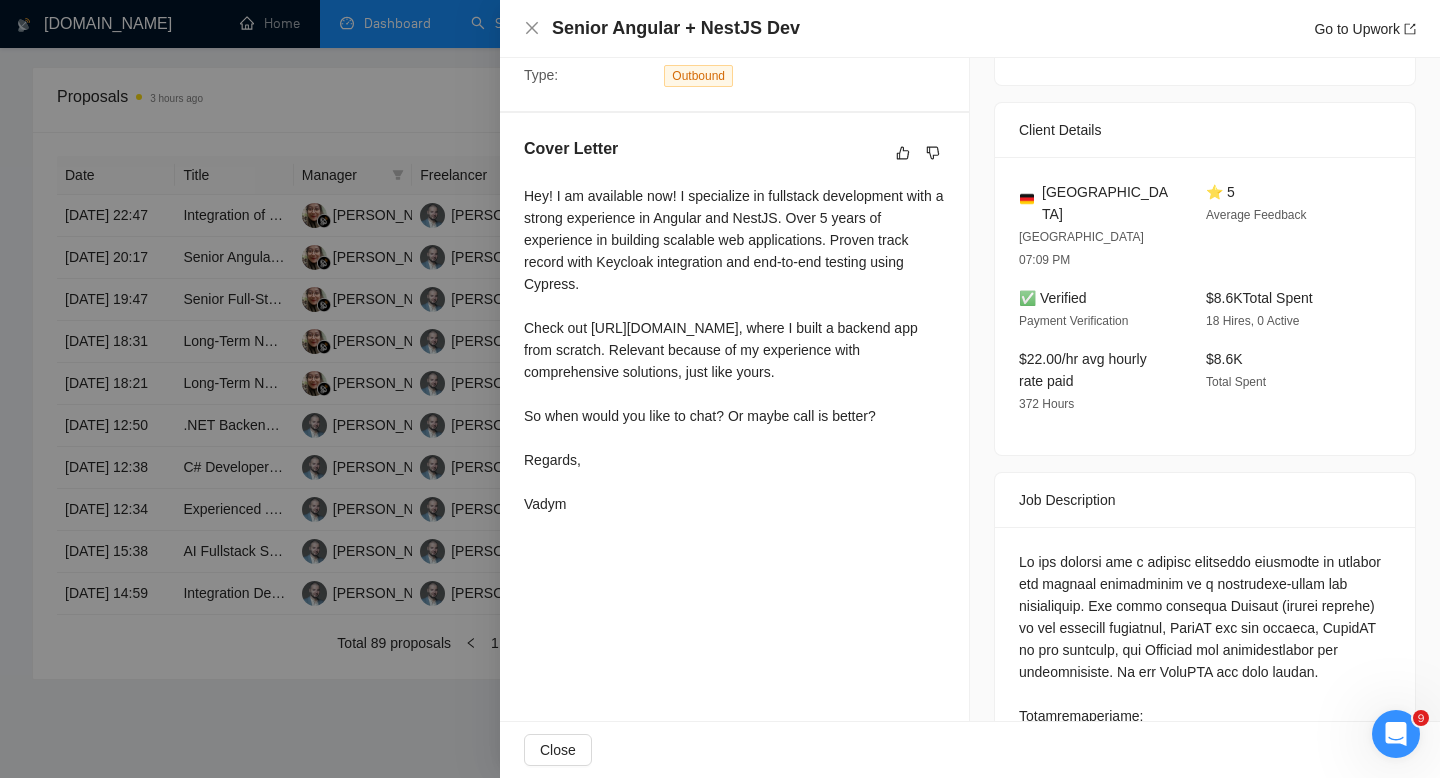 scroll, scrollTop: 449, scrollLeft: 0, axis: vertical 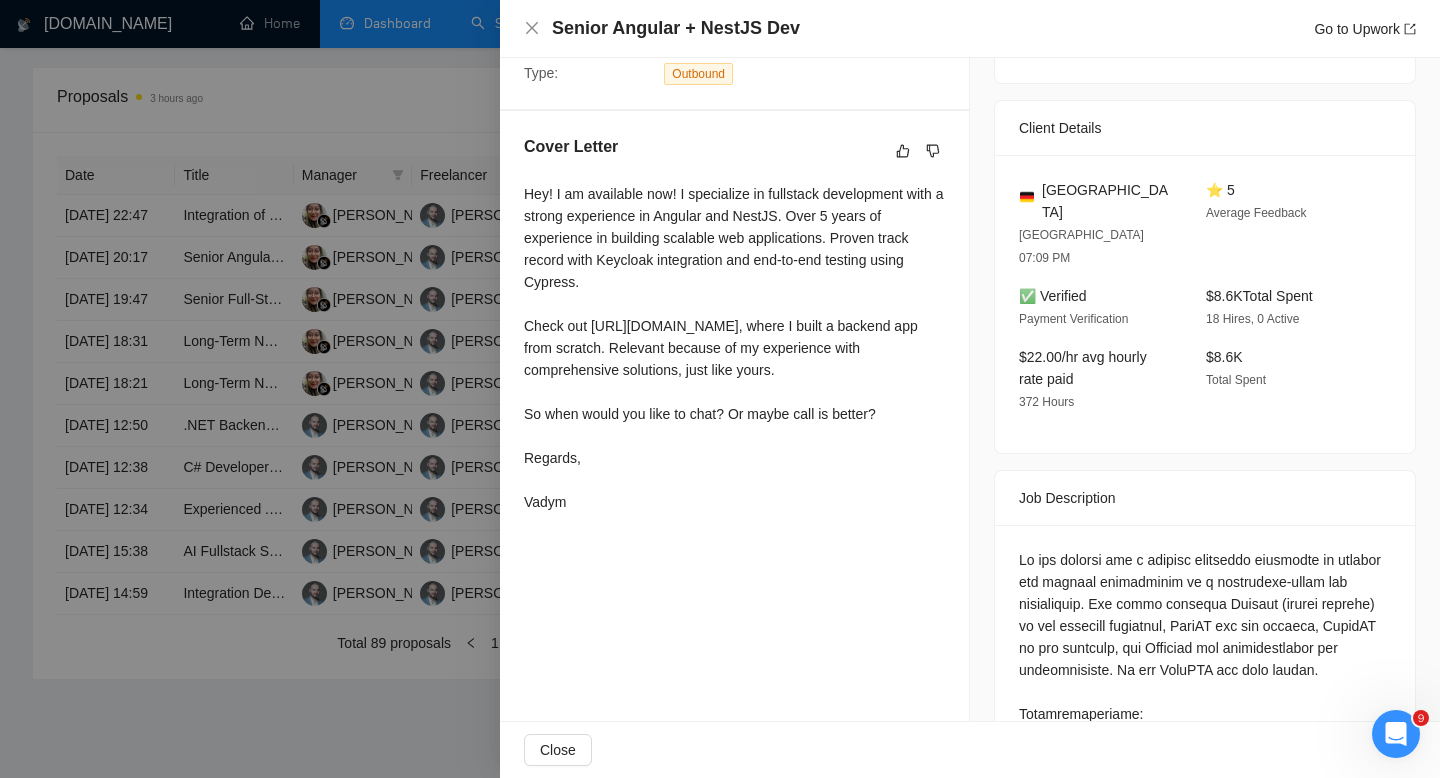 click at bounding box center (720, 389) 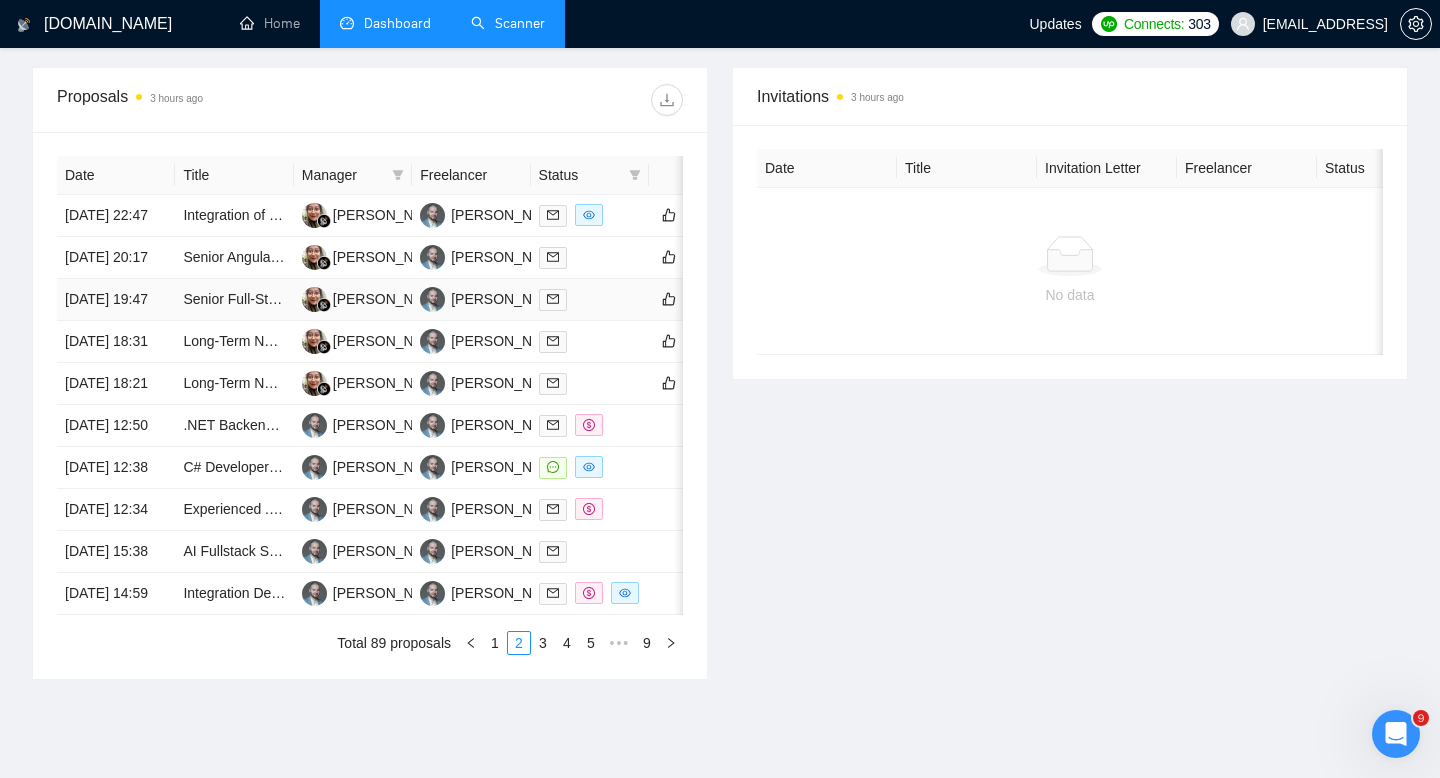 scroll, scrollTop: 1019, scrollLeft: 0, axis: vertical 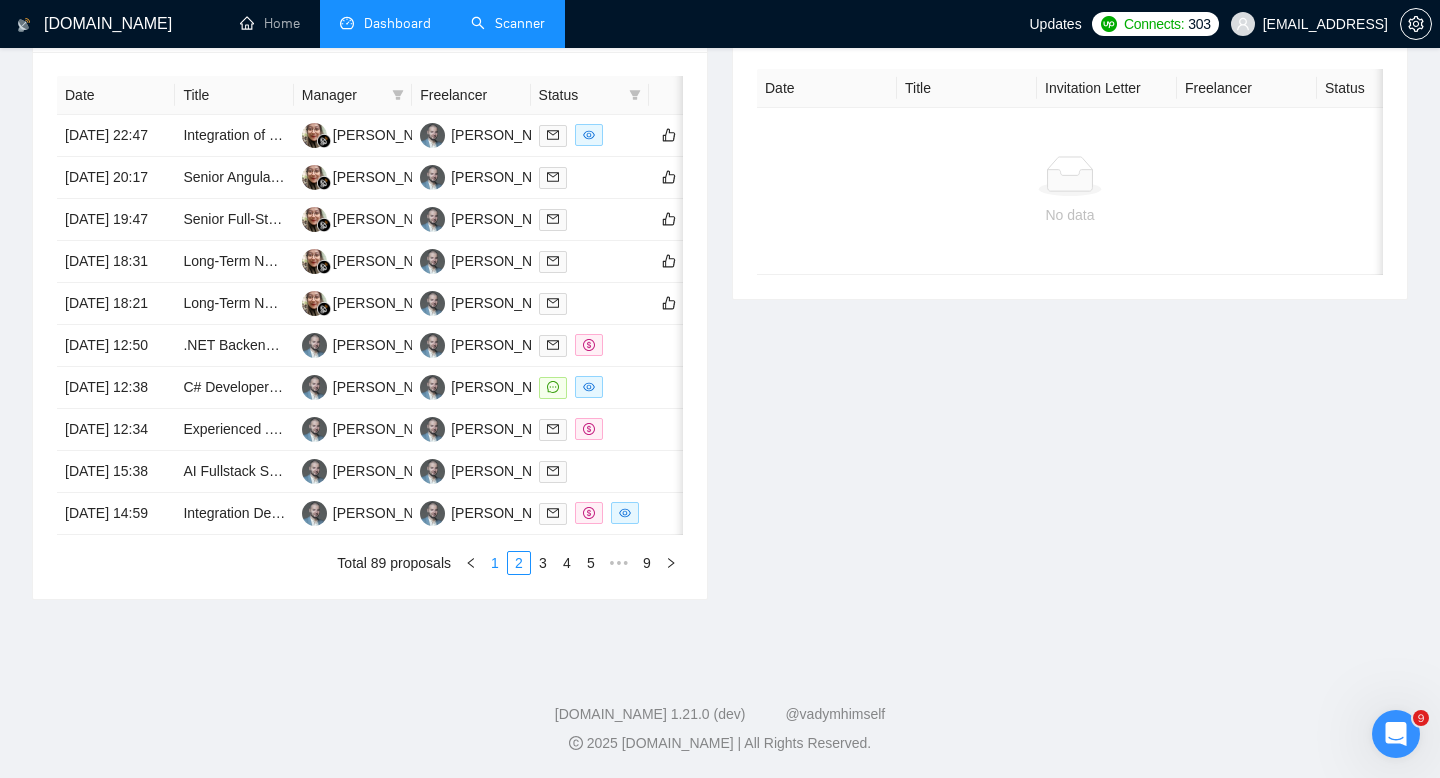 click on "1" at bounding box center (495, 563) 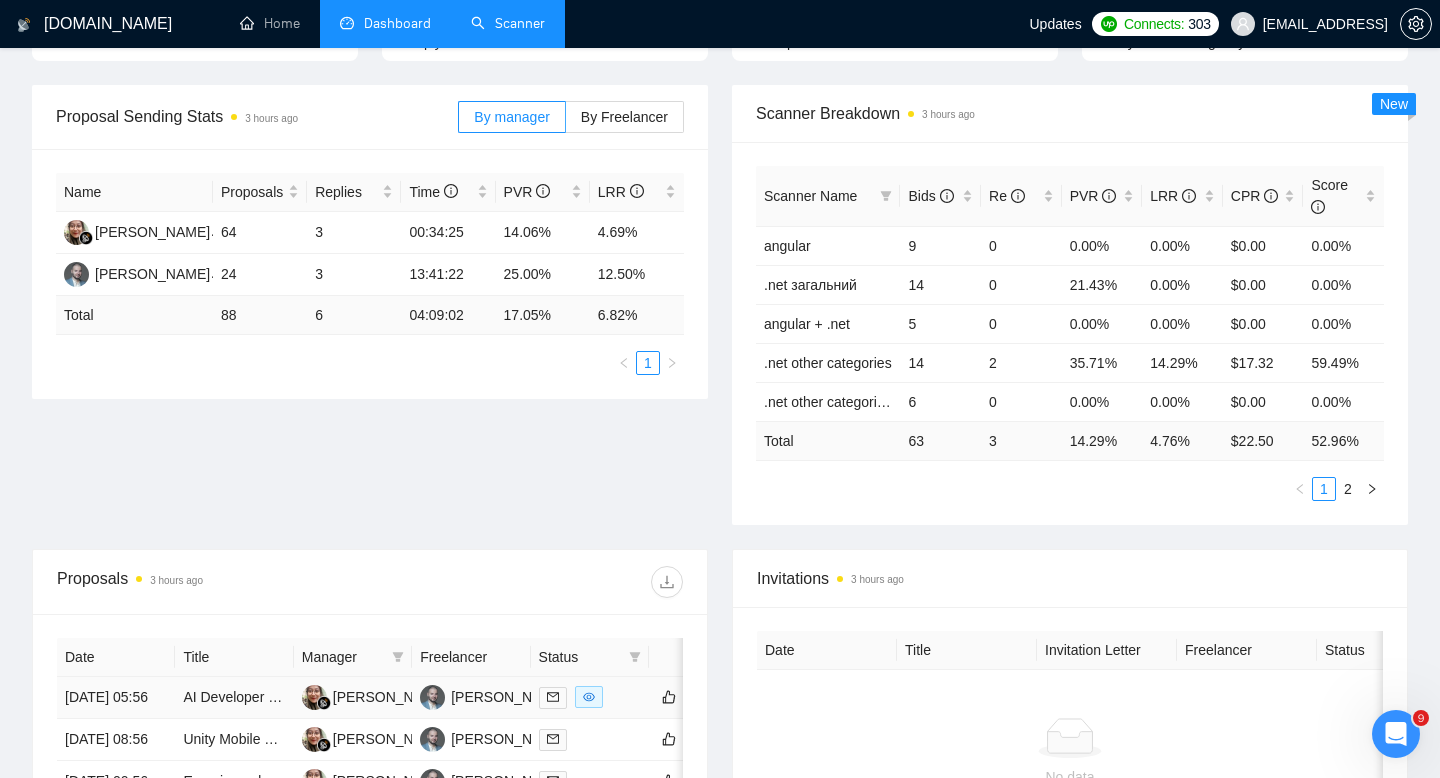 scroll, scrollTop: 163, scrollLeft: 0, axis: vertical 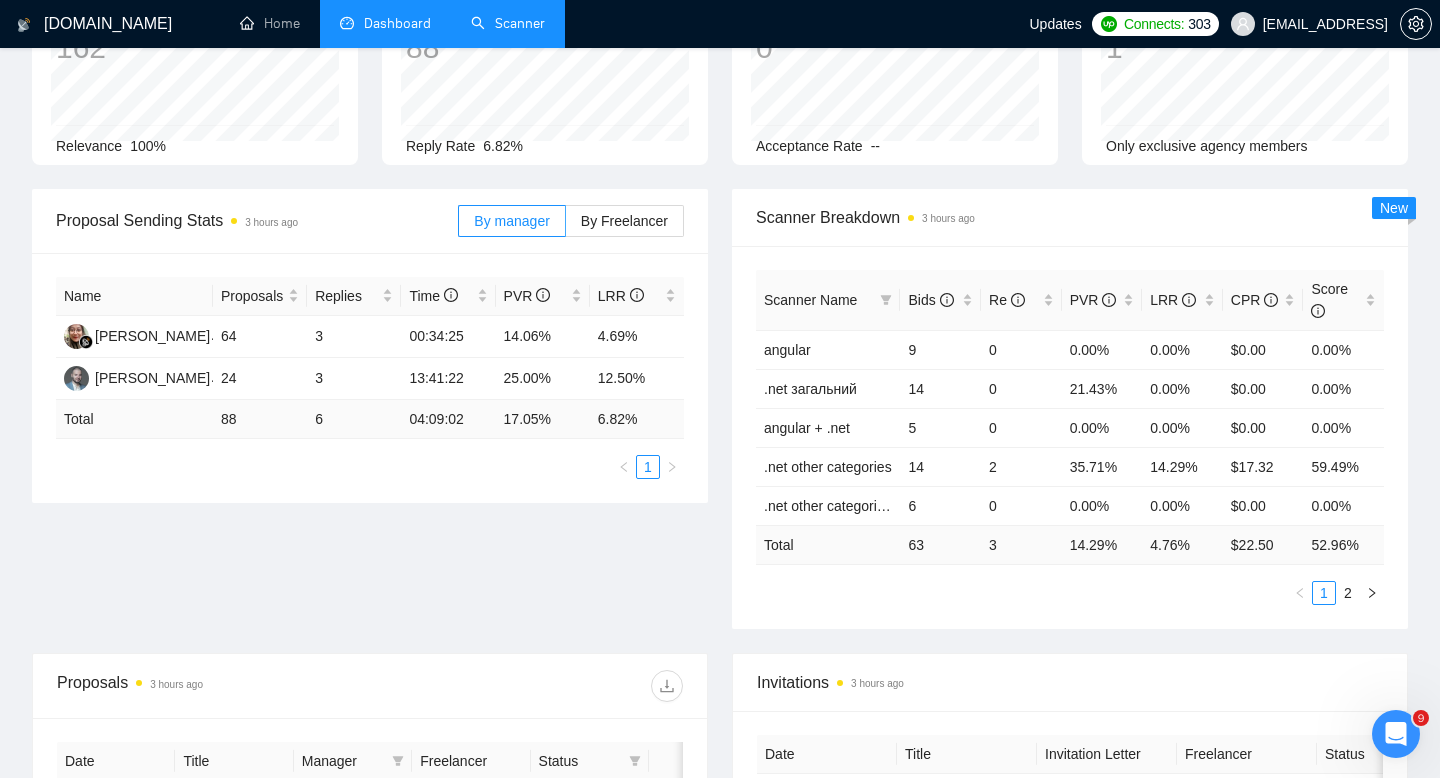click on "Scanner" at bounding box center (508, 23) 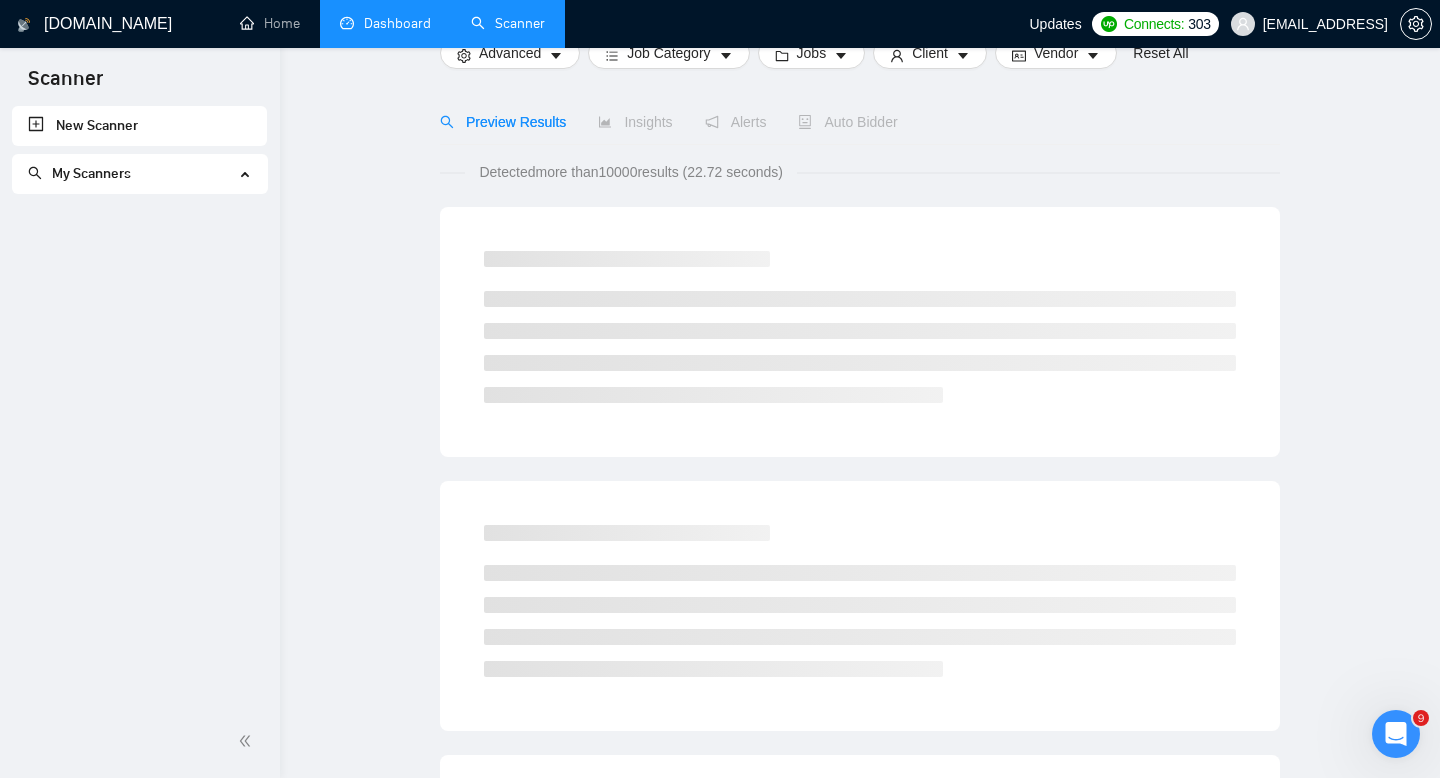 scroll, scrollTop: 0, scrollLeft: 0, axis: both 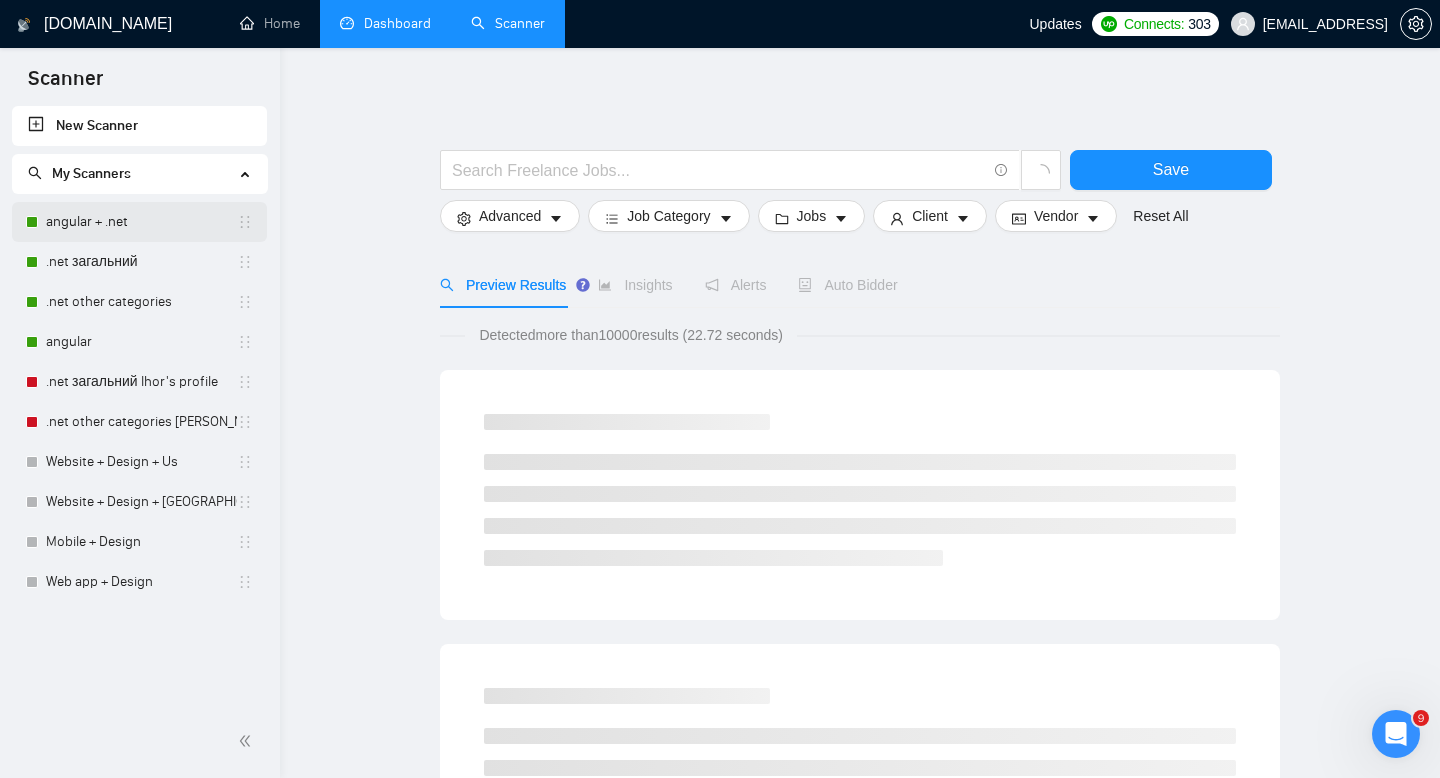 click on "angular + .net" at bounding box center [141, 222] 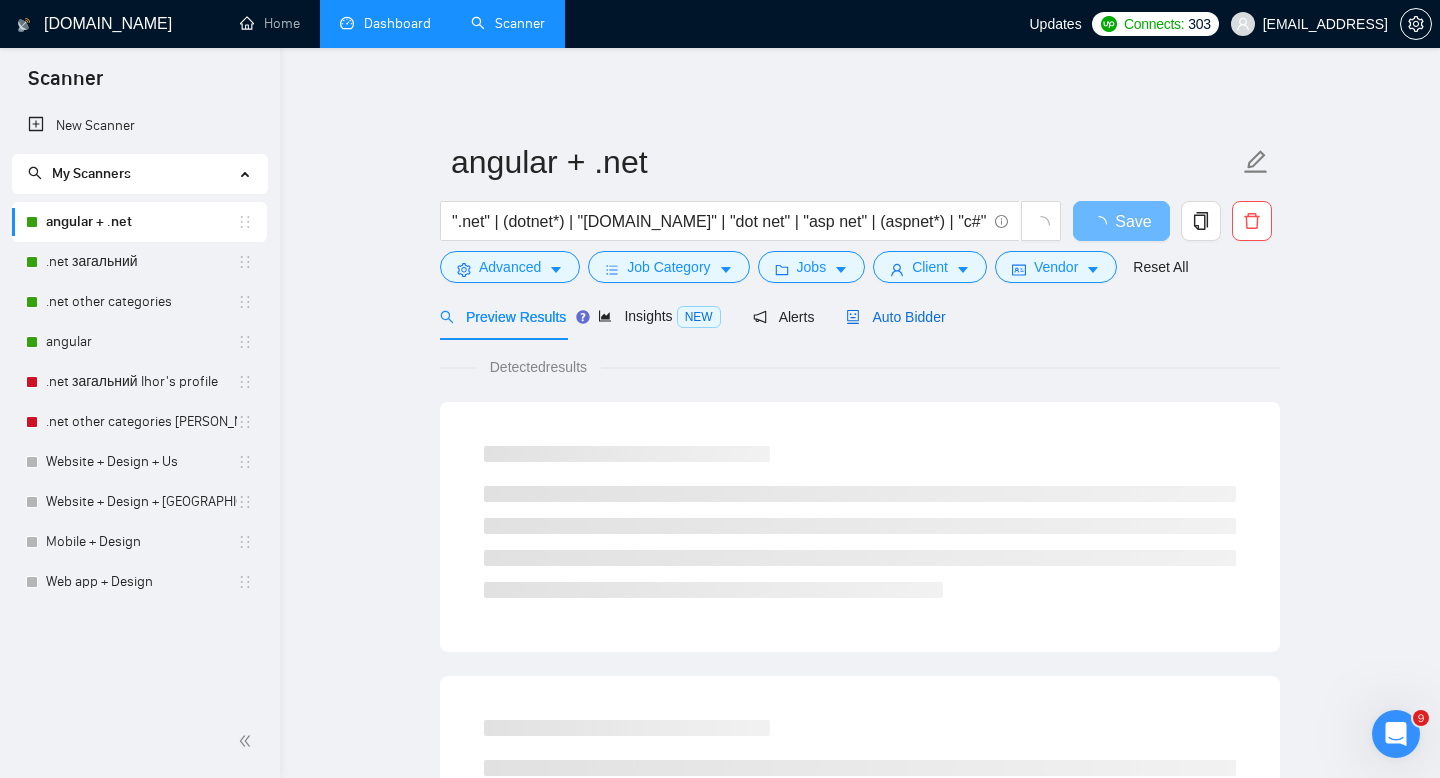 click on "Auto Bidder" at bounding box center (895, 317) 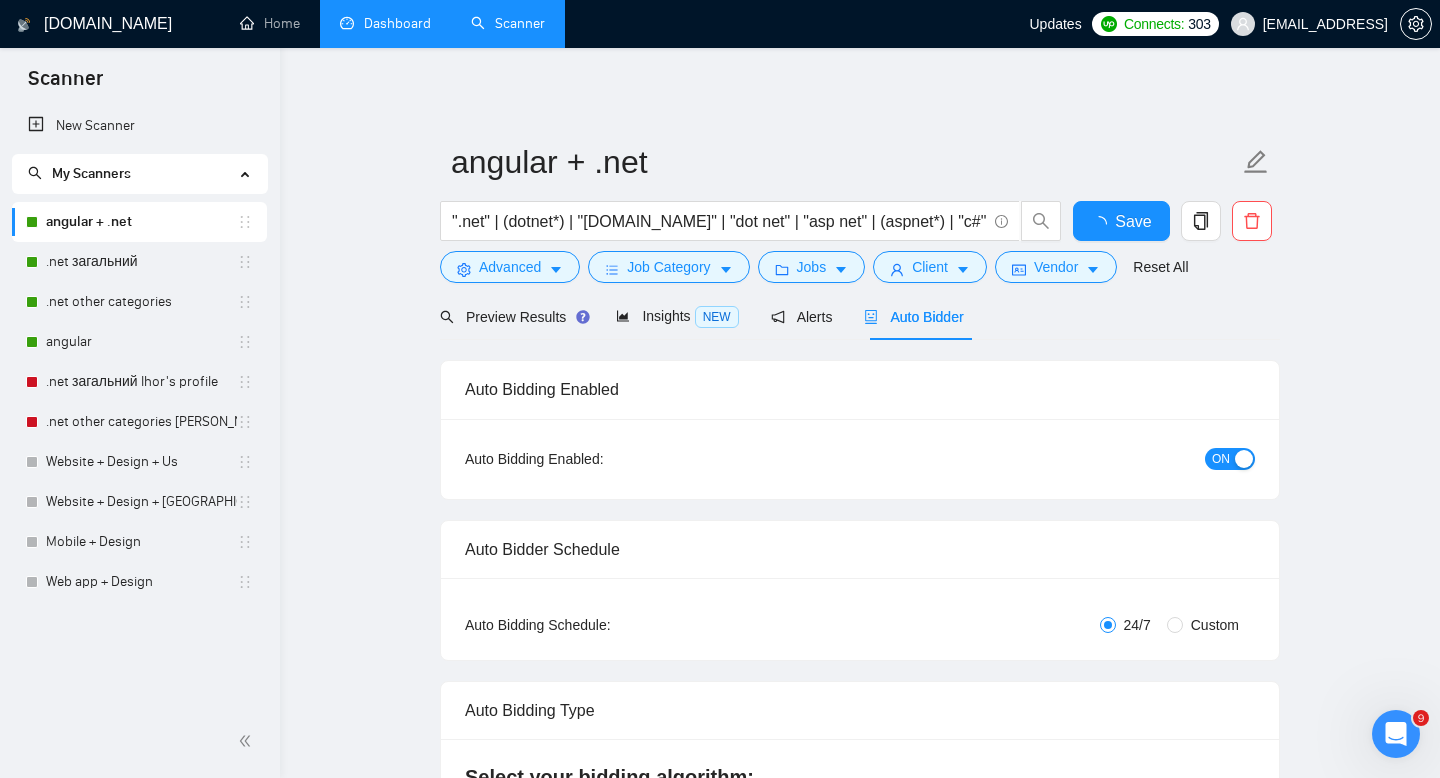 click on "ON" at bounding box center [1230, 459] 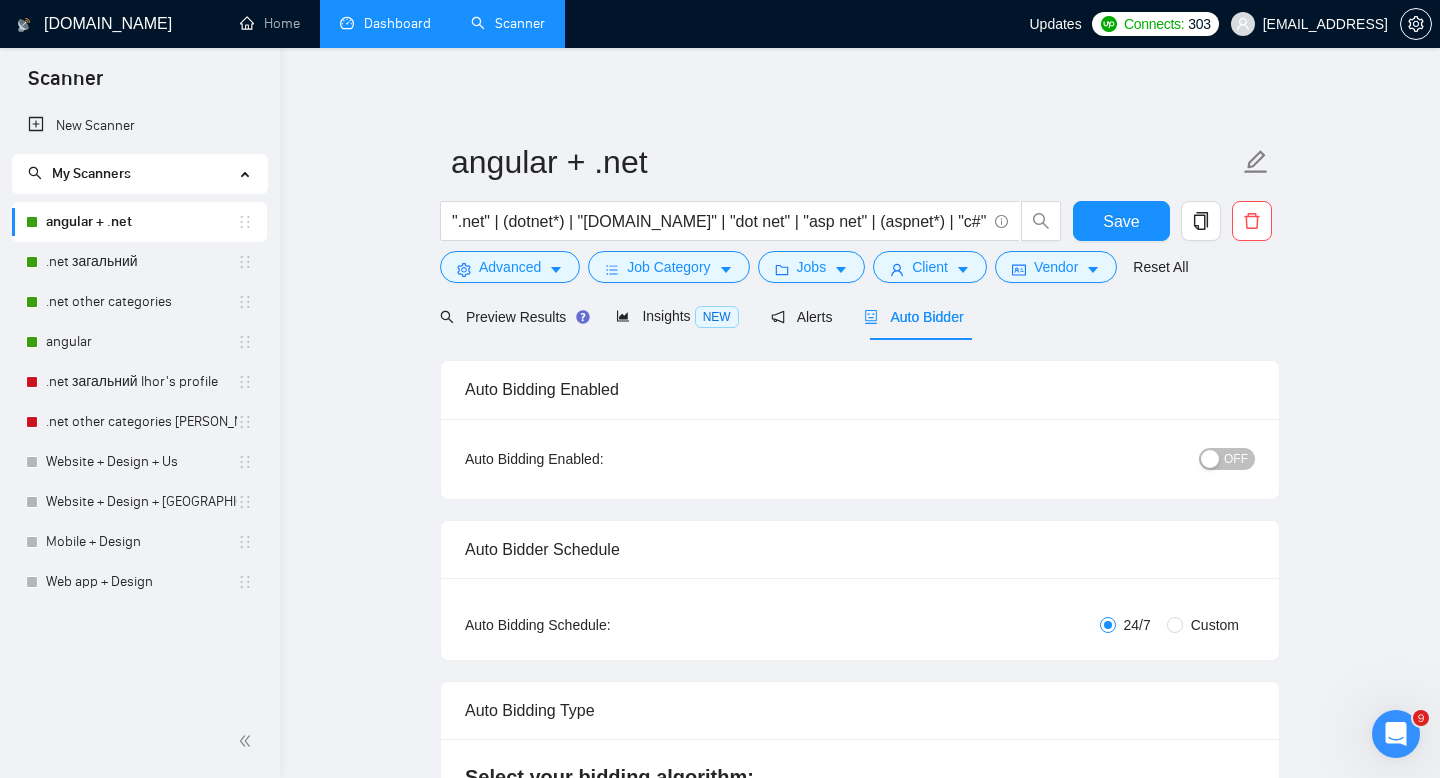 click on "OFF" at bounding box center (1227, 459) 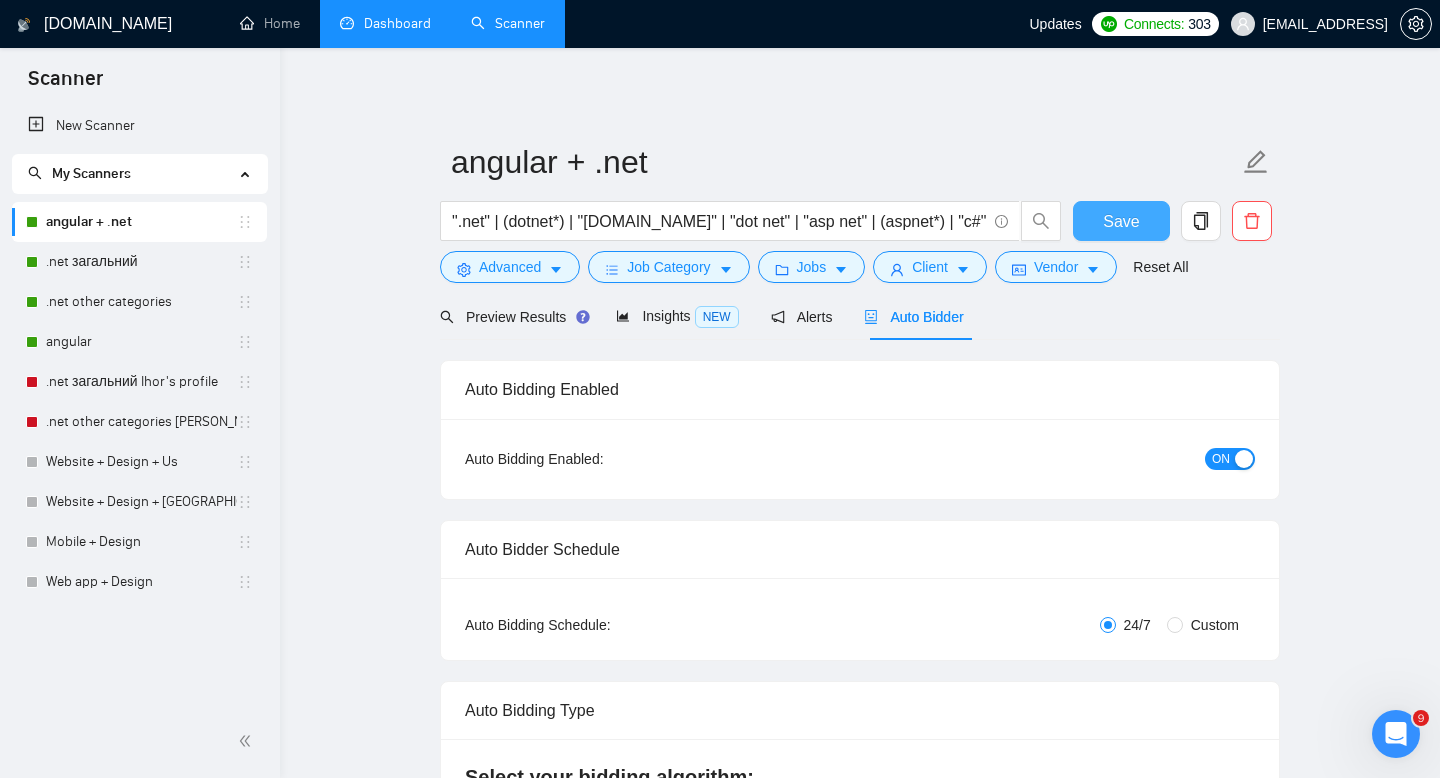 click on "Save" at bounding box center (1121, 221) 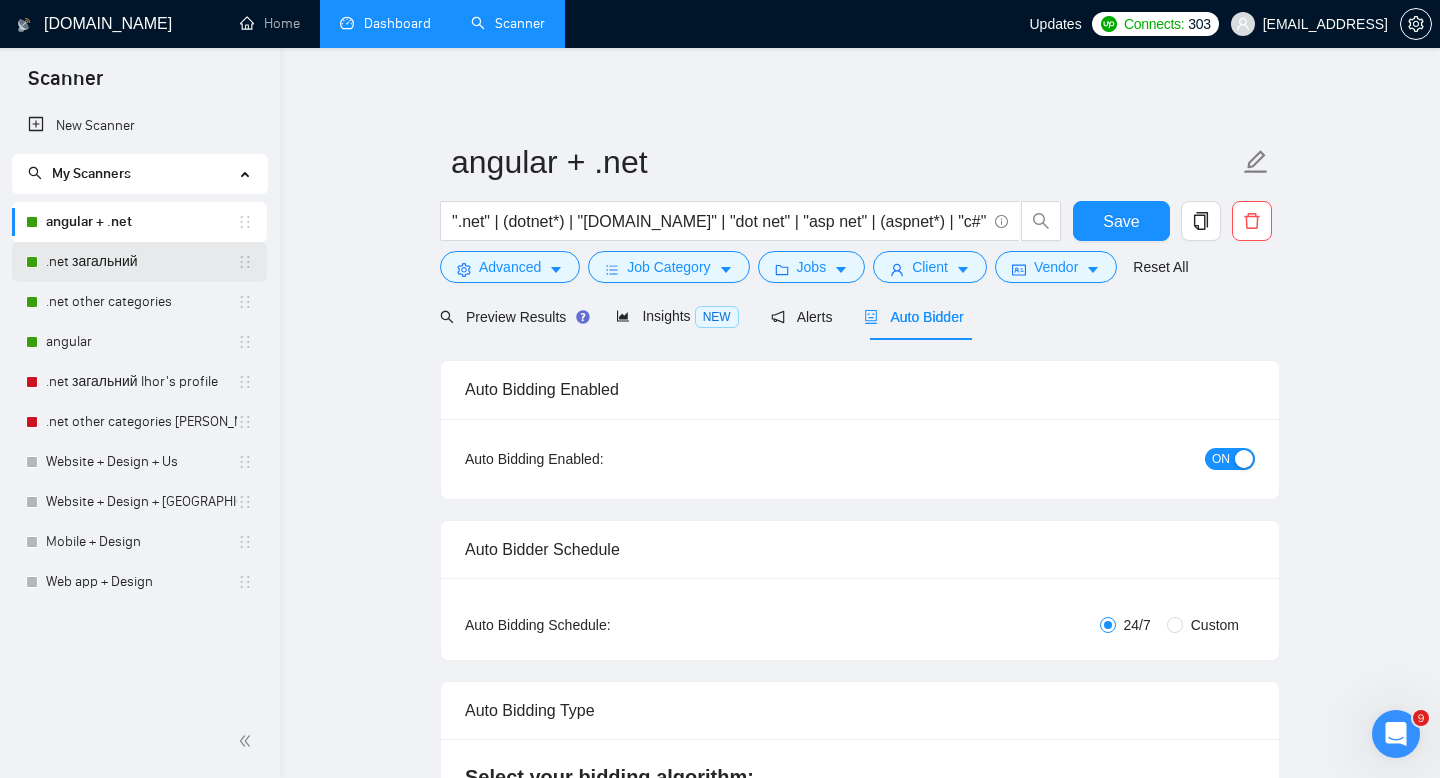 click on ".net загальний" at bounding box center [141, 262] 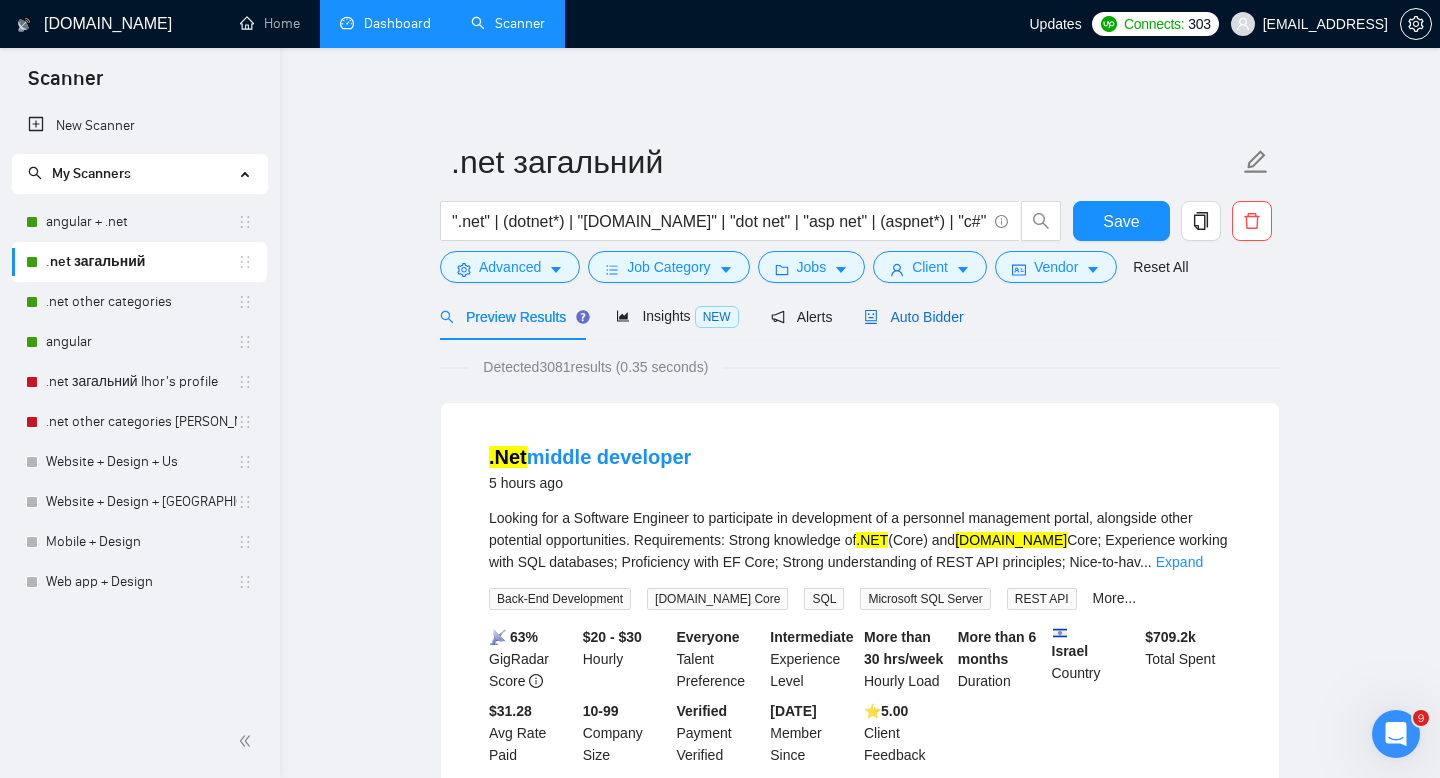 click on "Auto Bidder" at bounding box center [913, 317] 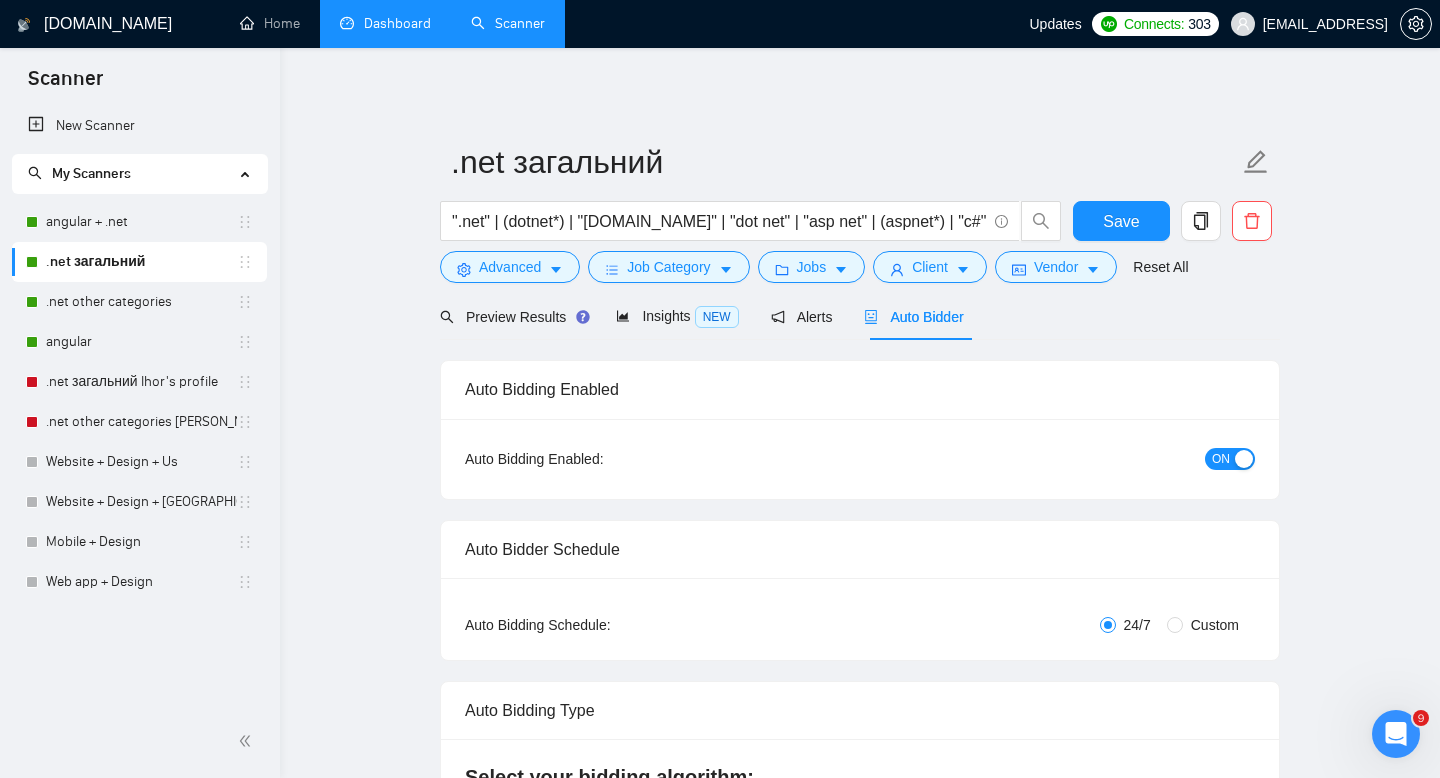 click on "ON" at bounding box center [1230, 459] 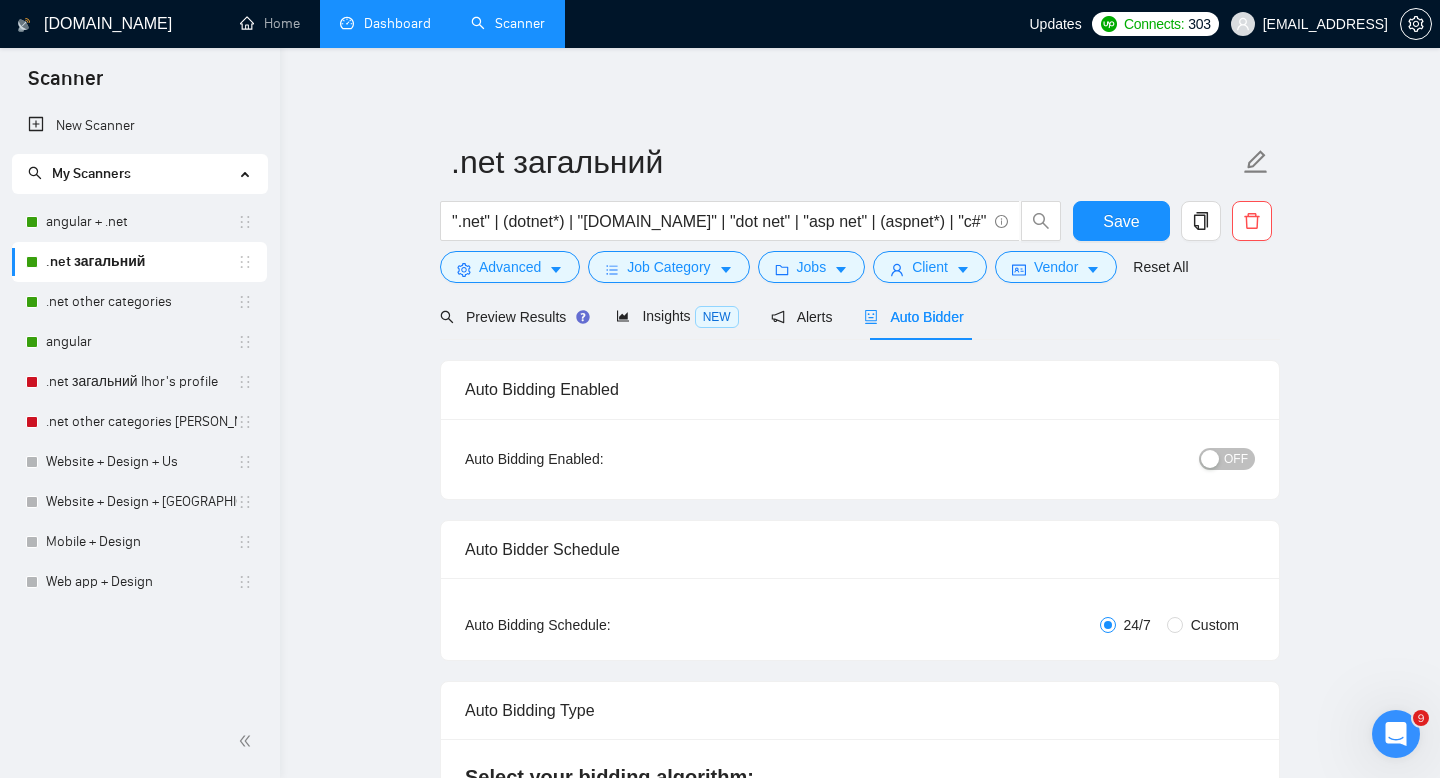 click on "OFF" at bounding box center (1227, 459) 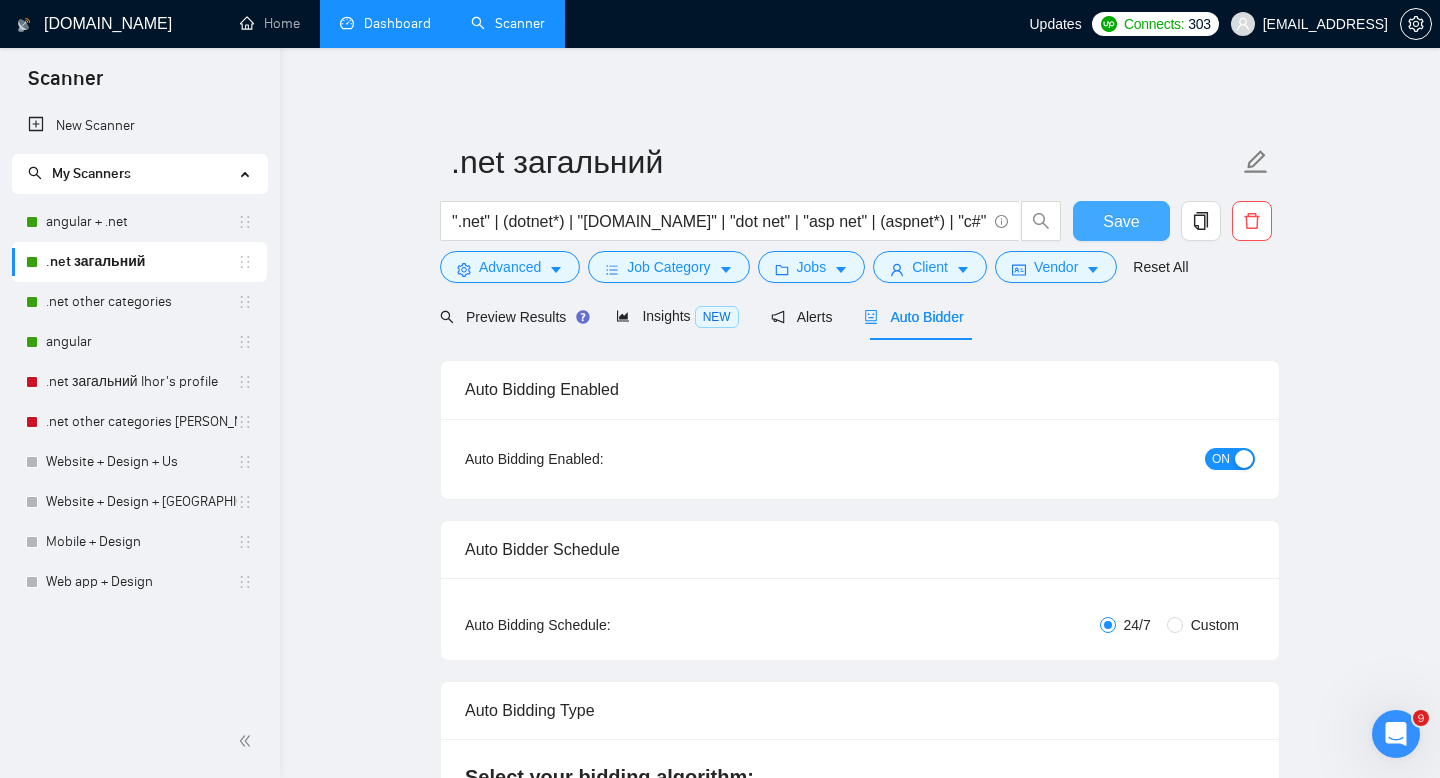 click on "Save" at bounding box center [1121, 221] 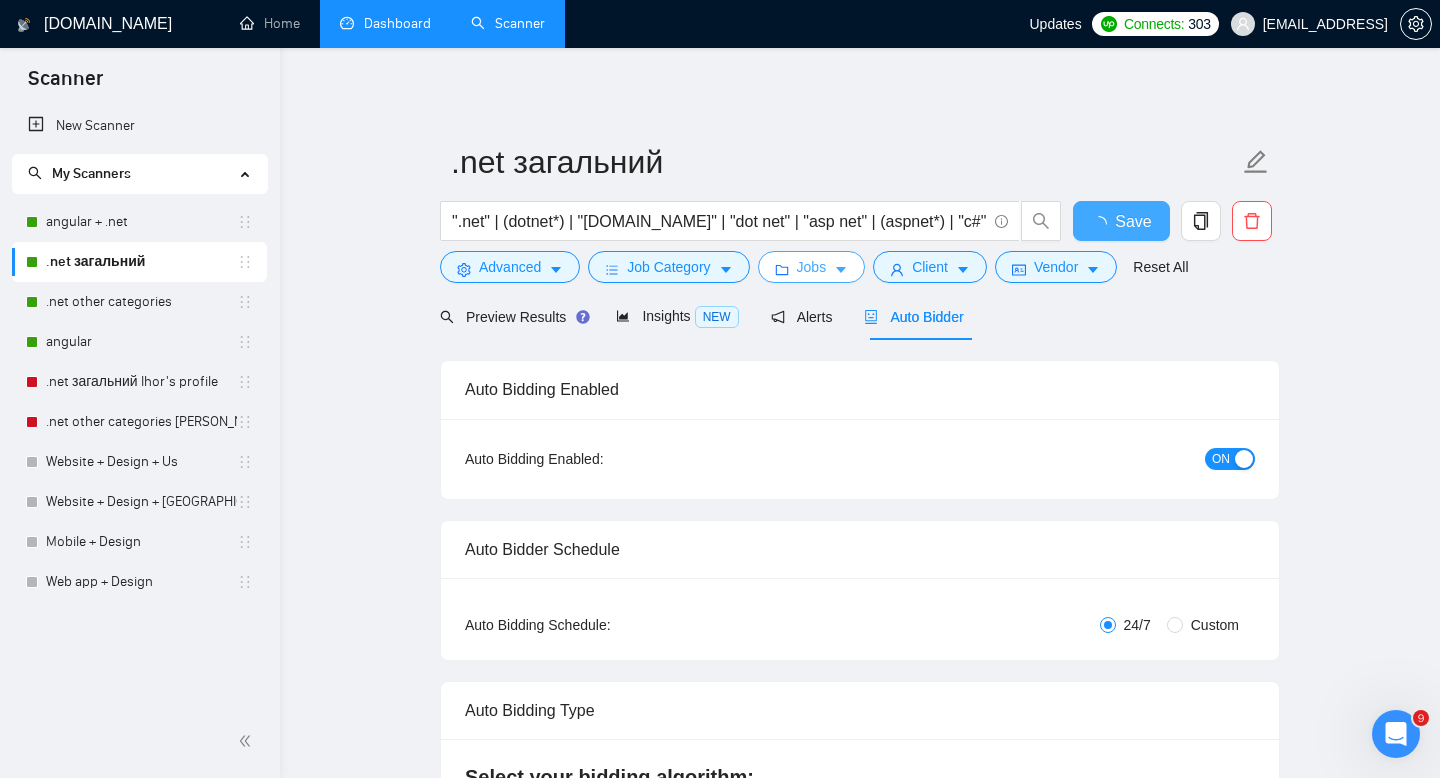 type 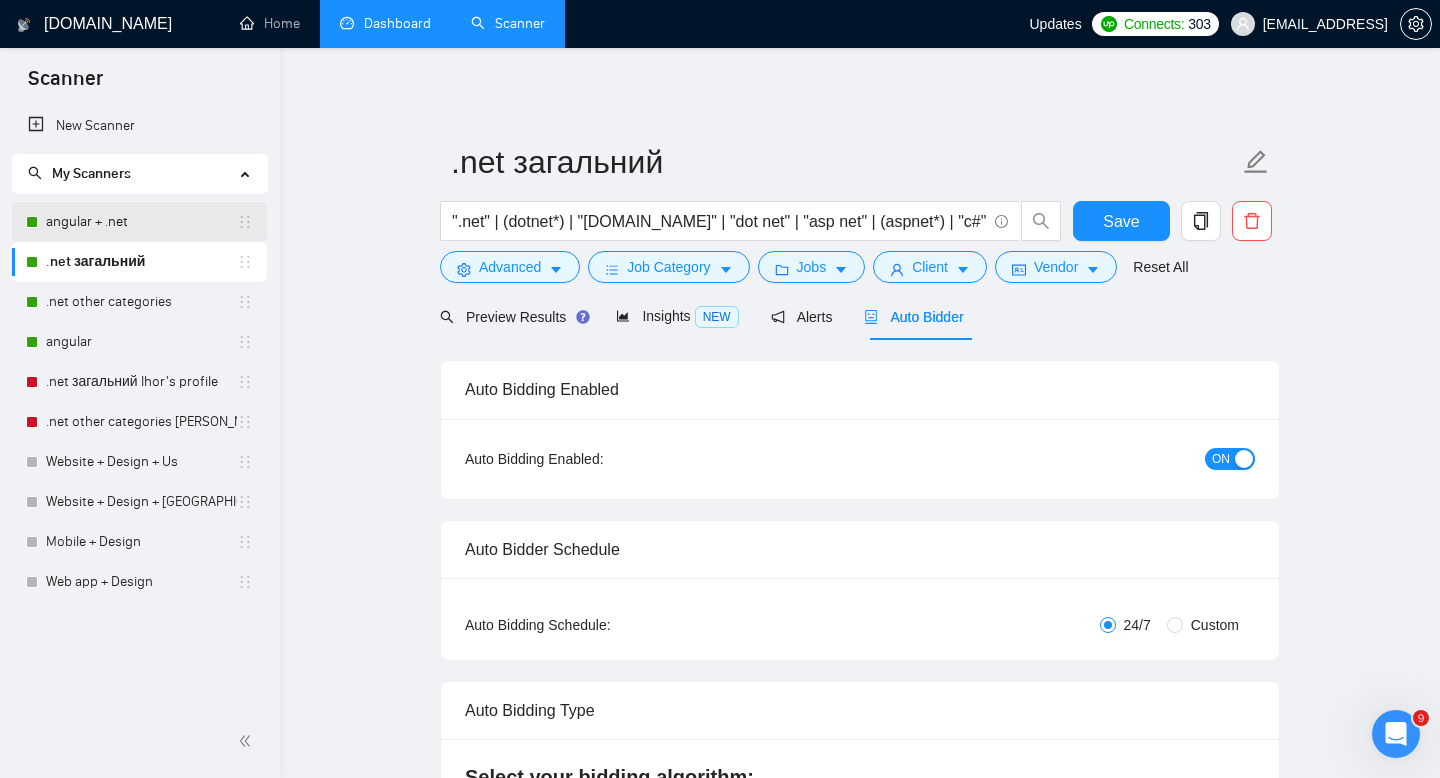 click on "angular + .net" at bounding box center [141, 222] 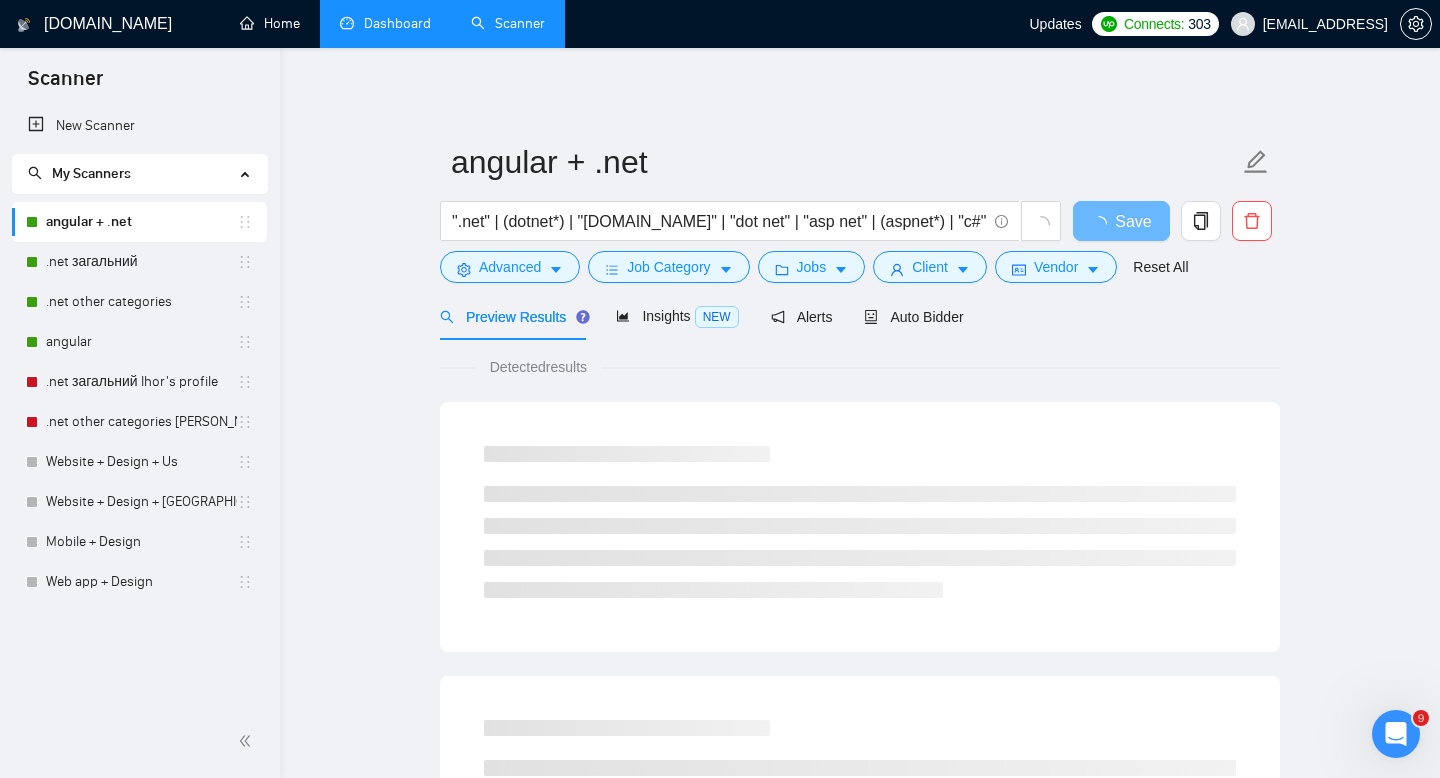click on "Dashboard" at bounding box center (385, 23) 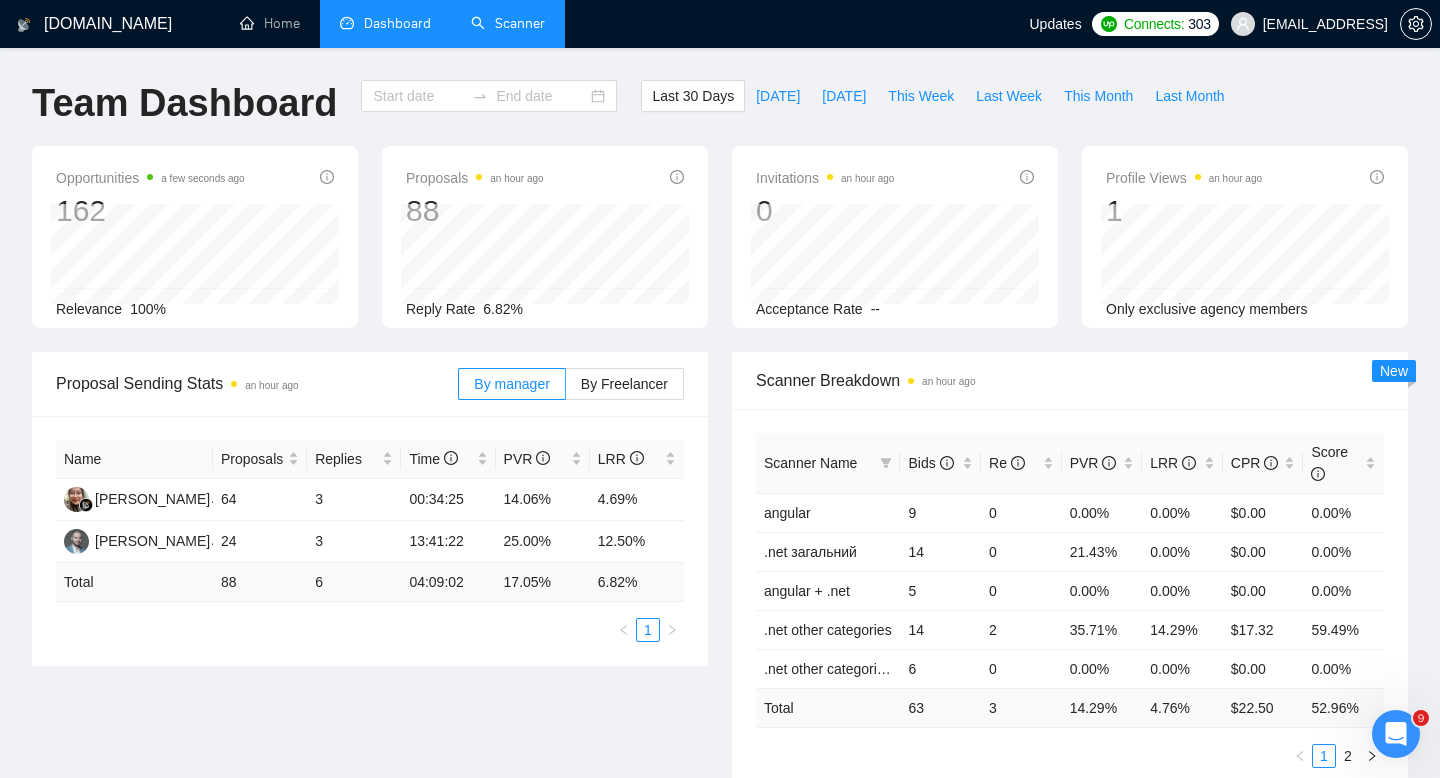 type on "[DATE]" 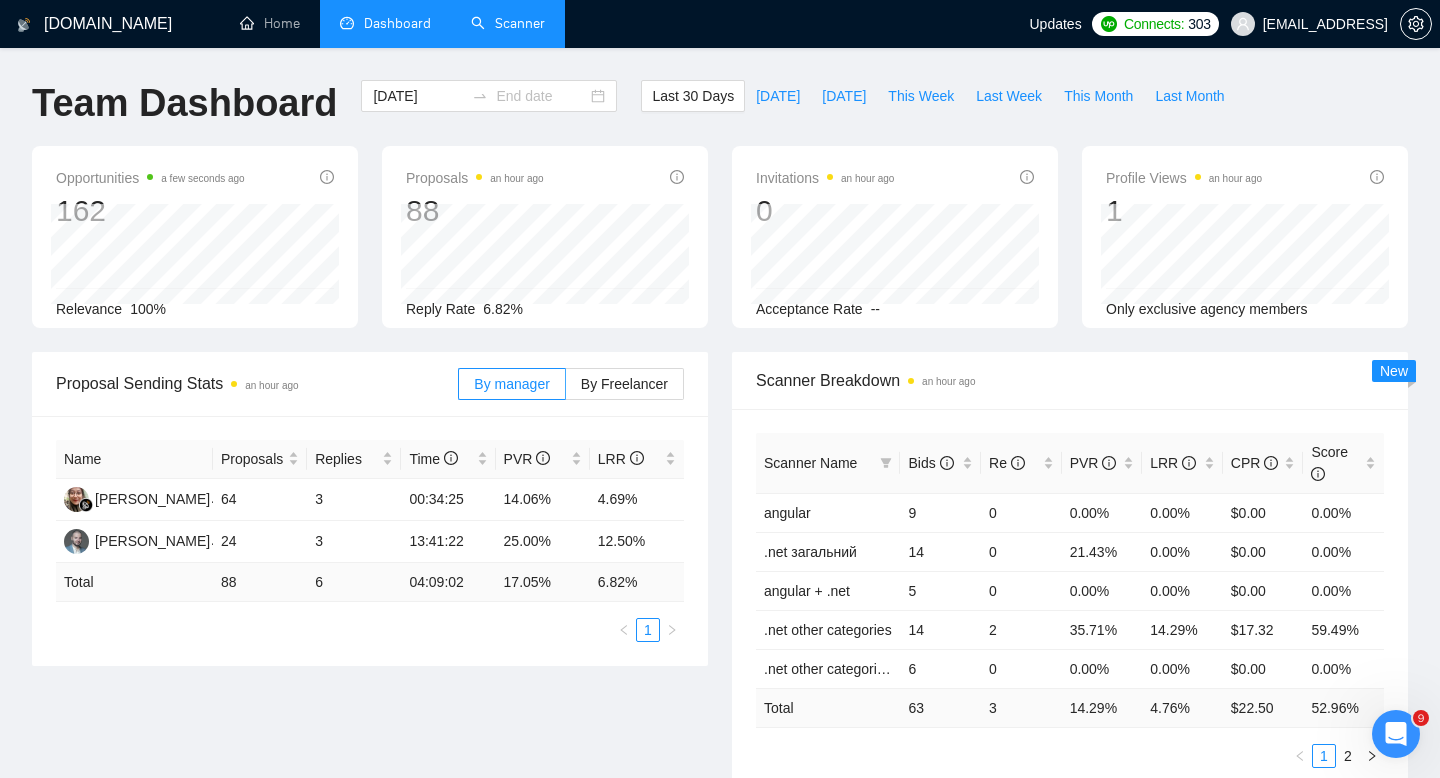 type on "[DATE]" 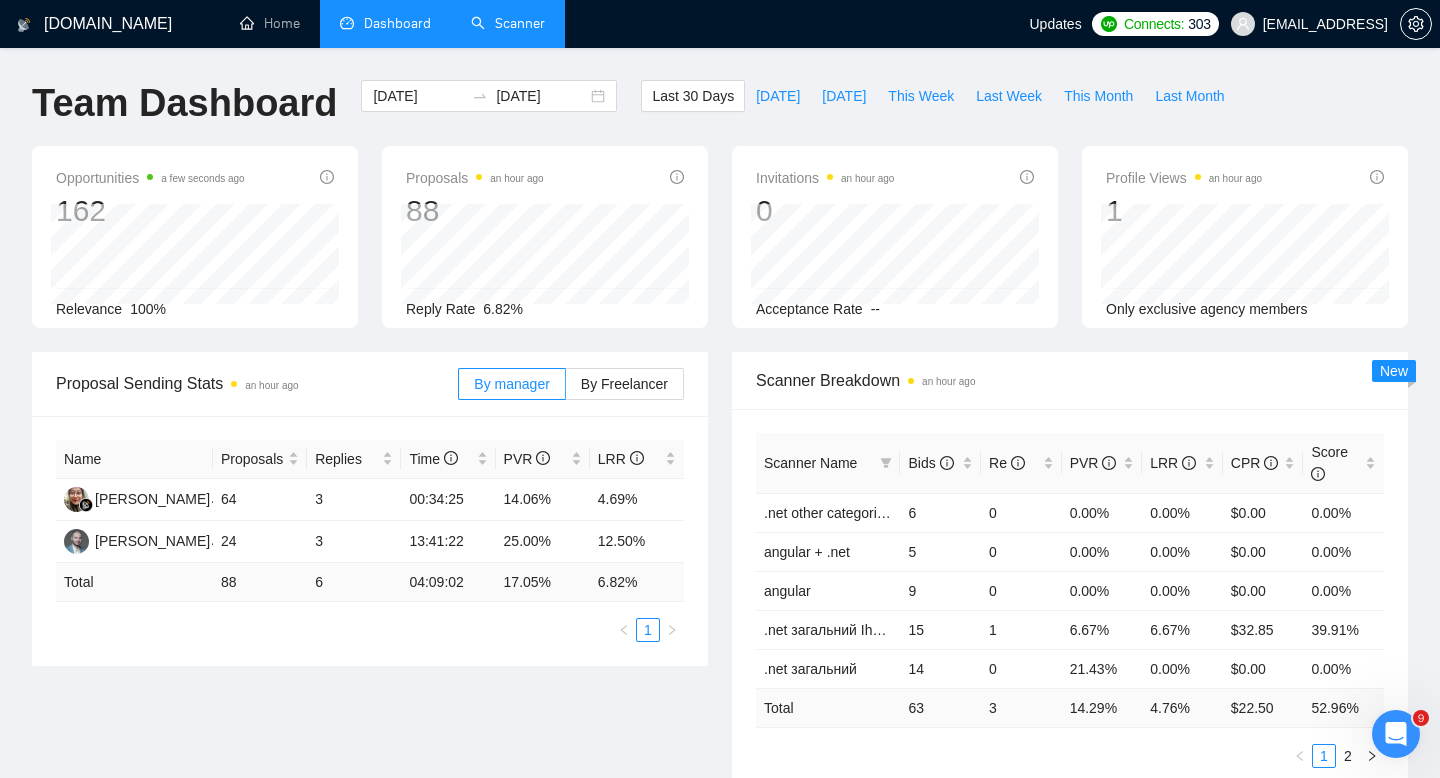 click on "Scanner" at bounding box center (508, 23) 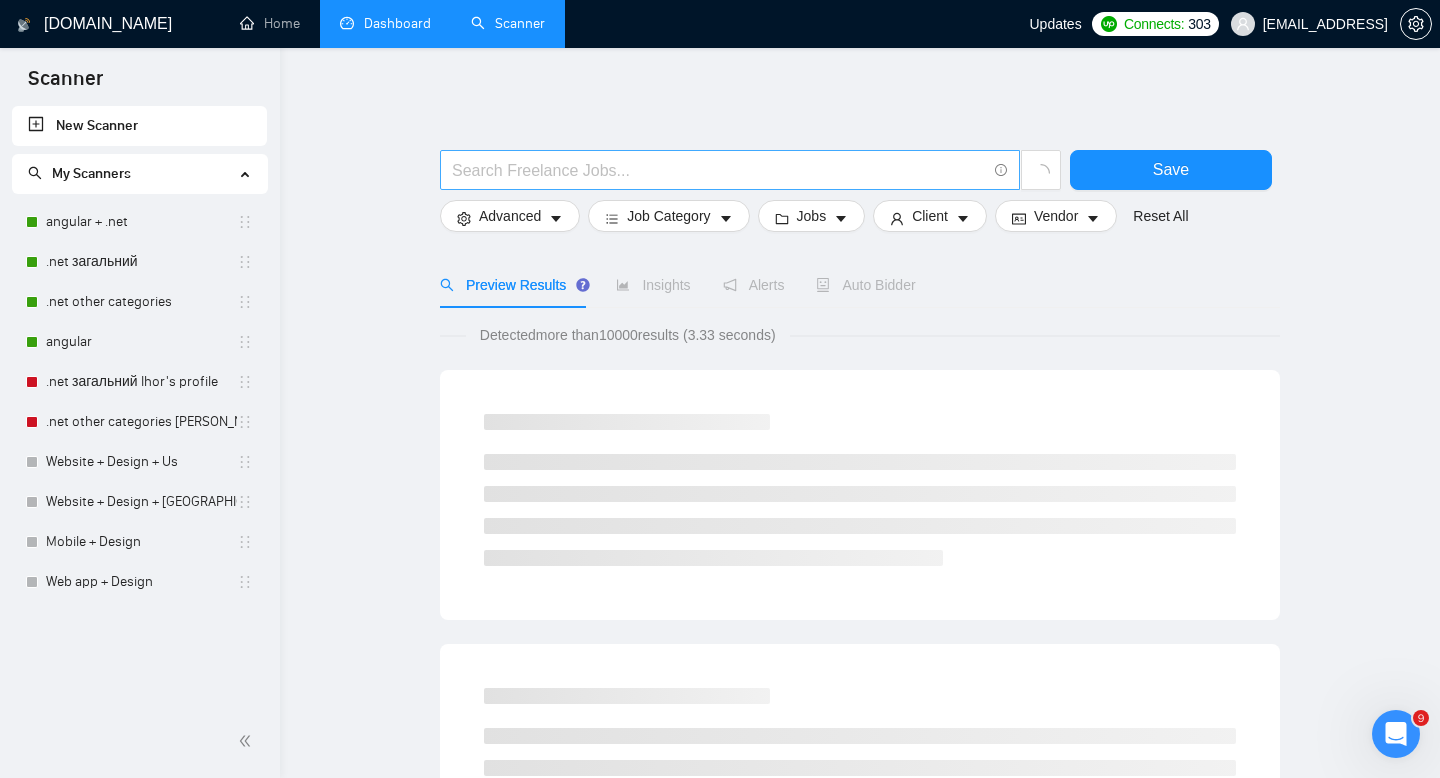 click at bounding box center (719, 170) 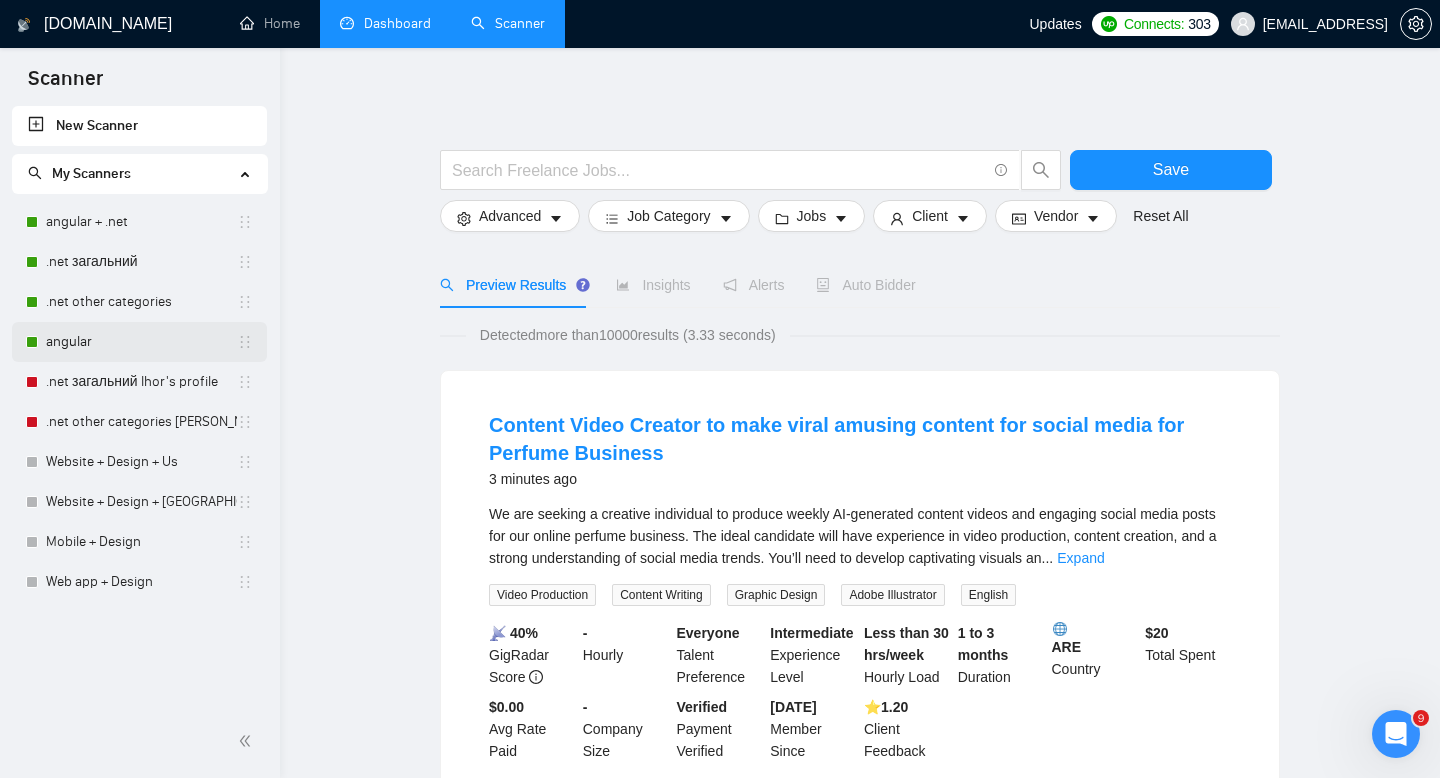 click on "angular" at bounding box center [141, 342] 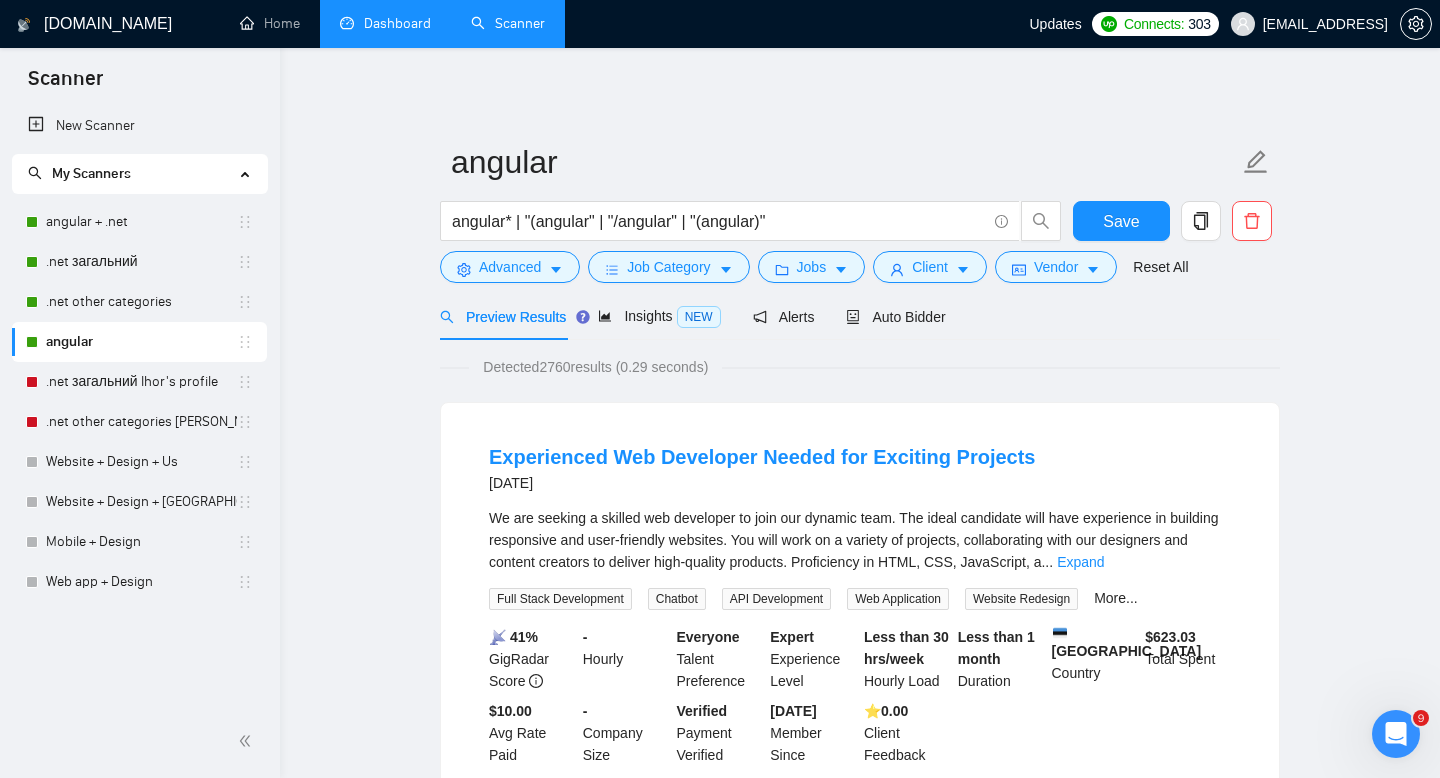 click on "My Scanners" at bounding box center [131, 174] 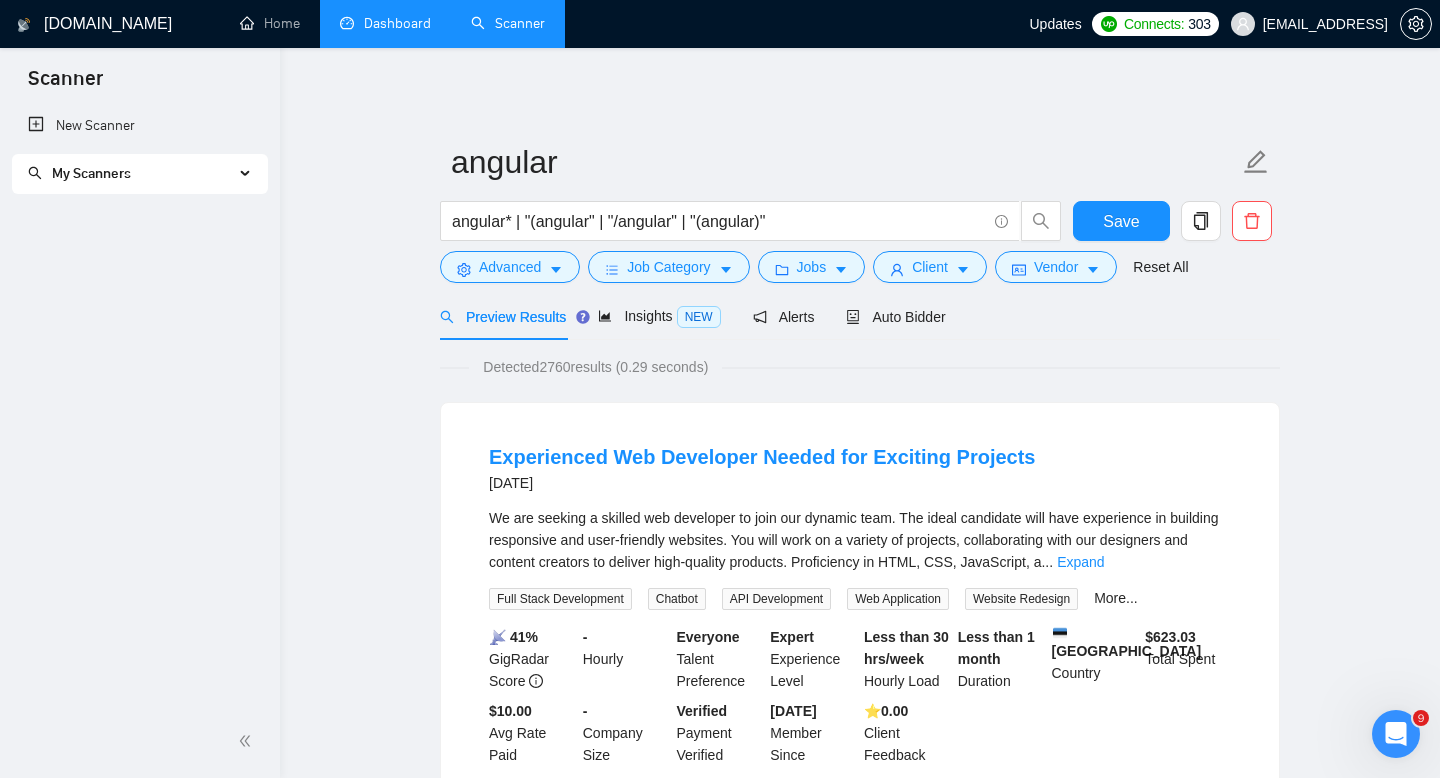 click on "New Scanner My Scanners angular + .net .net загальний .net other categories angular  .net загальний Ihor's profile  .net other categories [PERSON_NAME]'s profile Website + Design + Us Website + Design + [GEOGRAPHIC_DATA]+[GEOGRAPHIC_DATA] Mobile + Design Web app + Design" at bounding box center (140, 405) 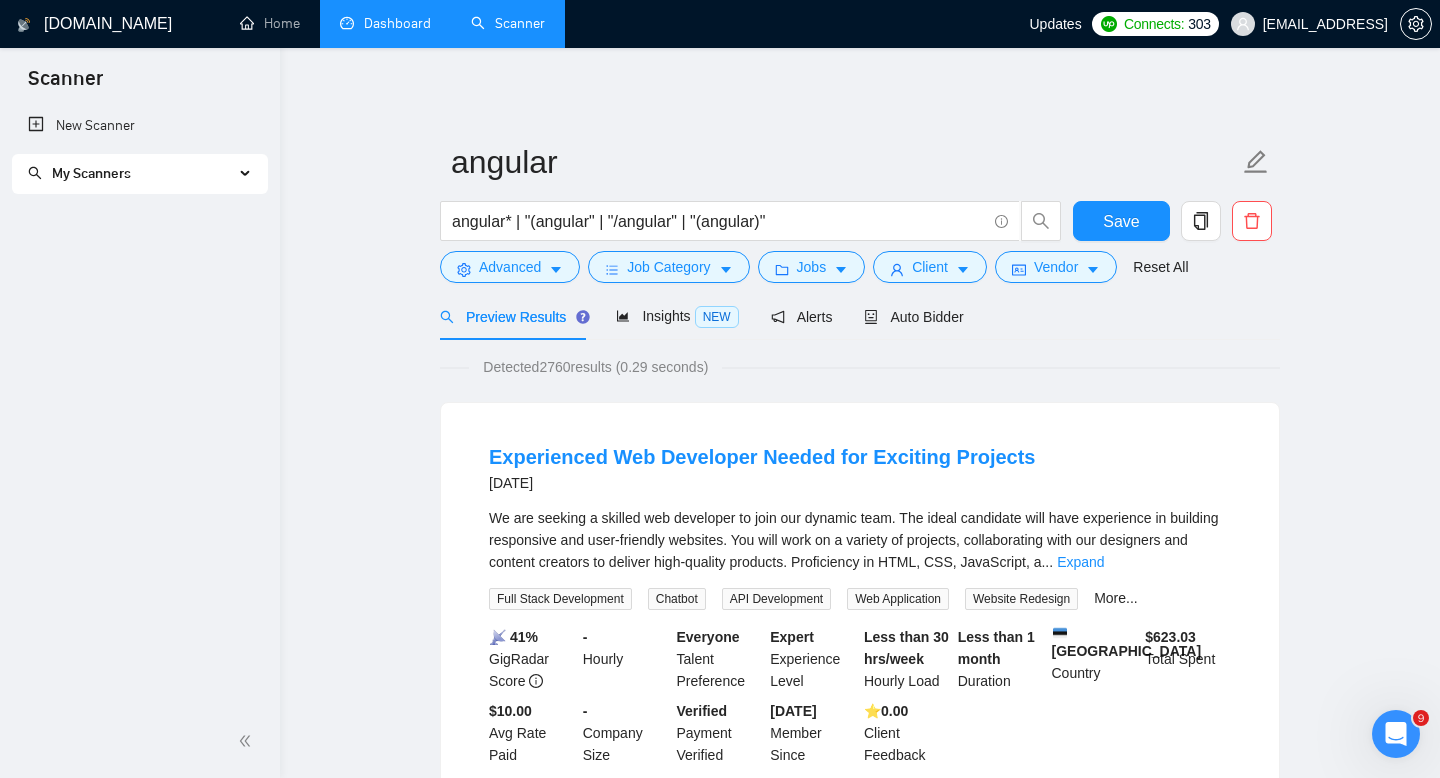 click on "My Scanners angular + .net .net загальний .net other categories angular  .net загальний Ihor's profile  .net other categories [PERSON_NAME]'s profile Website + Design + Us Website + Design + [GEOGRAPHIC_DATA]+Asia Mobile + Design Web app + Design" at bounding box center (139, 178) 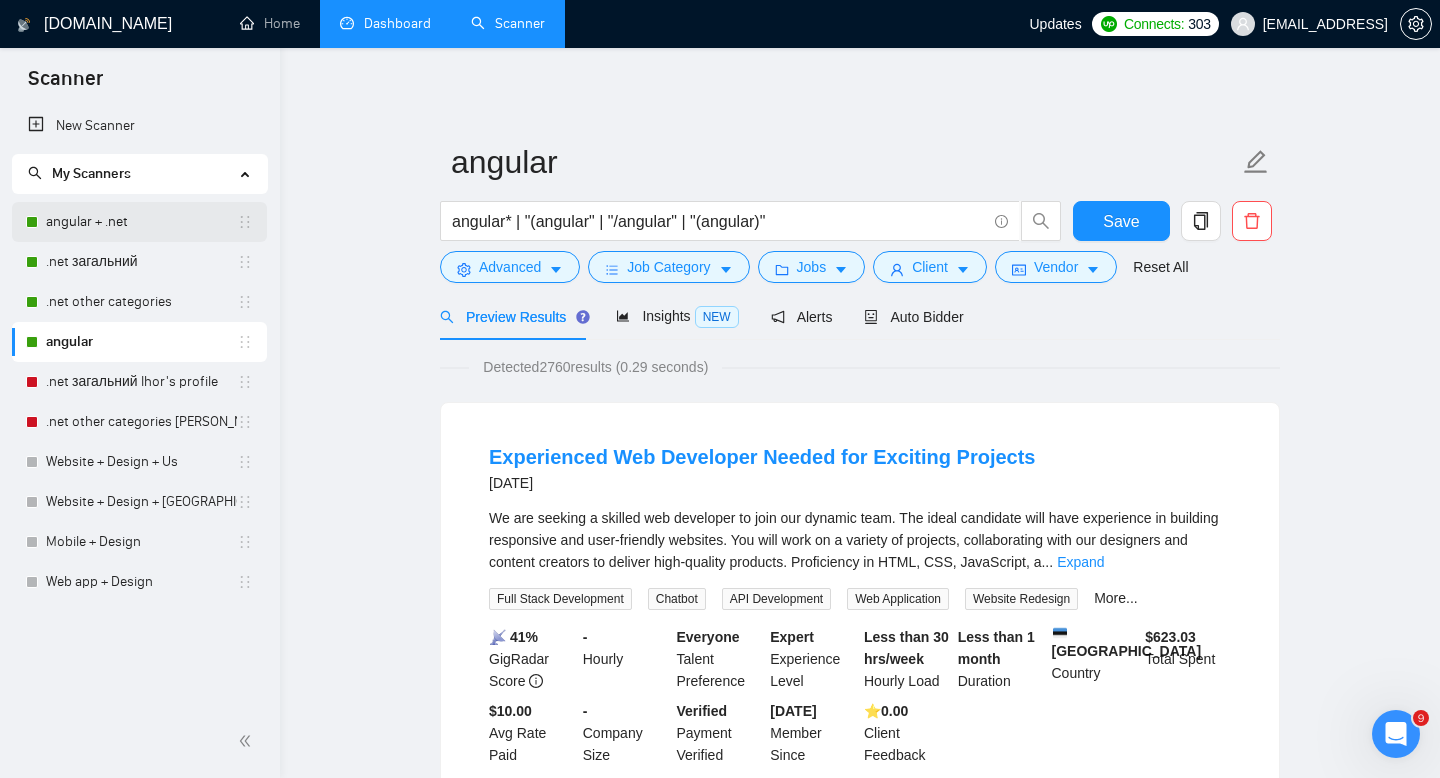 click on "angular + .net" at bounding box center [141, 222] 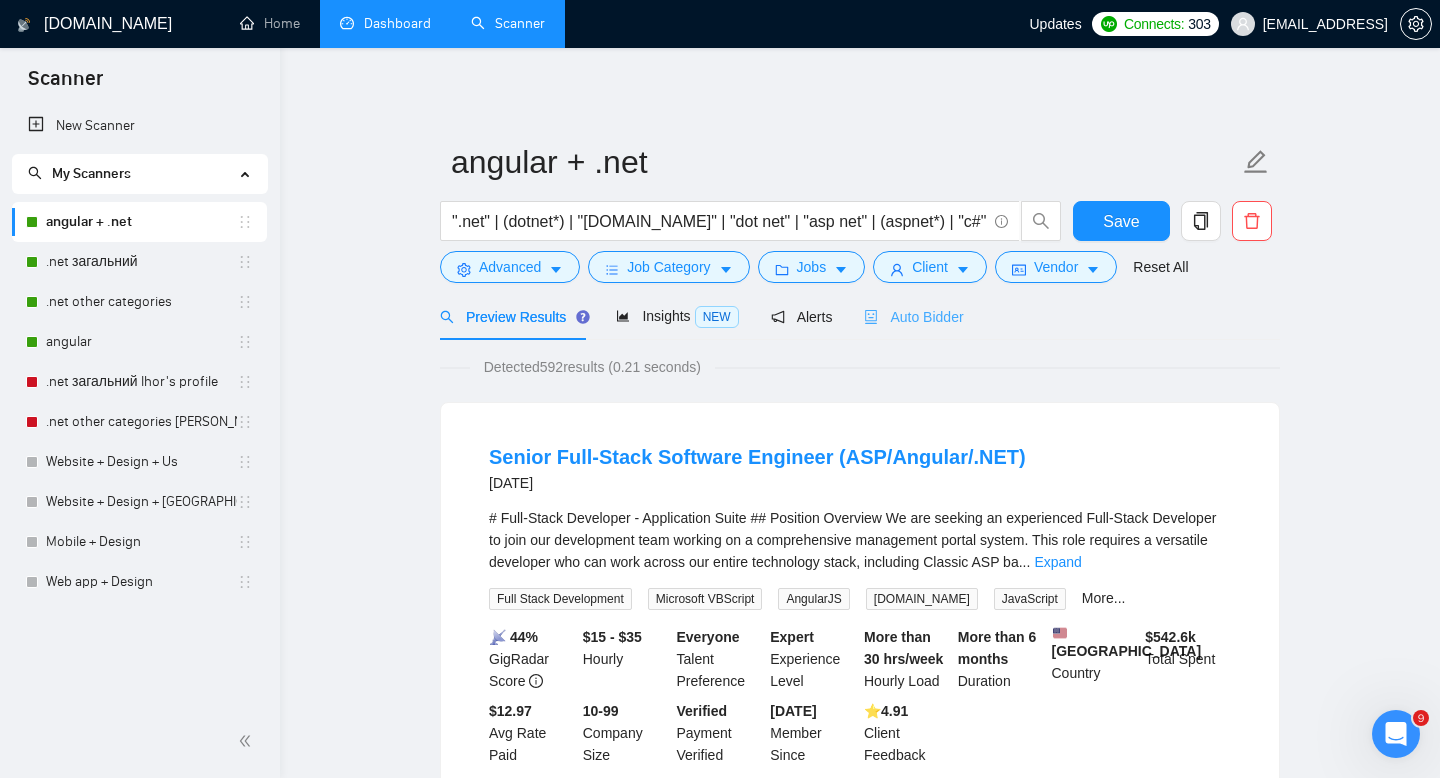 click on "Auto Bidder" at bounding box center (913, 316) 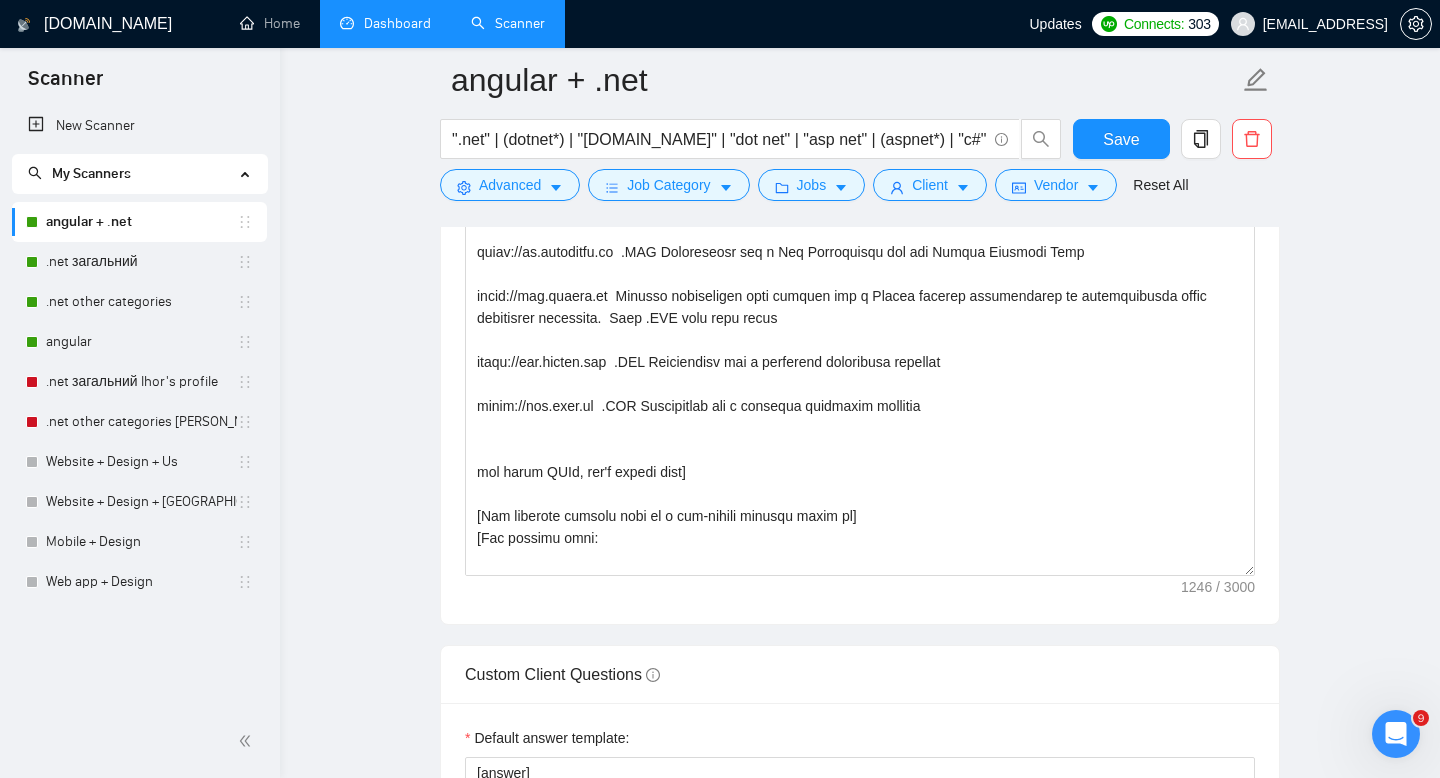 scroll, scrollTop: 286, scrollLeft: 0, axis: vertical 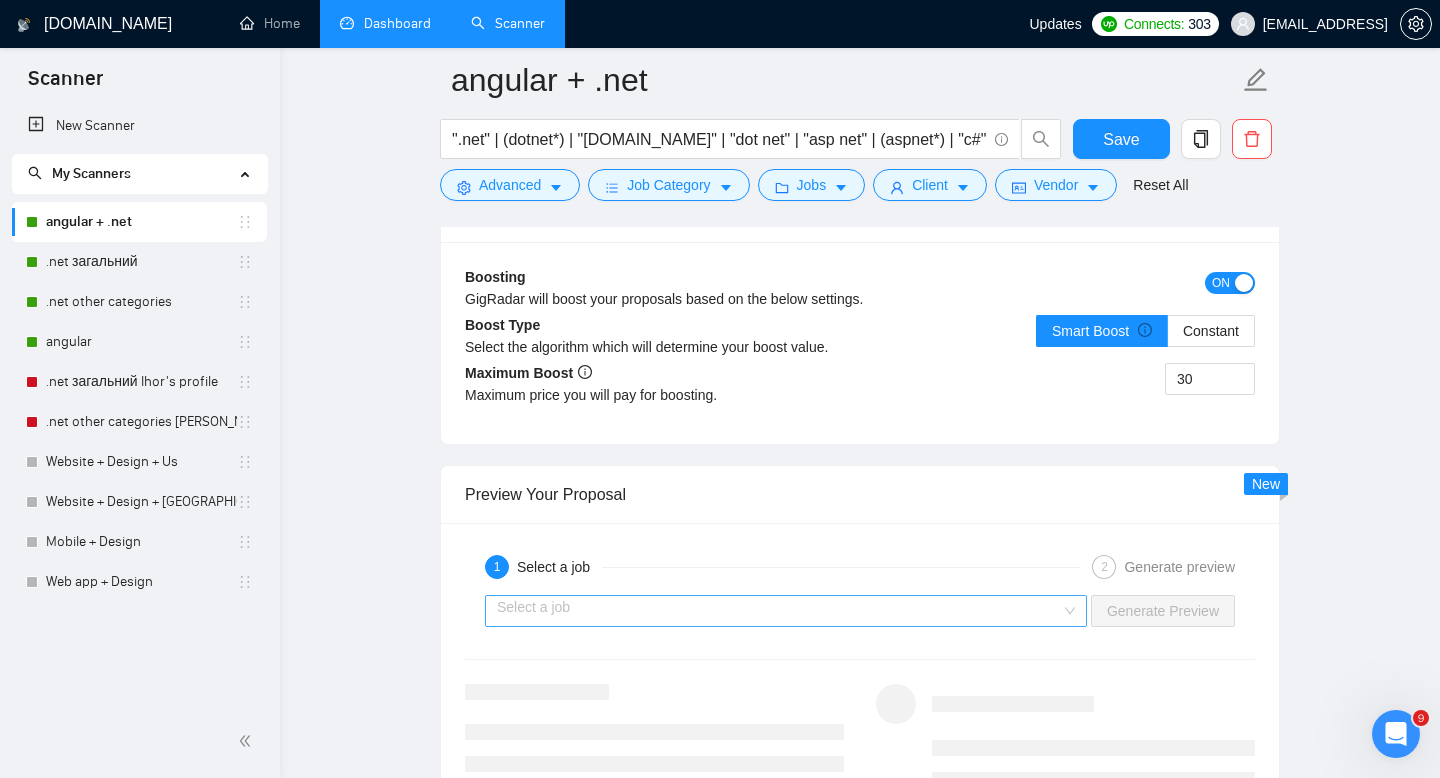 click at bounding box center (779, 611) 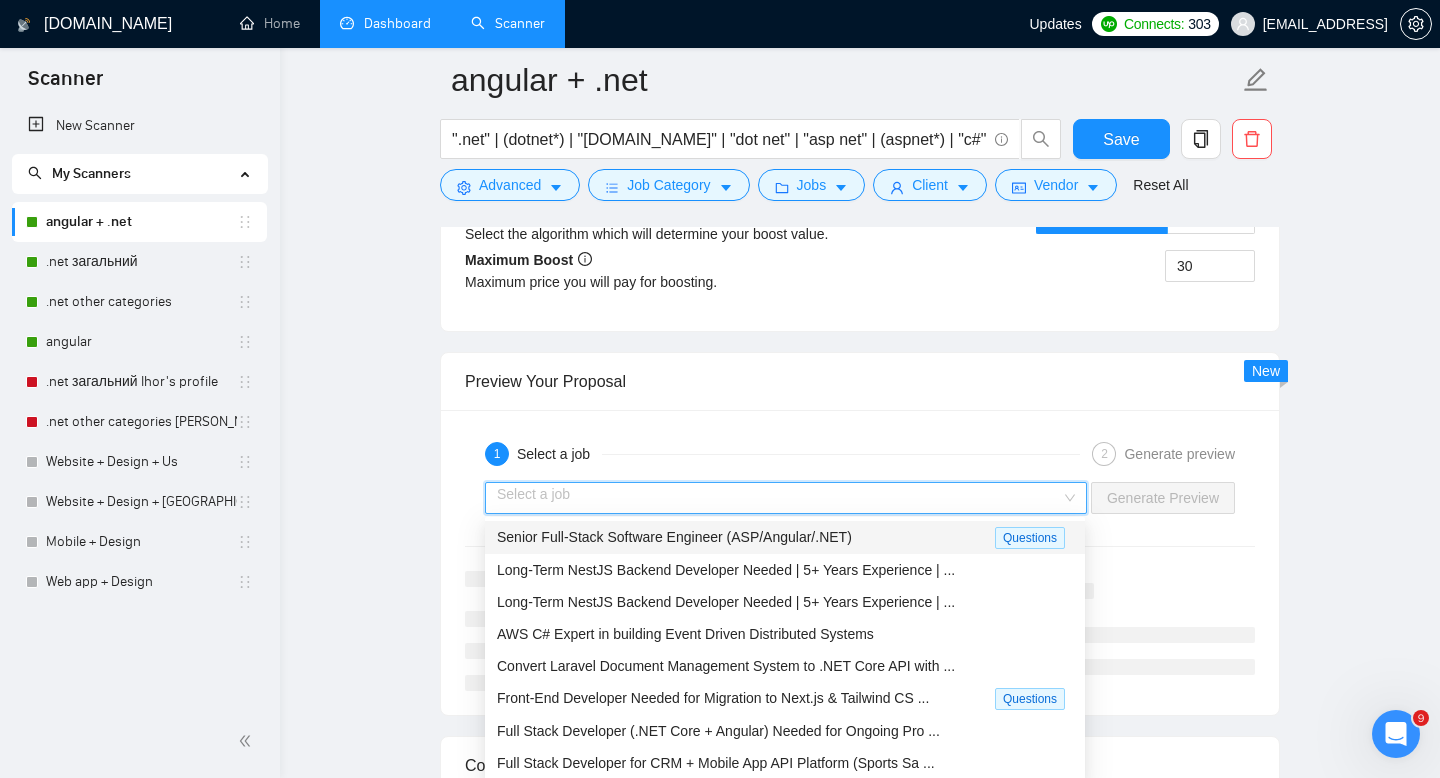 scroll, scrollTop: 2898, scrollLeft: 0, axis: vertical 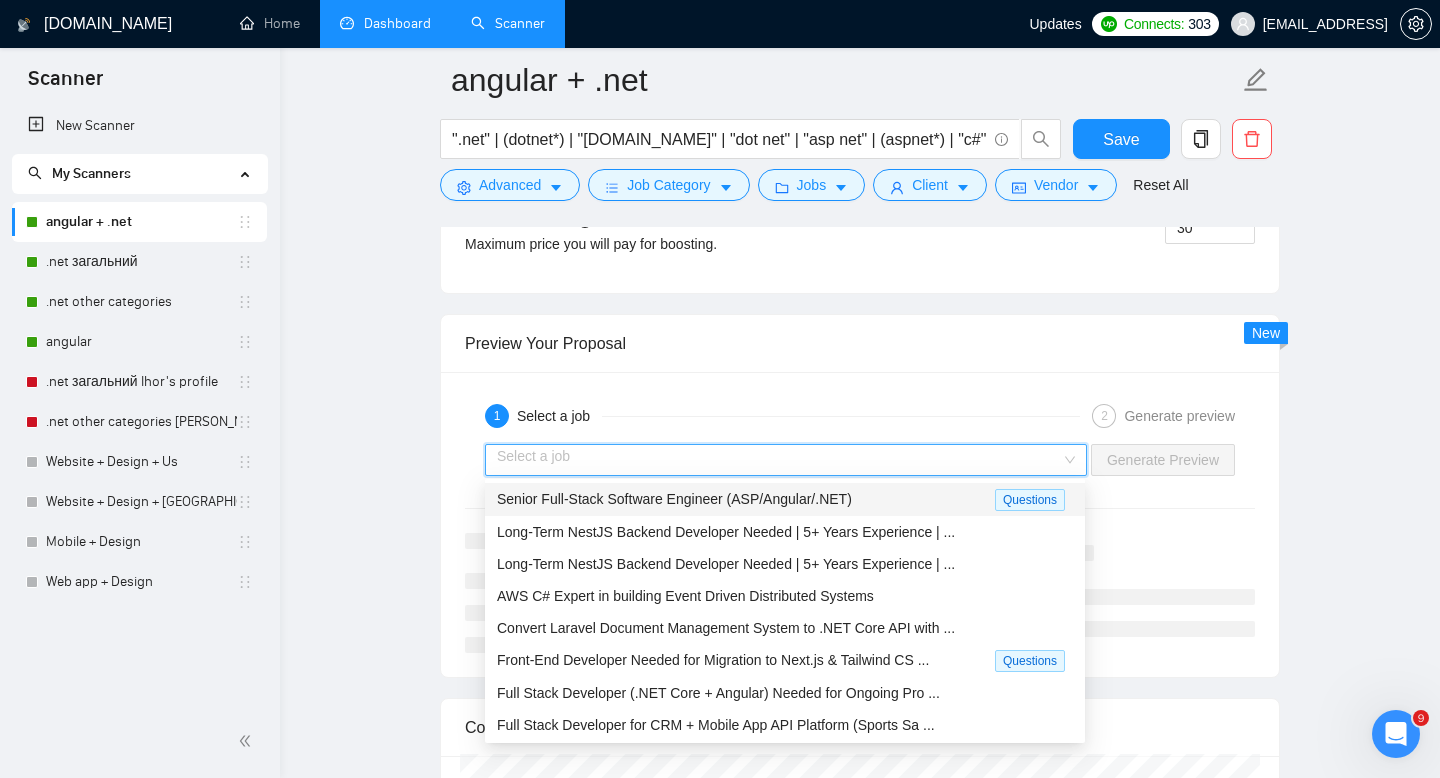 click at bounding box center [779, 460] 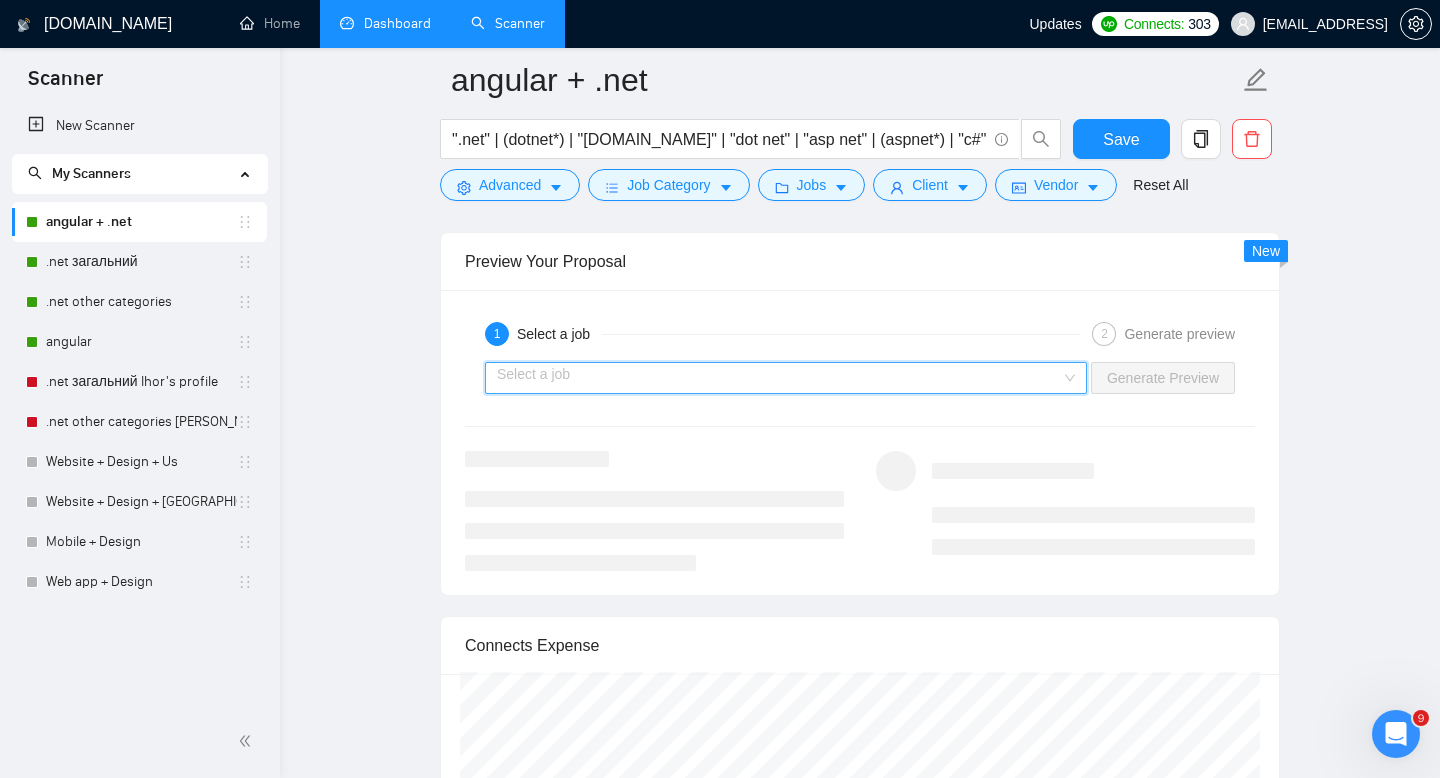scroll, scrollTop: 2419, scrollLeft: 0, axis: vertical 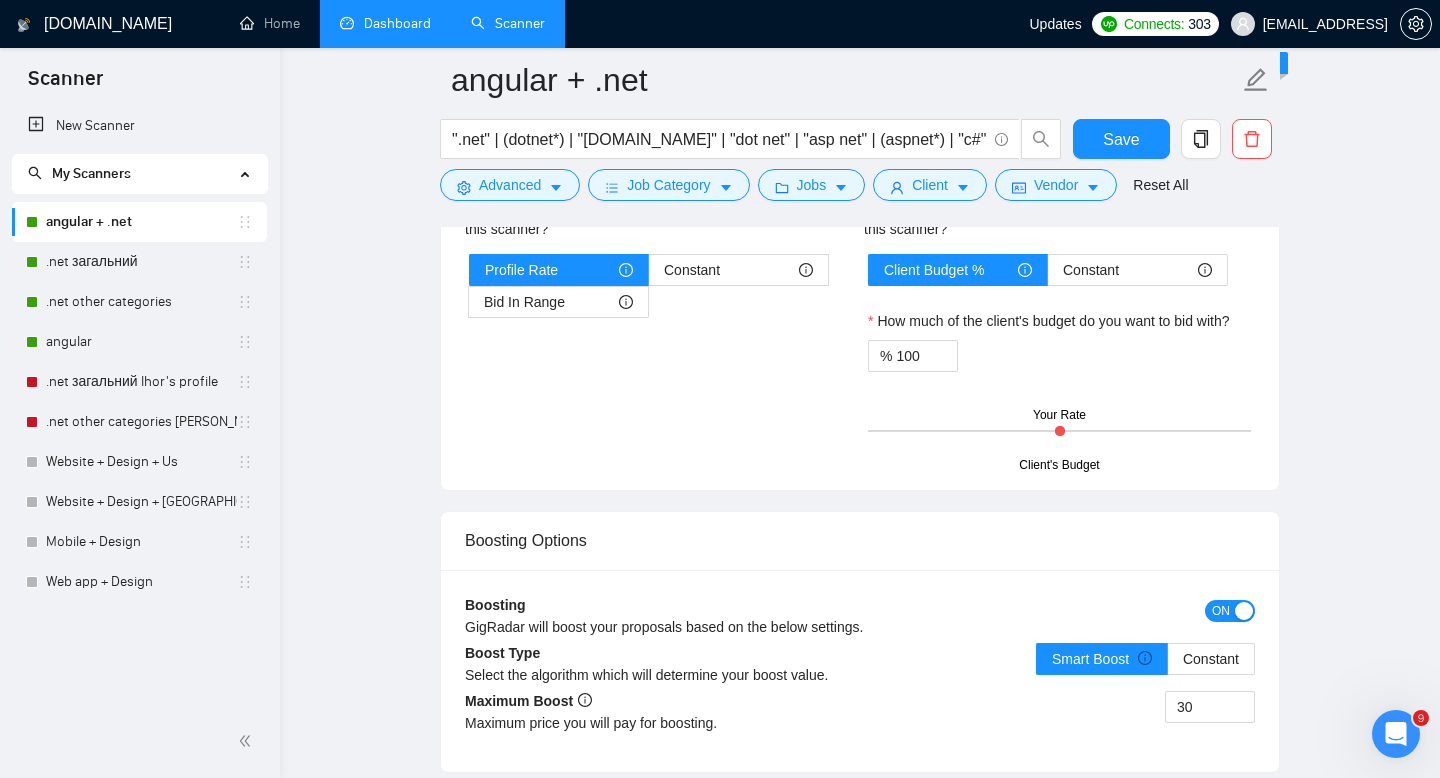 click on "Dashboard" at bounding box center [385, 24] 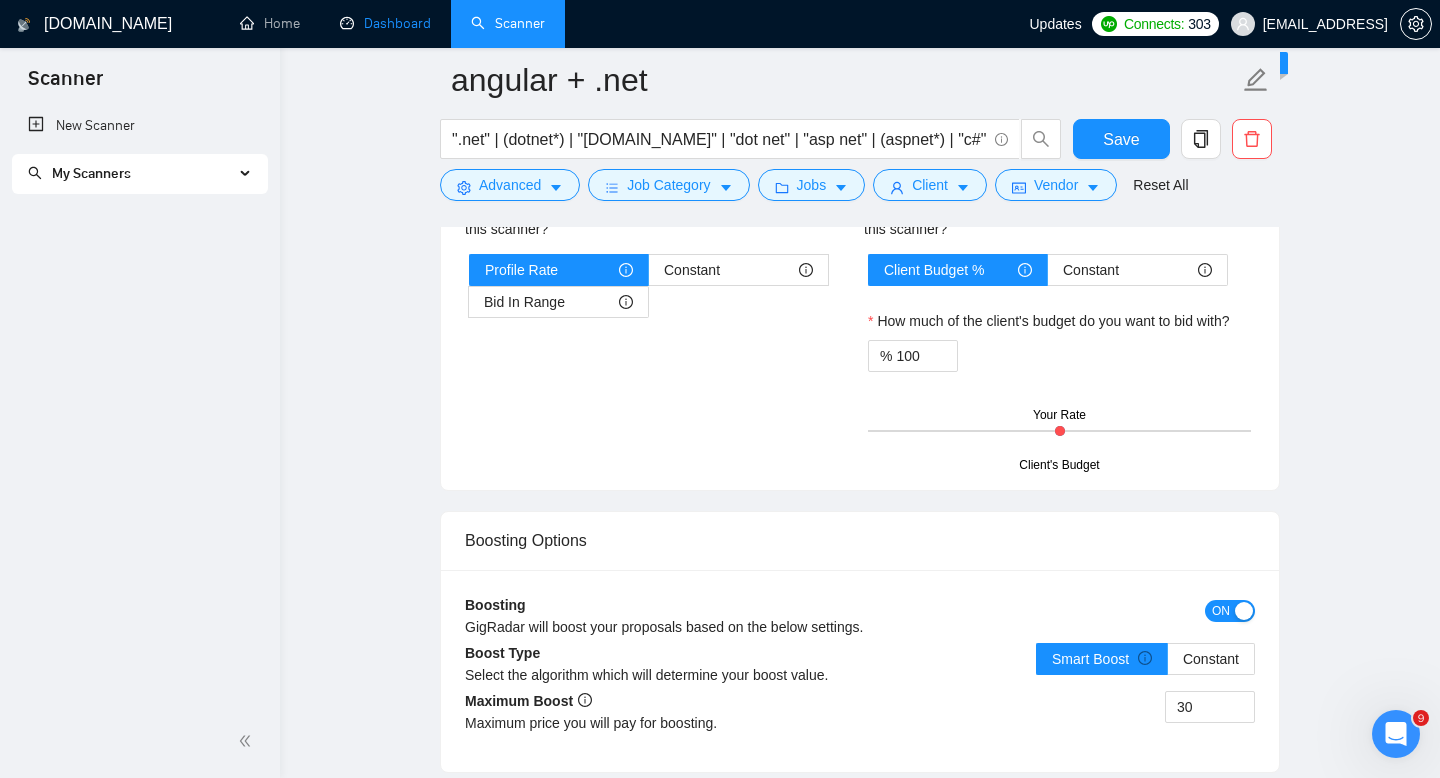 click on "Dashboard" at bounding box center (385, 23) 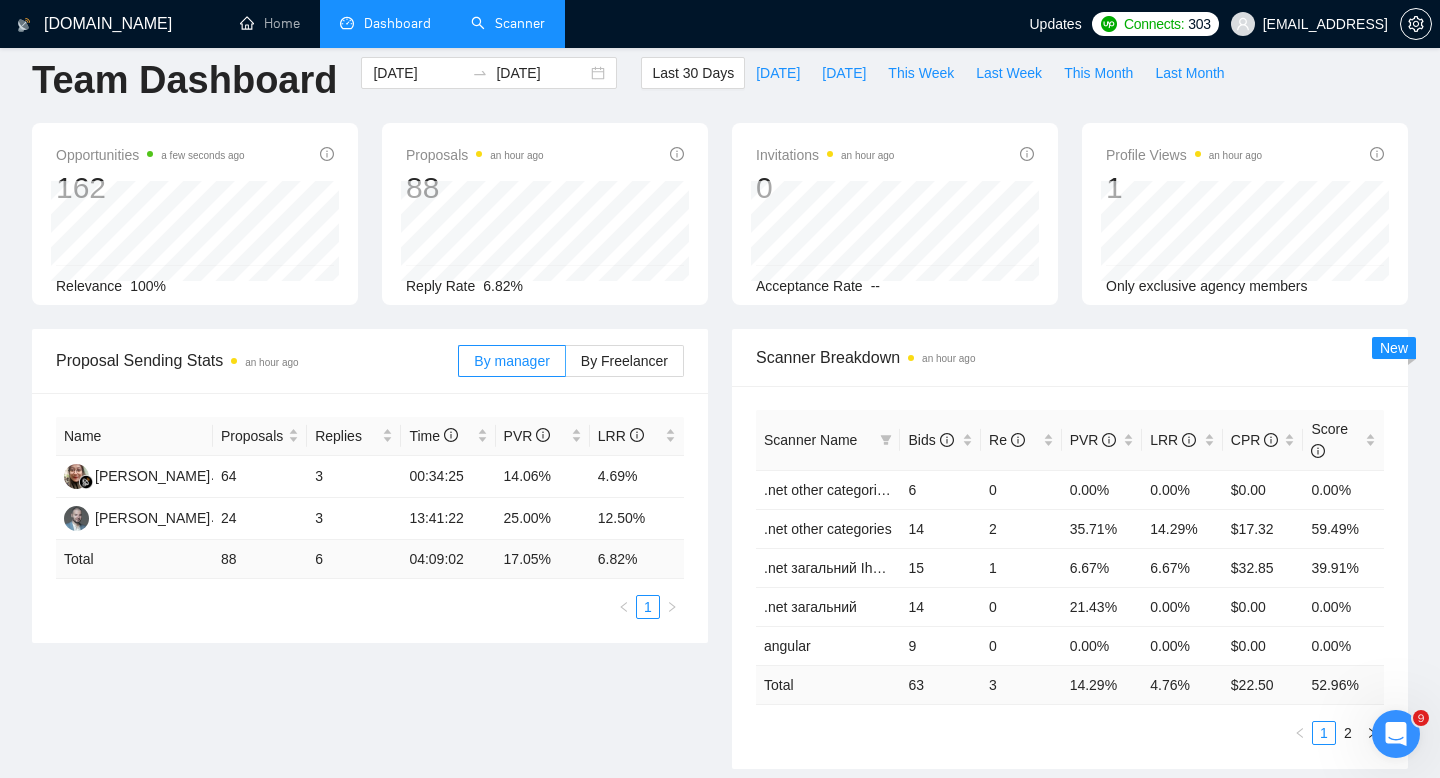 scroll, scrollTop: 0, scrollLeft: 0, axis: both 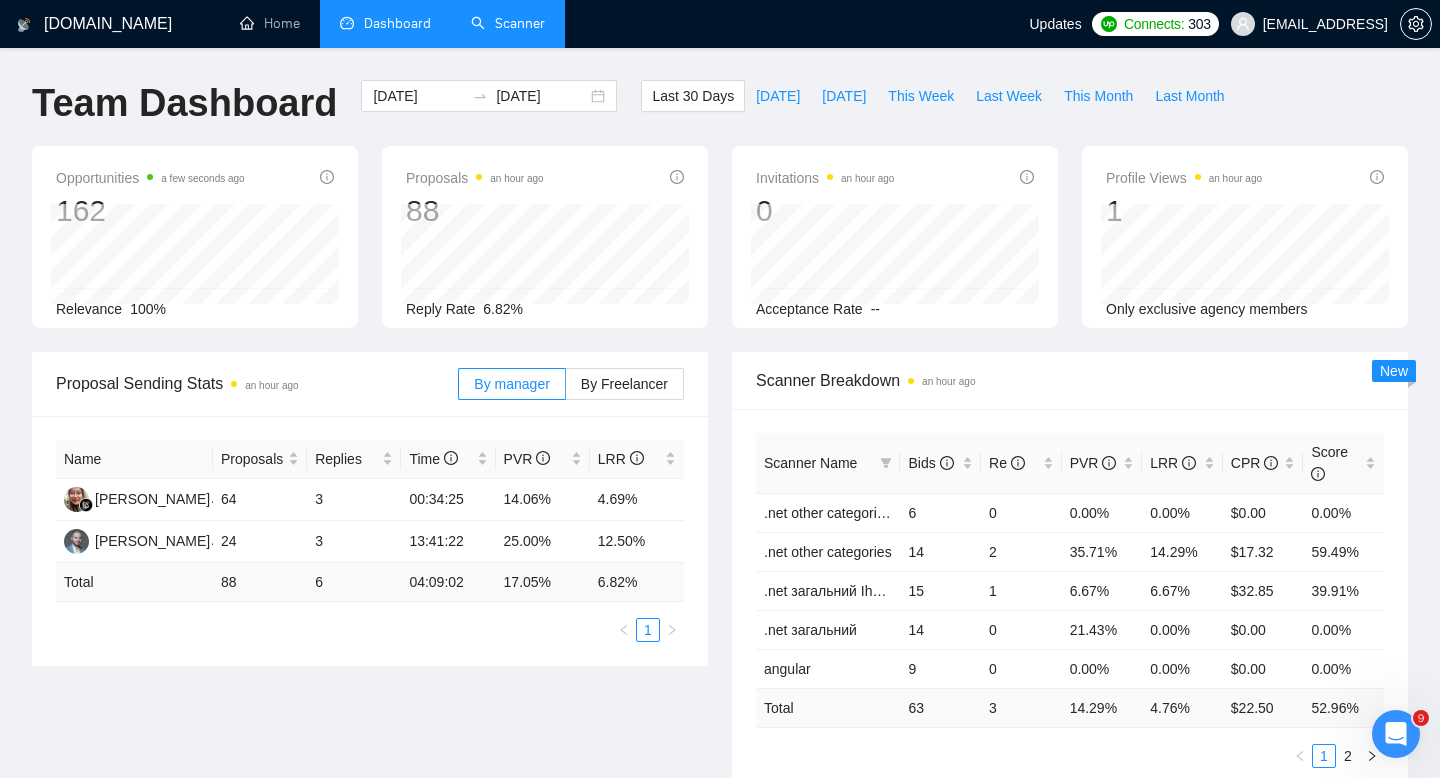 click on "[DOMAIN_NAME] Home Dashboard Scanner Updates  Connects: 303 [EMAIL_ADDRESS] Team Dashboard [DATE] [DATE] Last 30 Days [DATE] [DATE] This Week Last Week This Month Last Month Opportunities a few seconds ago 162   Relevance 100% Proposals an hour ago 88   [DATE]
Replied 0 Reply Rate 6.82% Invitations an hour ago 0   Acceptance Rate -- Profile Views an hour ago 1   Only exclusive agency members Proposal Sending Stats an hour ago By manager By Freelancer Name Proposals Replies Time   PVR   LRR   Salza Jullyan 64 3 00:34:25 14.06% 4.69% [PERSON_NAME] 24 3 13:41:22 25.00% 12.50% Total 88 6 04:09:02 17.05 % 6.82 % 1 Scanner Breakdown an hour ago Scanner Name Bids   Re   PVR   LRR   CPR   Score    .net other categories Ihor's profile 6 0 0.00% 0.00% $0.00 0.00% .net other categories 14 2 35.71% 14.29% $17.32 59.49%  .net загальний Ihor's profile 15 1 6.67% 6.67% $32.85 39.91% .net загальний 14 0 21.43% 0.00% $0.00 0.00% angular 9 0 0.00% 0.00% $0.00 0.00% Total 63 3 %" at bounding box center [720, 803] 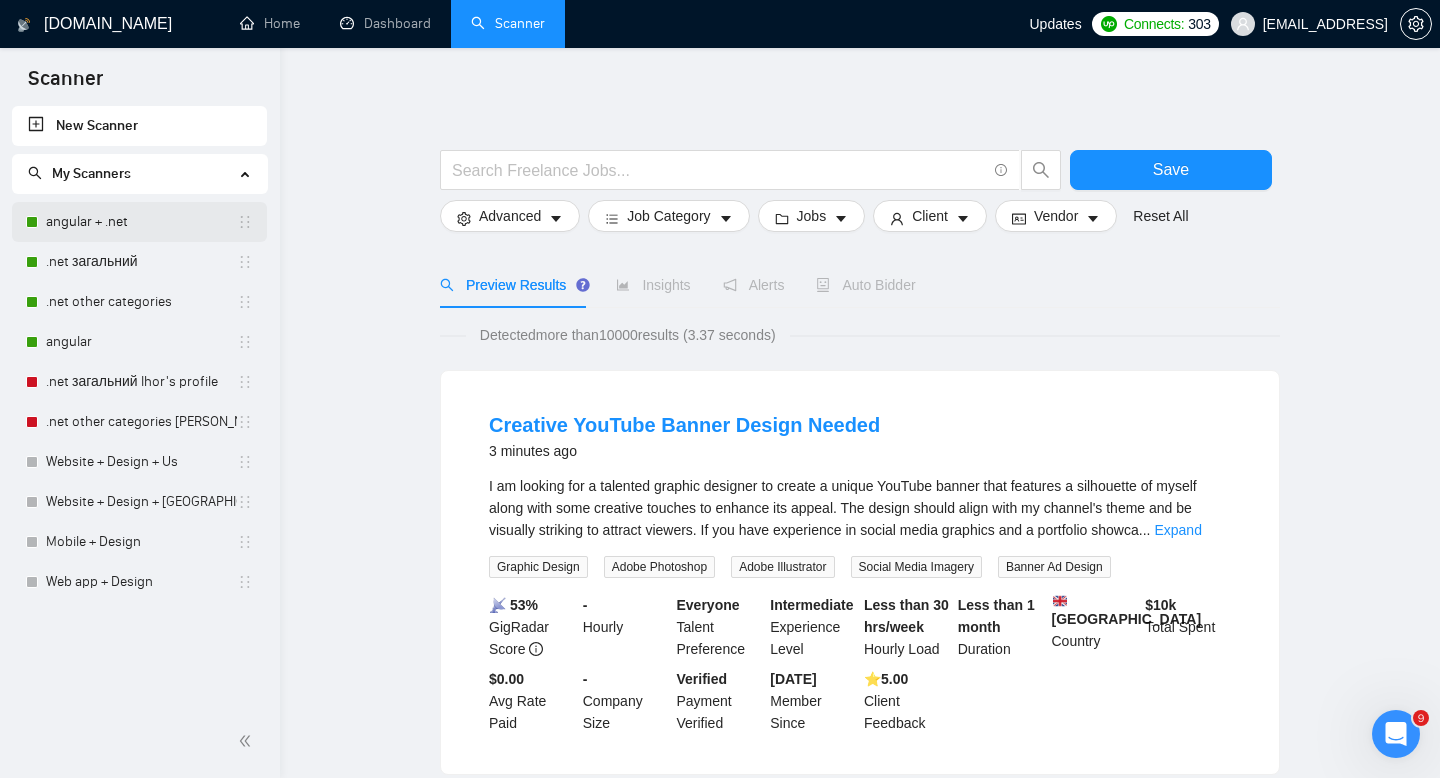 click on "angular + .net" at bounding box center [141, 222] 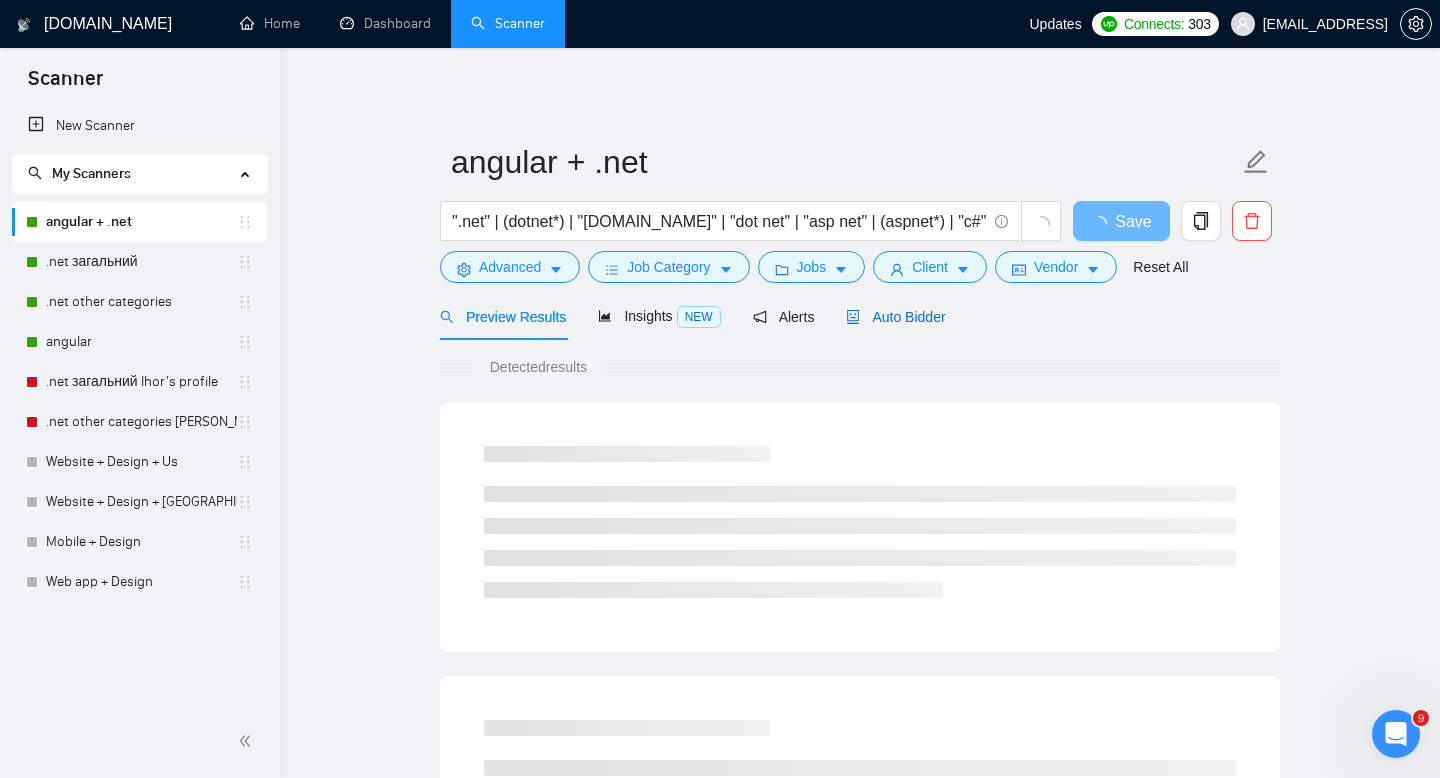 click on "Auto Bidder" at bounding box center (895, 317) 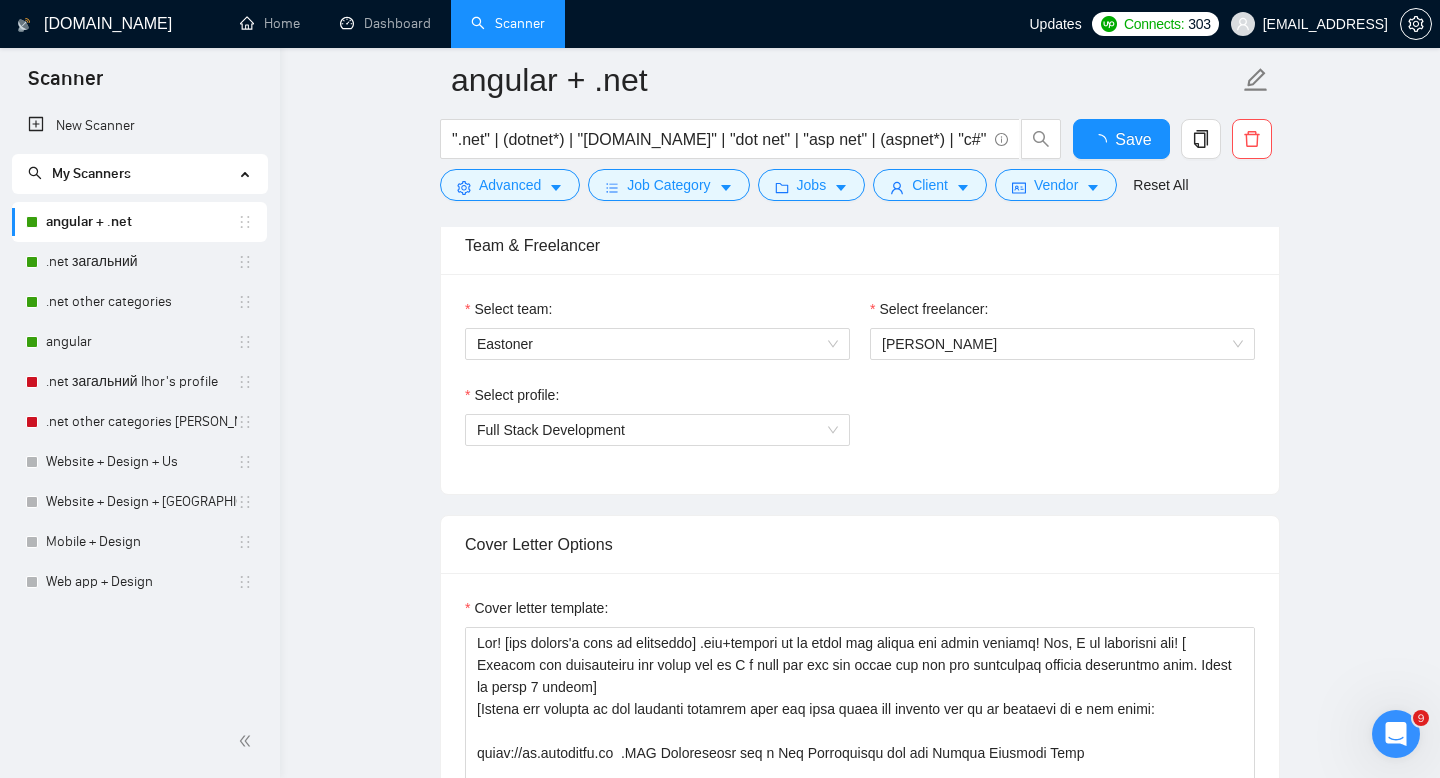type 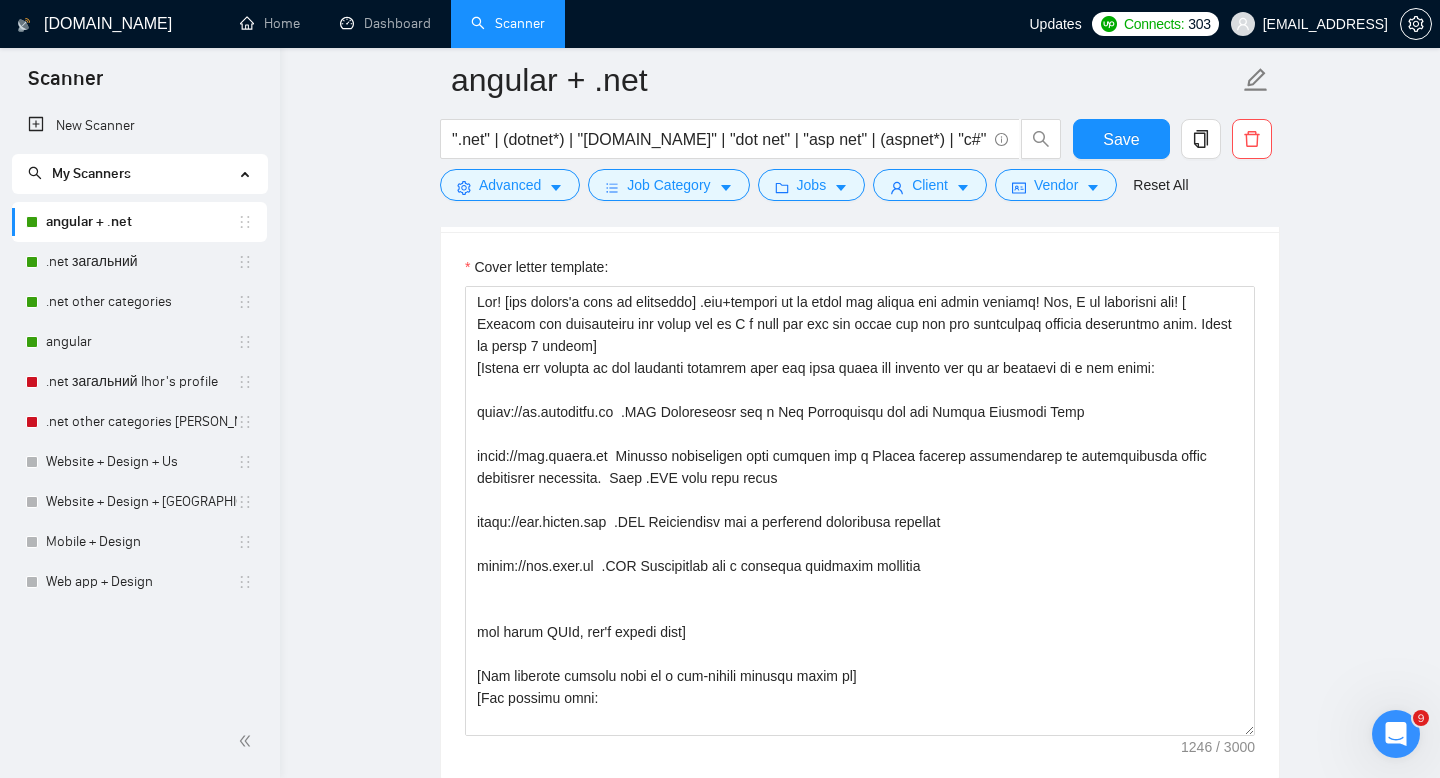scroll, scrollTop: 1563, scrollLeft: 0, axis: vertical 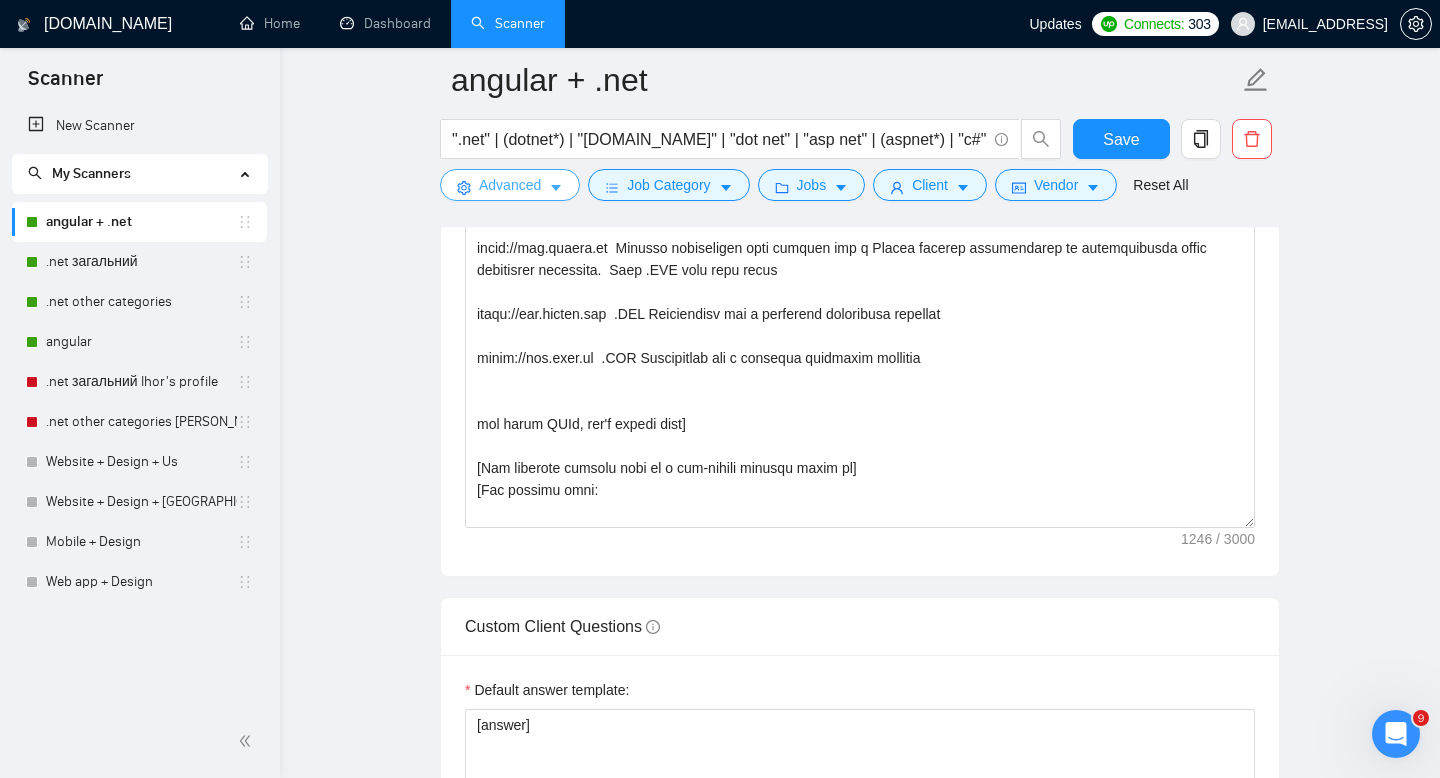 click on "Advanced" at bounding box center [510, 185] 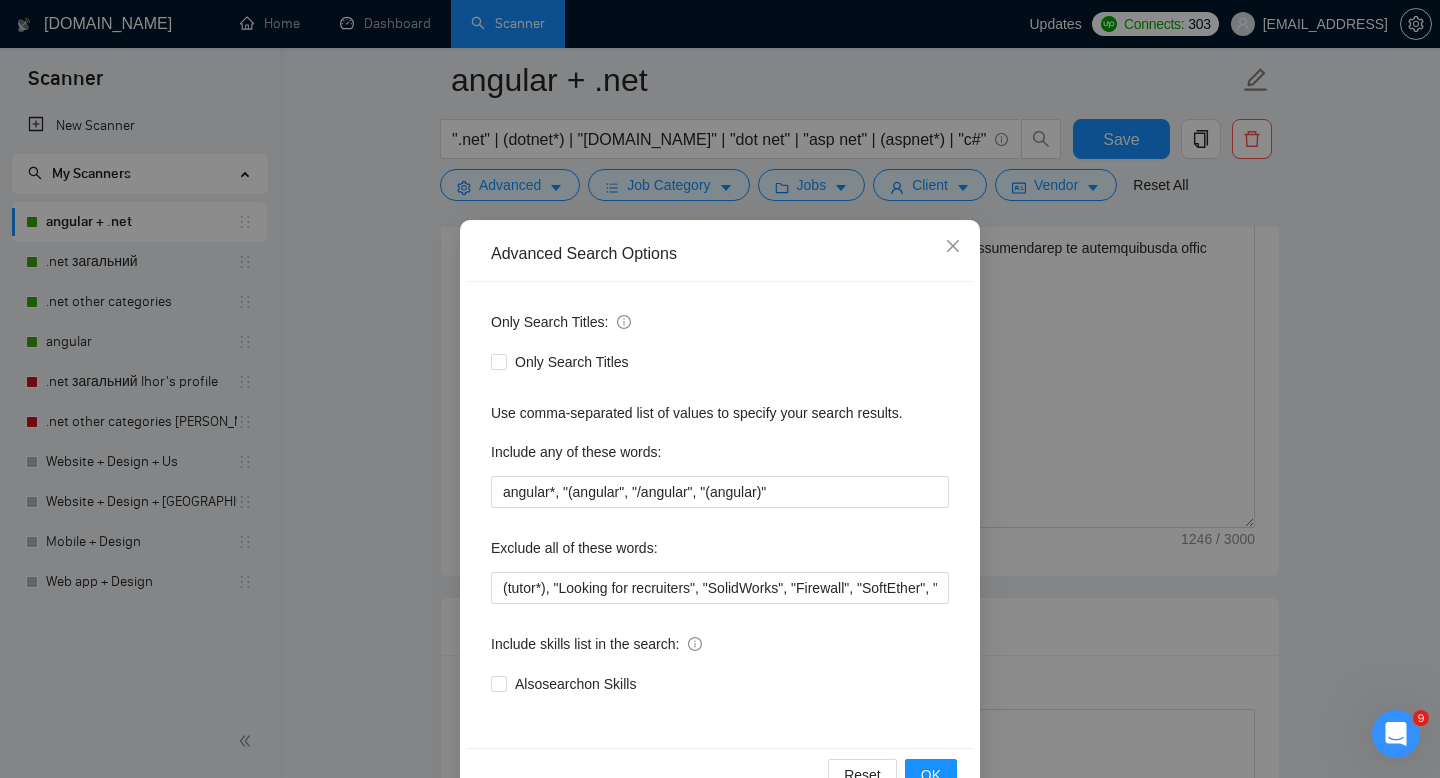scroll, scrollTop: 54, scrollLeft: 0, axis: vertical 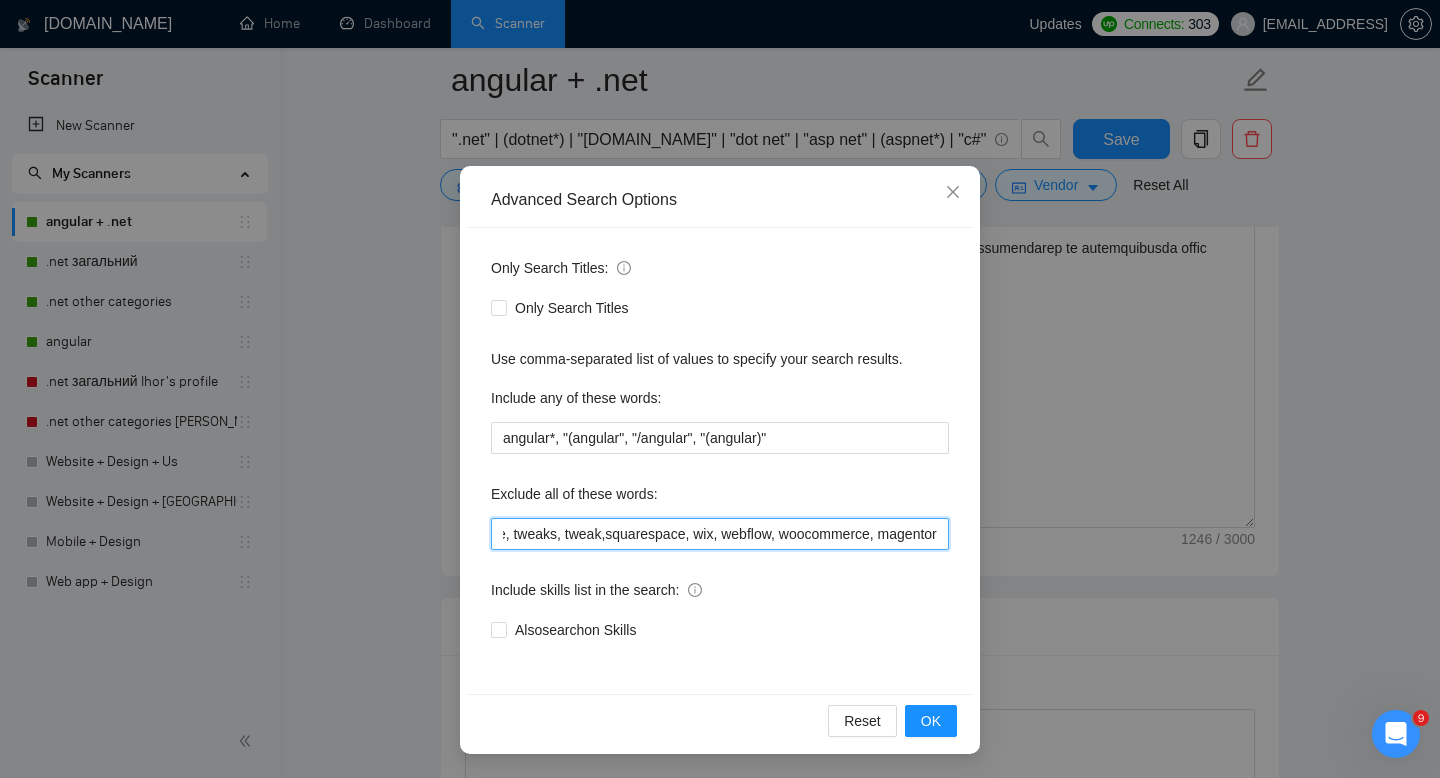 drag, startPoint x: 498, startPoint y: 533, endPoint x: 1017, endPoint y: 555, distance: 519.46606 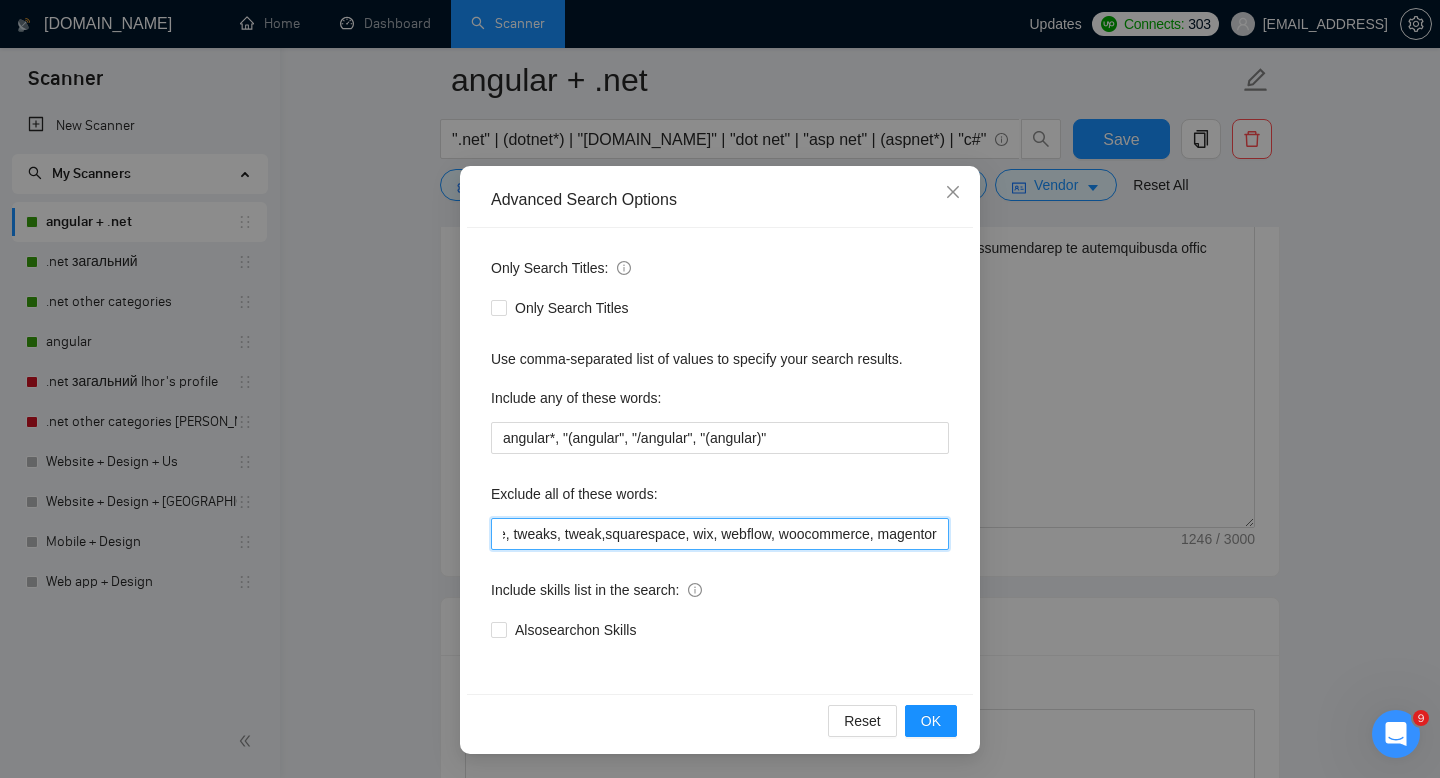 scroll, scrollTop: 0, scrollLeft: 0, axis: both 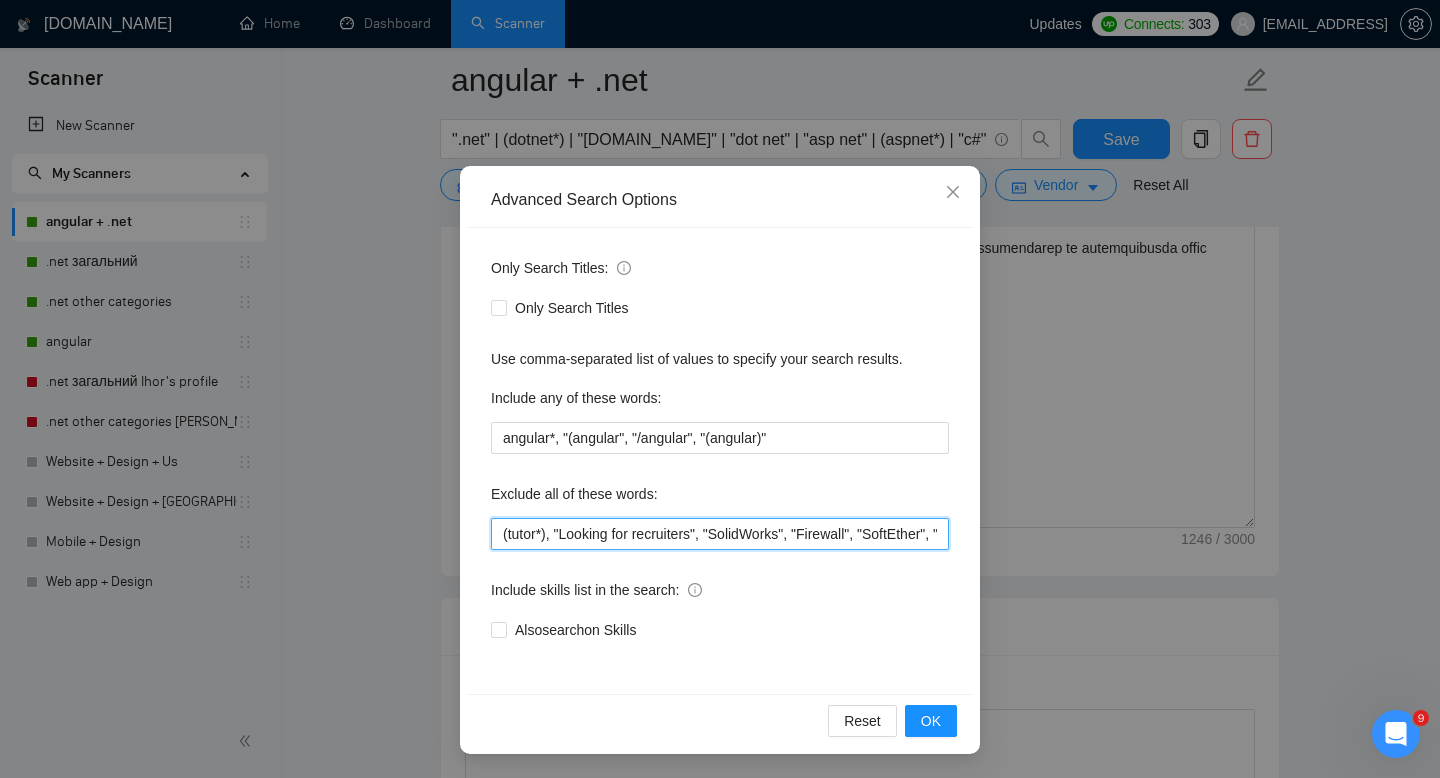 click on "(tutor*), "Looking for recruiters", "SolidWorks", "Firewall", "SoftEther", "Network Security", "OpenVPN", "Network Administration", AutoCad, consultant, "Microsoft Dynamics CRM", "Microsoft Dynamics Development", "Dynamics CRM", Java, ".NET MAUI", "Building Information Modeling", "Windows Presentation Foundation", Wix, "Autodesk Revit", "AutoCAD Automation", "Autodesk AutoCAD API", "AutoCAD Civil 3D", "Autodesk AutoCAD", "Civil 3D", AutoCAD, wordPress, "Live Stream Video & Audio", "Avigilon ACC Web Endpoint API", Desktop, "Sage 100", Ionic, ERP-Syncs, KQL, Xamarin, bot, Epicor, "C++", consulting, [GEOGRAPHIC_DATA], coaching, consult, tutor, teacher, mentor, trading, parser, parsing, "no agency", sex, casino, "no agencies", php, wordpress, shopify, small, little, tweaks, tweak,squarespace, wix, webflow, woocommerce, magentor" at bounding box center (720, 534) 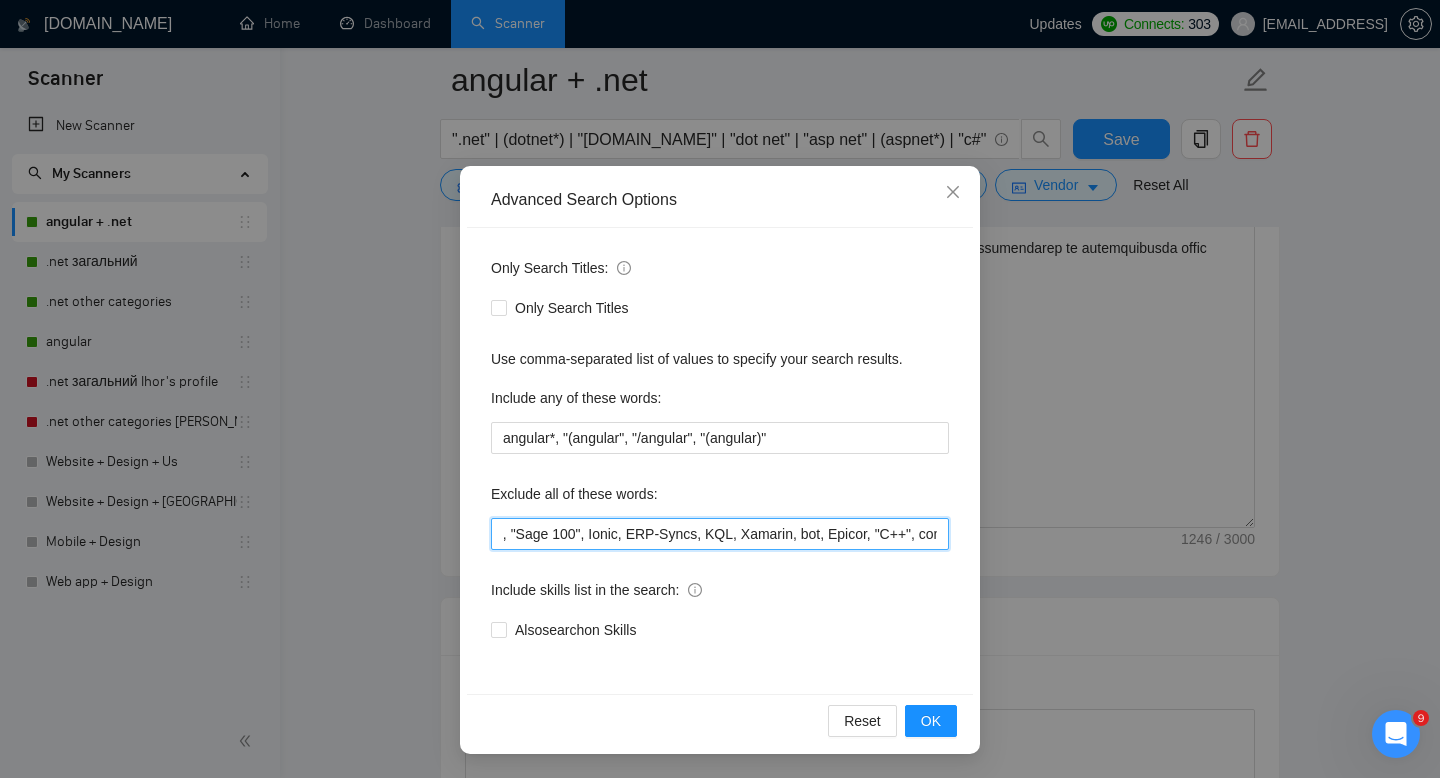scroll, scrollTop: 0, scrollLeft: 3369, axis: horizontal 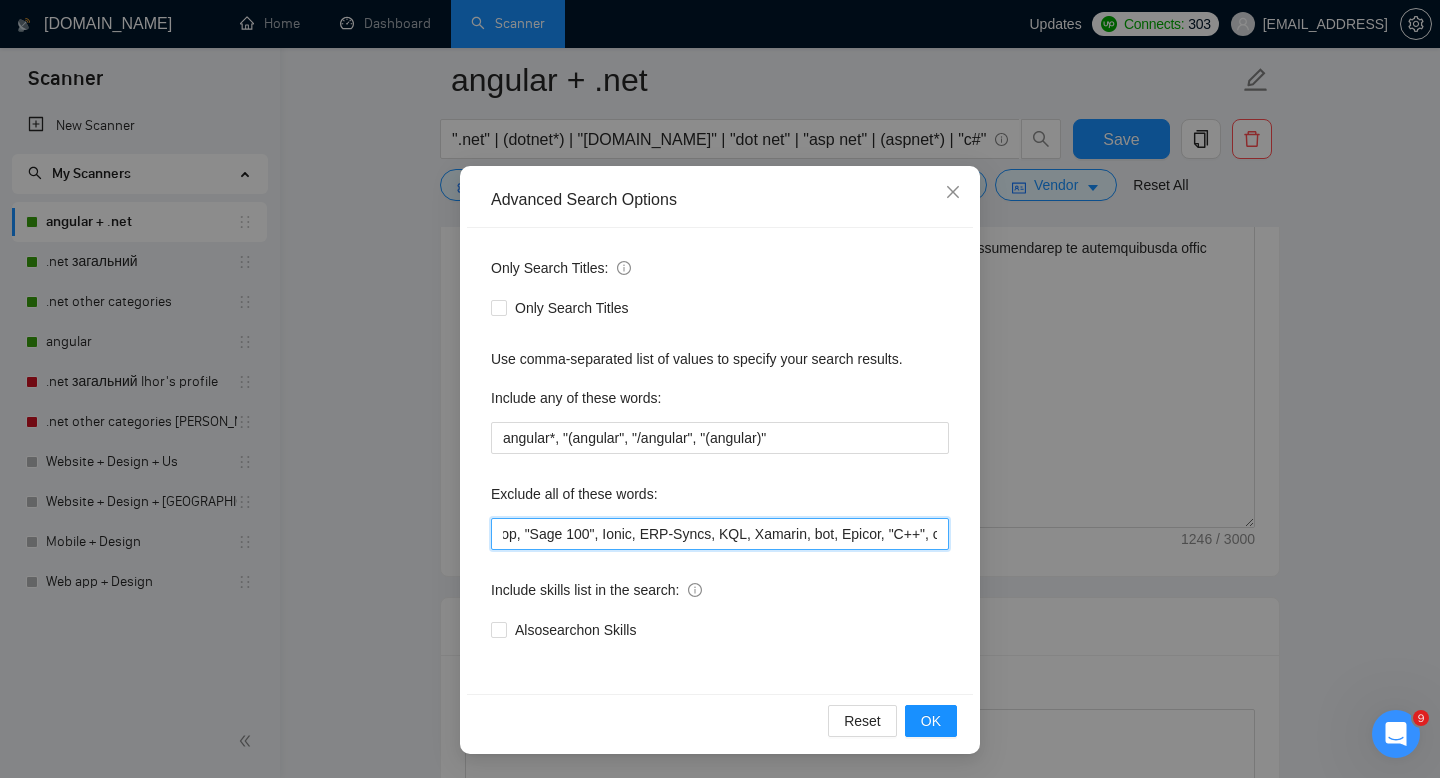 click on "(tutor*), "Looking for recruiters", "SolidWorks", "Firewall", "SoftEther", "Network Security", "OpenVPN", "Network Administration", AutoCad, consultant, "Microsoft Dynamics CRM", "Microsoft Dynamics Development", "Dynamics CRM", Java, ".NET MAUI", "Building Information Modeling", "Windows Presentation Foundation", Wix, "Autodesk Revit", "AutoCAD Automation", "Autodesk AutoCAD API", "AutoCAD Civil 3D", "Autodesk AutoCAD", "Civil 3D", AutoCAD, wordPress, "Live Stream Video & Audio", "Avigilon ACC Web Endpoint API", Desktop, "Sage 100", Ionic, ERP-Syncs, KQL, Xamarin, bot, Epicor, "C++", consulting, [GEOGRAPHIC_DATA], coaching, consult, tutor, teacher, mentor, trading, parser, parsing, "no agency", sex, casino, "no agencies", php, wordpress, shopify, small, little, tweaks, tweak,squarespace, wix, webflow, woocommerce, magentor" at bounding box center [720, 534] 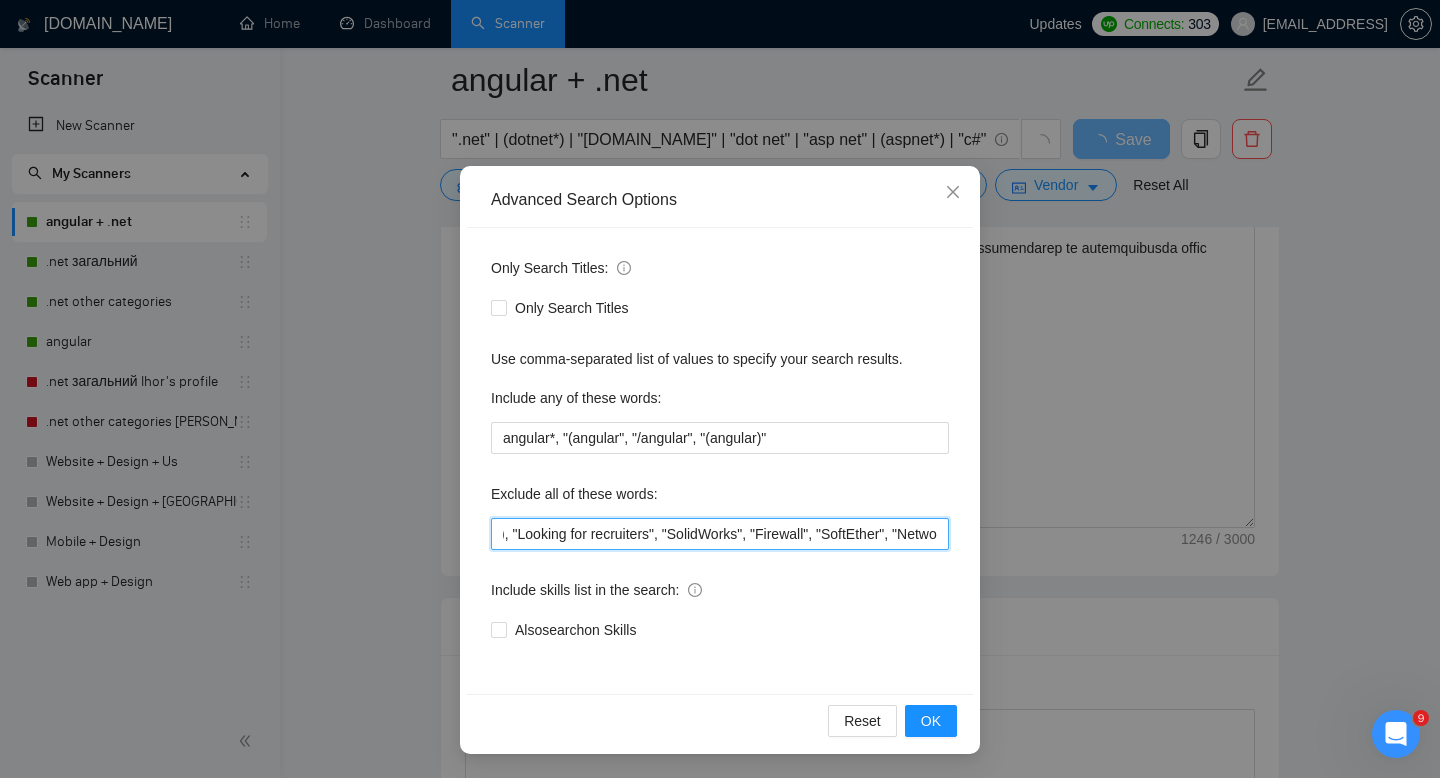 scroll, scrollTop: 0, scrollLeft: 0, axis: both 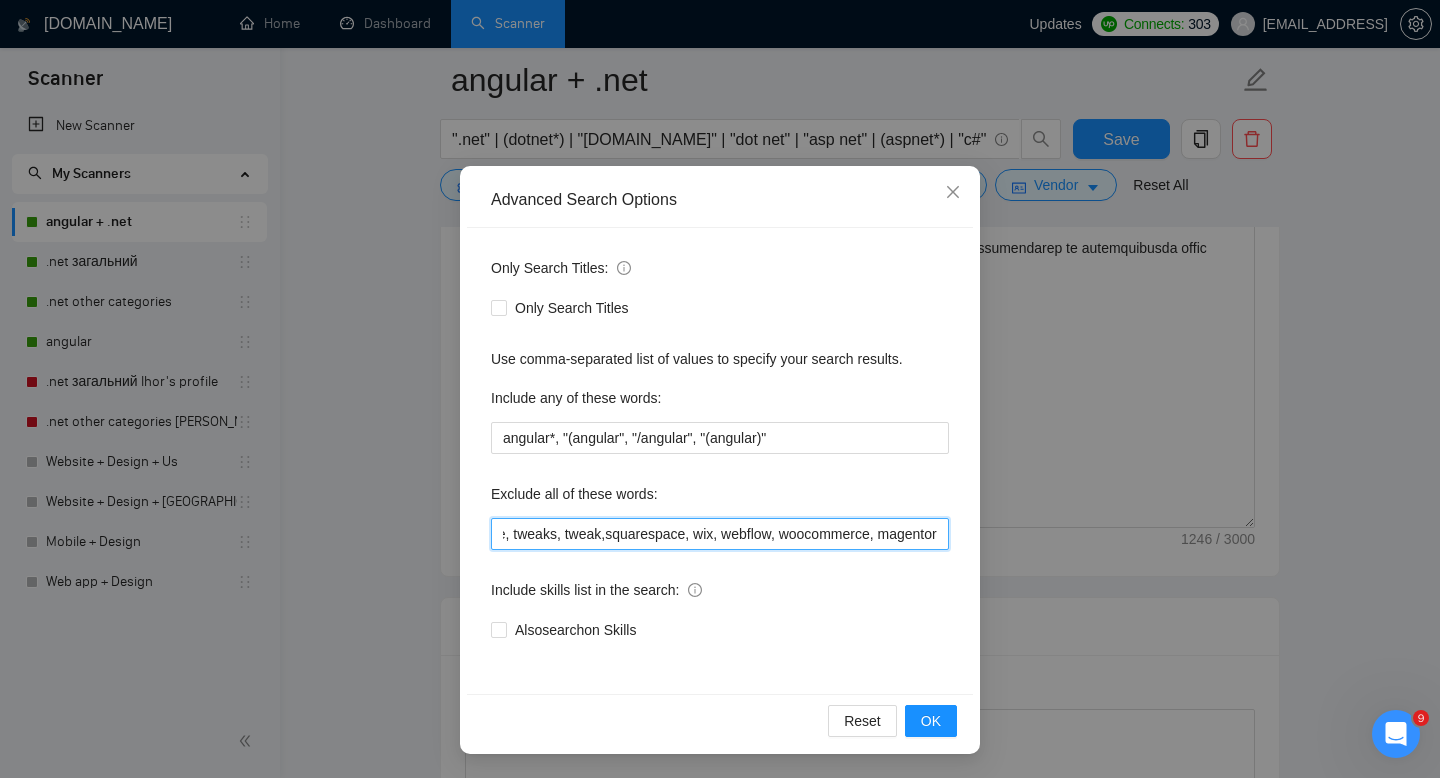 drag, startPoint x: 501, startPoint y: 535, endPoint x: 981, endPoint y: 572, distance: 481.42392 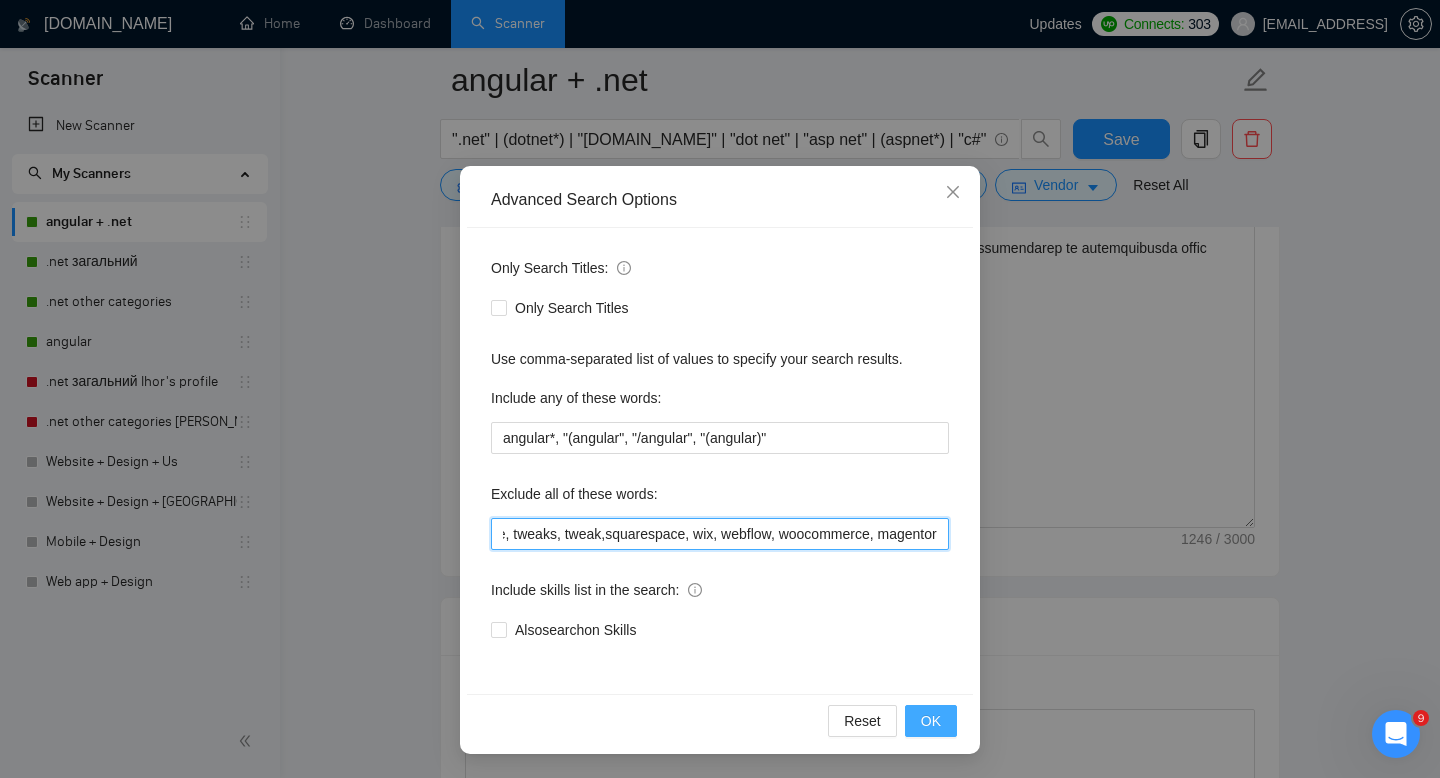 type on "(tutor*), "Looking for recruiters", "SolidWorks", "Firewall", "SoftEther", "Network Security", "OpenVPN", "Network Administration", AutoCad, consultant, "Microsoft Dynamics CRM", "Microsoft Dynamics Development", "Dynamics CRM", Java, ".NET MAUI", "Building Information Modeling", "Windows Presentation Foundation", Wix, "Autodesk Revit", "AutoCAD Automation", "Autodesk AutoCAD API", "AutoCAD Civil 3D", "Autodesk AutoCAD", "Civil 3D", AutoCAD, wordPress, "Live Stream Video & Audio", "Avigilon ACC Web Endpoint API", "Sage 100", Ionic, ERP-Syncs, KQL, Xamarin, bot, Epicor, "C++", consulting, [GEOGRAPHIC_DATA], coaching, consult, tutor, teacher, mentor, trading, parser, parsing, "no agency", sex, casino, "no agencies", php, wordpress, shopify, small, little, tweaks, tweak,squarespace, wix, webflow, woocommerce, magentor" 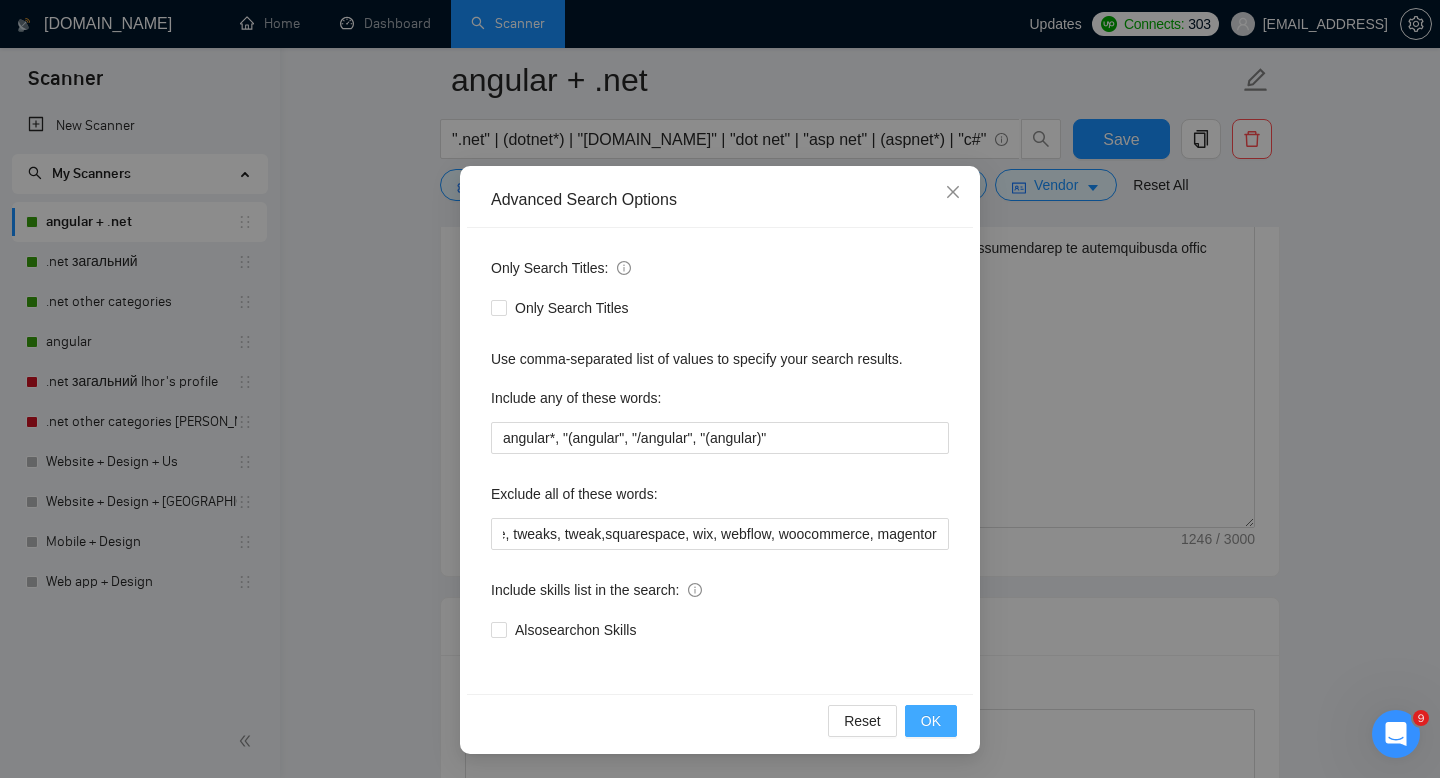 scroll, scrollTop: 0, scrollLeft: 0, axis: both 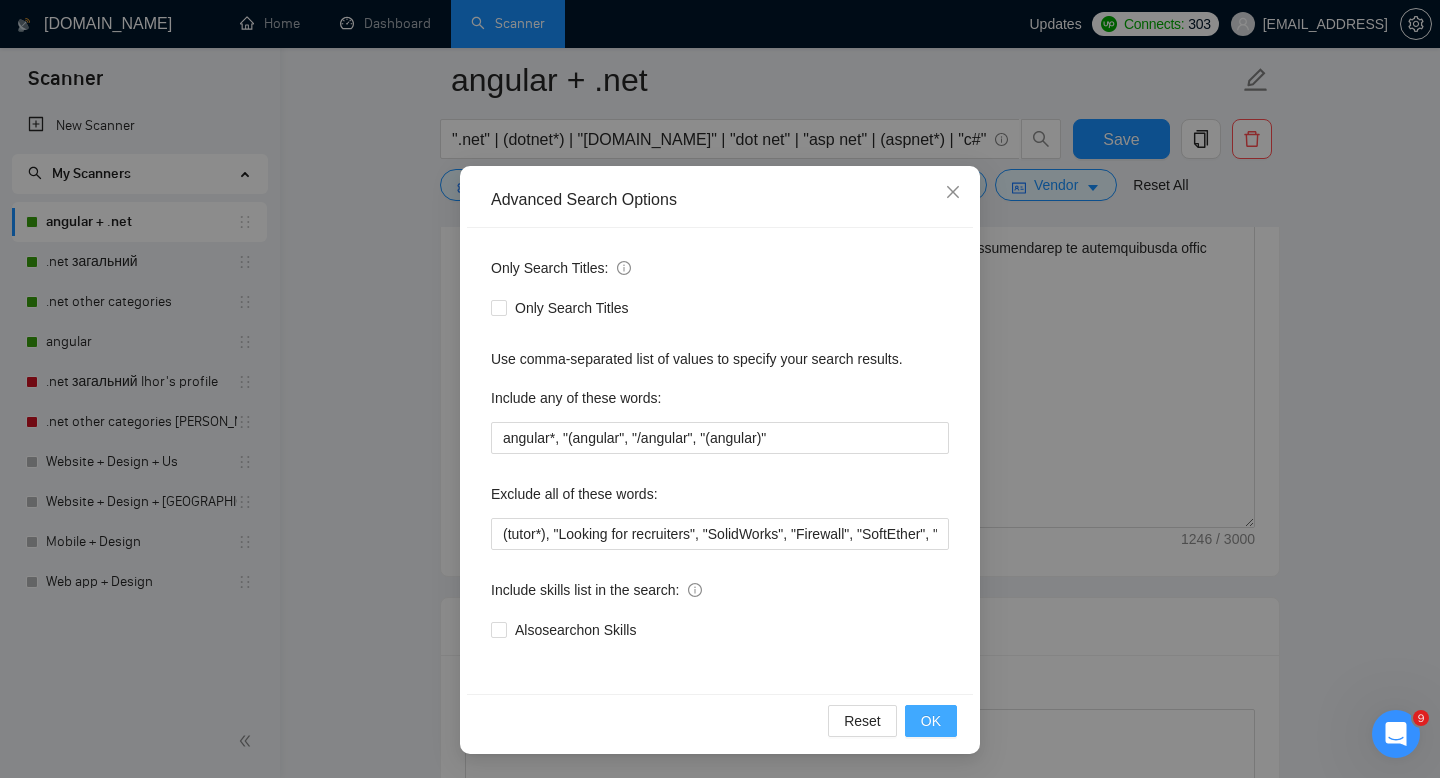 click on "OK" at bounding box center (931, 721) 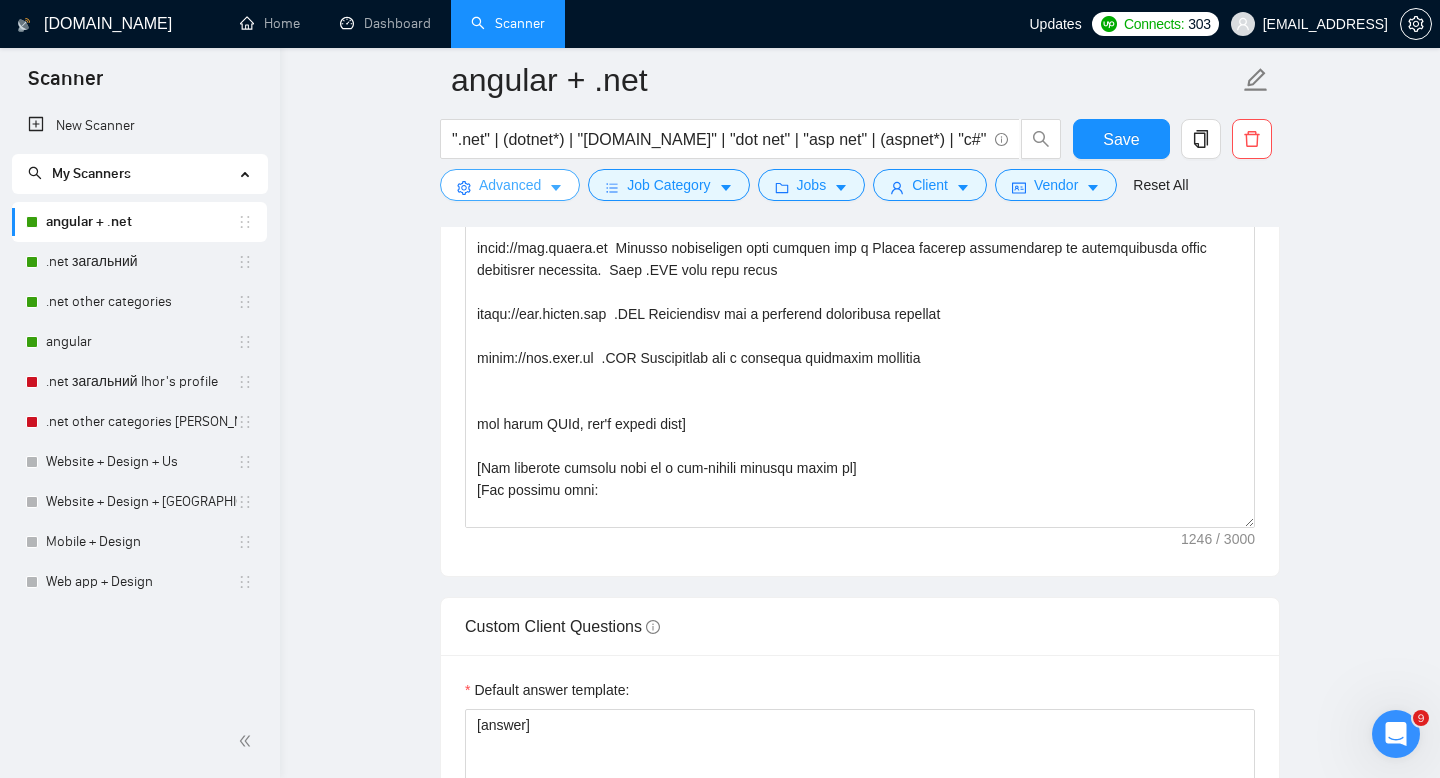 scroll, scrollTop: 0, scrollLeft: 0, axis: both 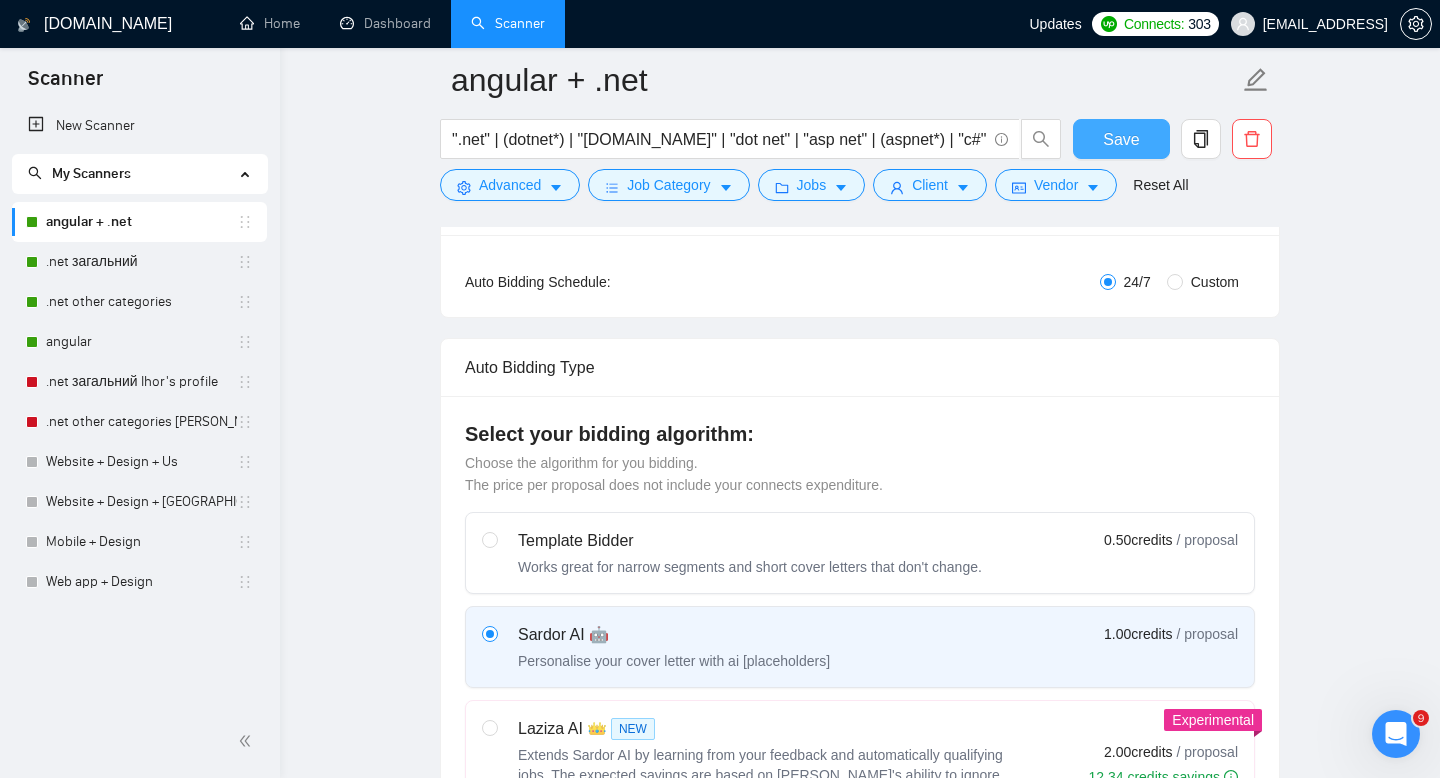 click on "Save" at bounding box center (1121, 139) 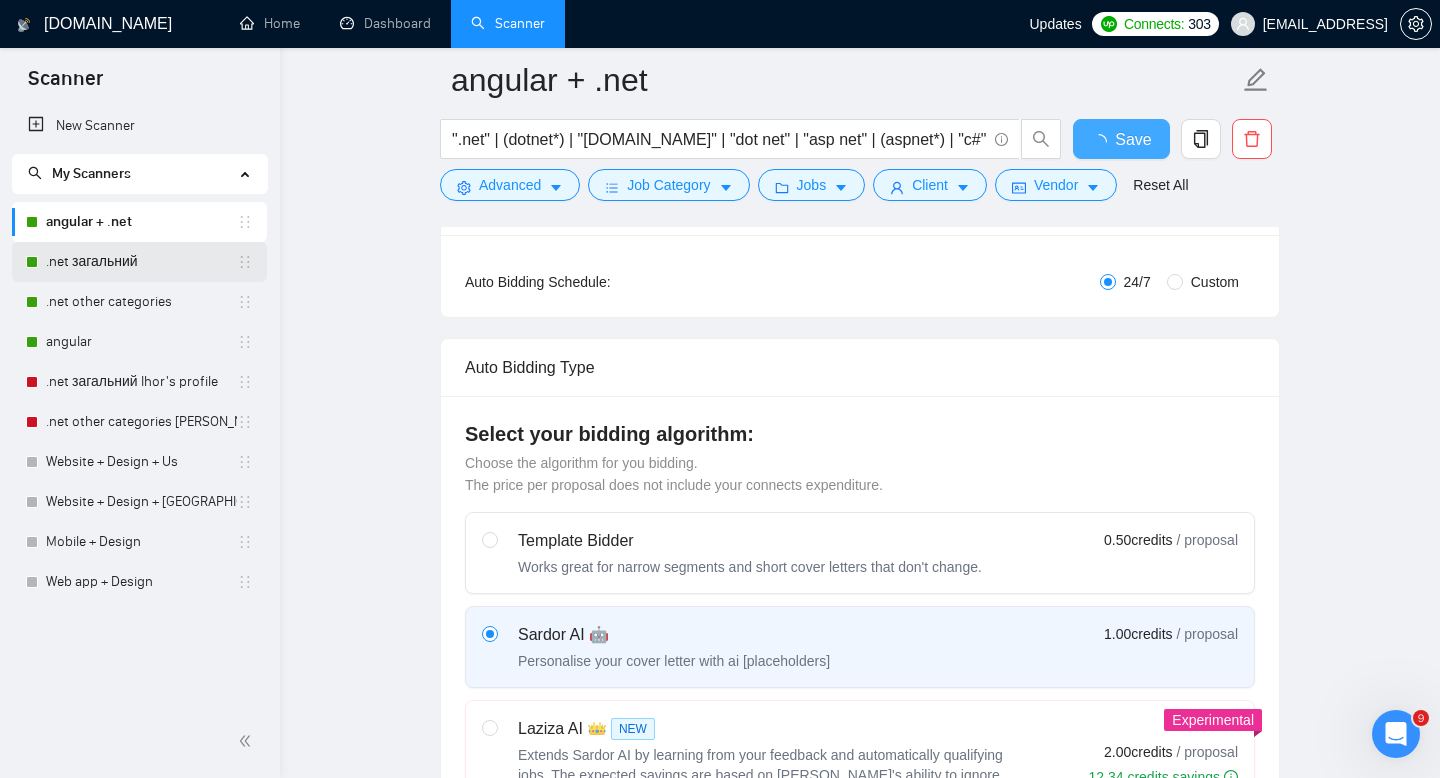 type 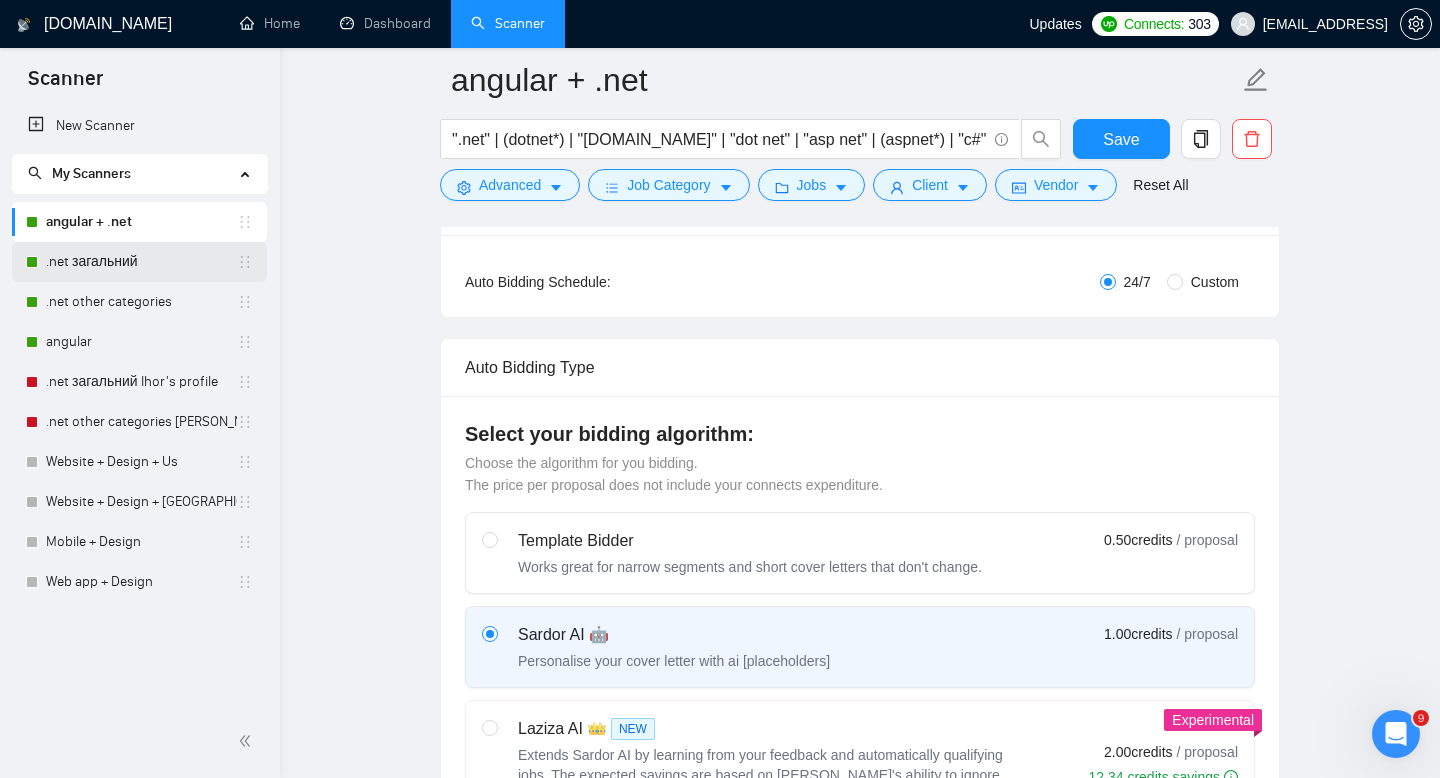 click on ".net загальний" at bounding box center [141, 262] 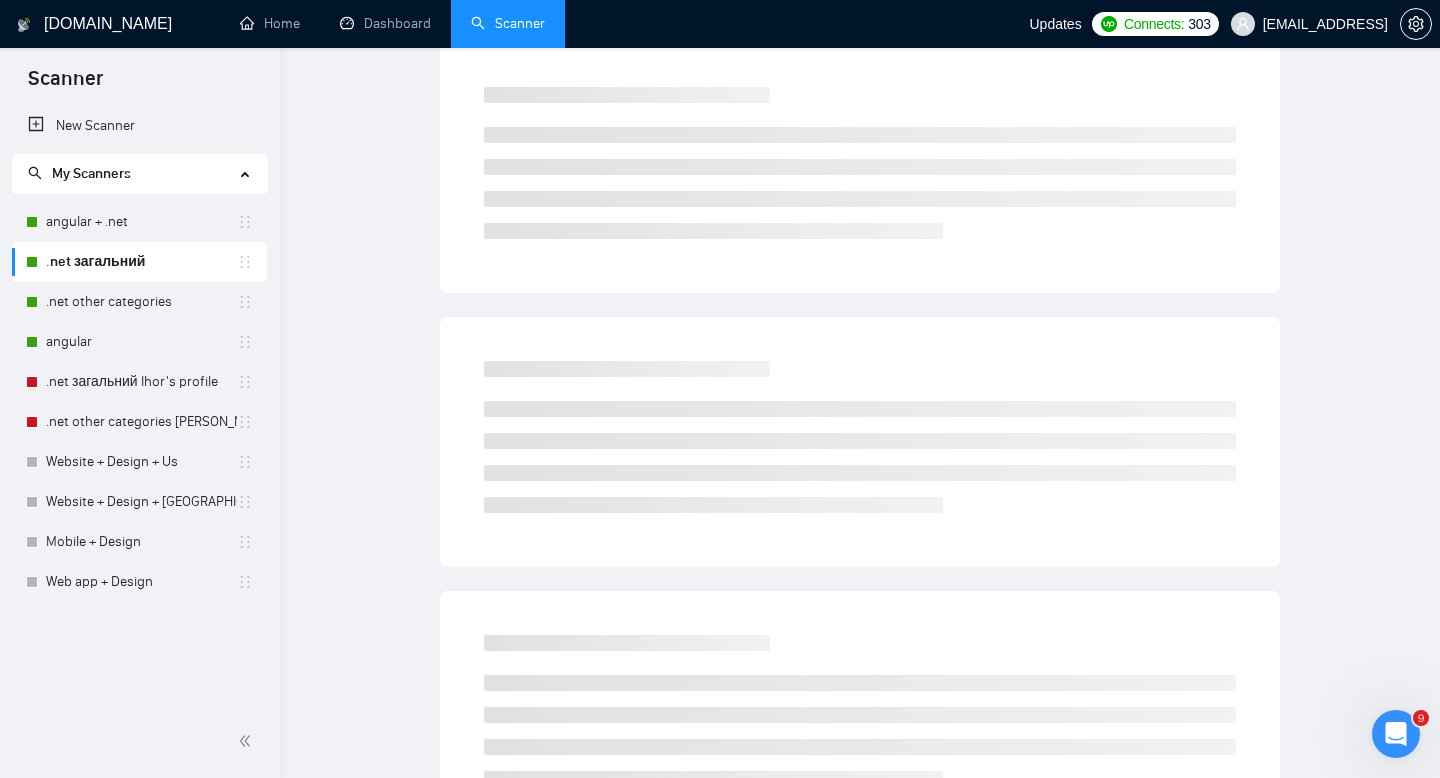 scroll, scrollTop: 0, scrollLeft: 0, axis: both 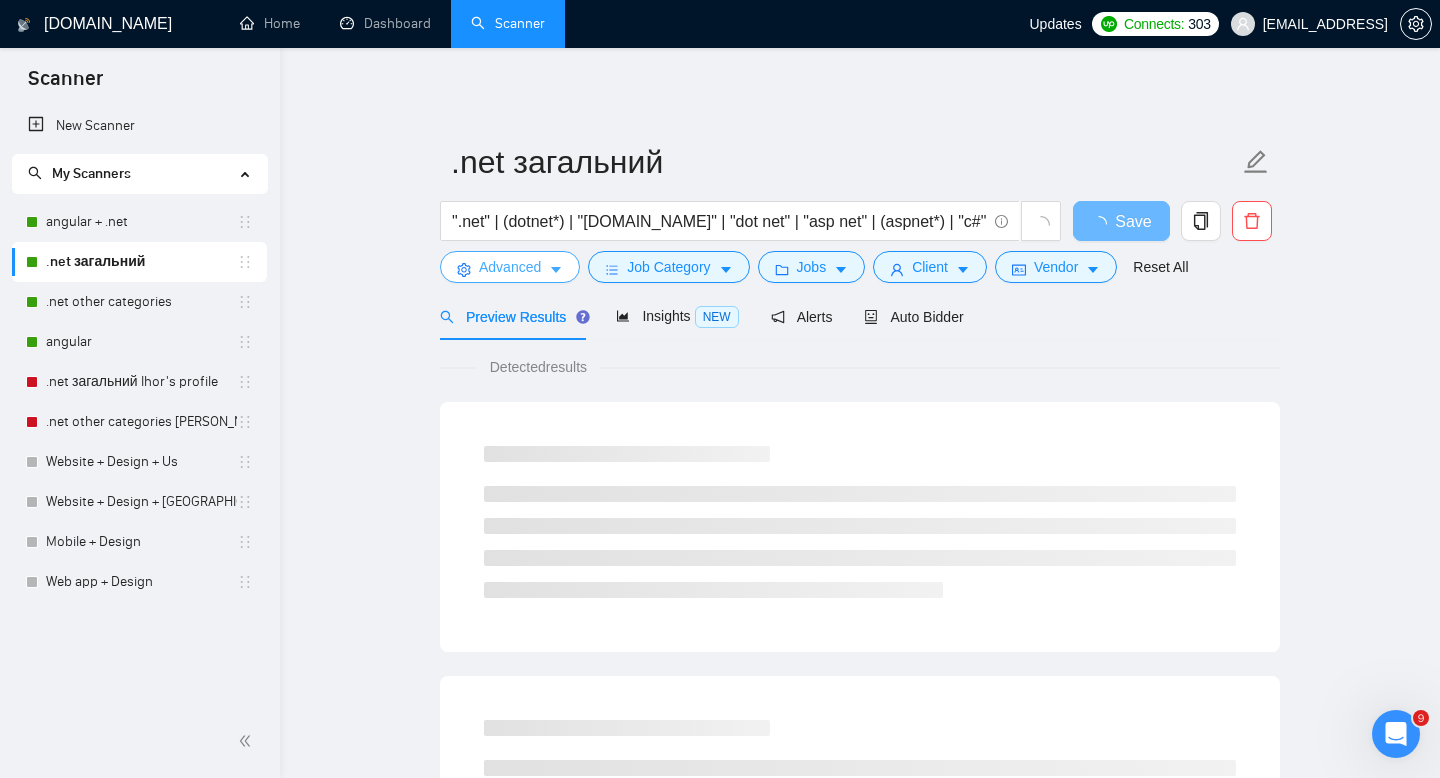 click on "Advanced" at bounding box center [510, 267] 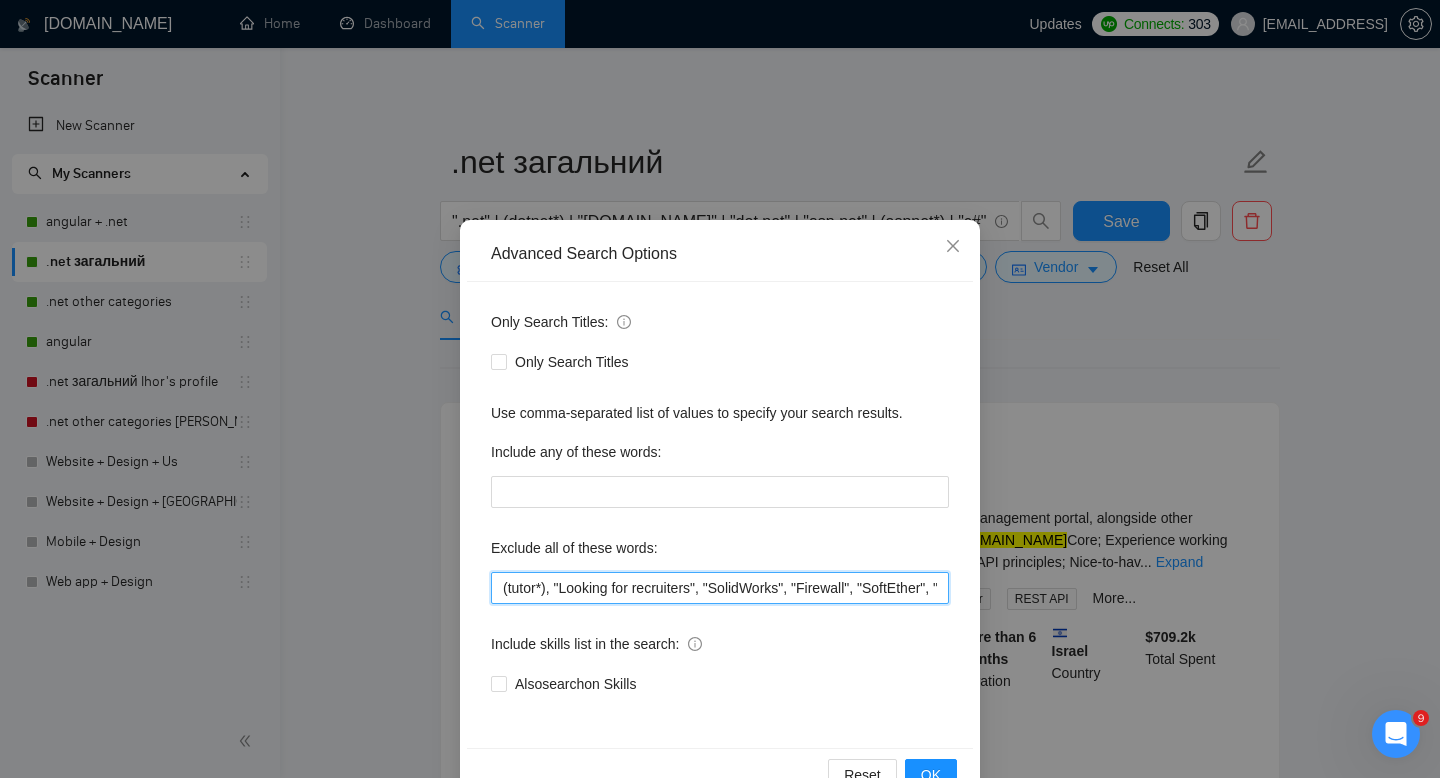 click on "(tutor*), "Looking for recruiters", "SolidWorks", "Firewall", "SoftEther", "Network Security", "OpenVPN", "Network Administration", AutoCad, consultant, "Microsoft Dynamics CRM", "Microsoft Dynamics Development", "Dynamics CRM", Java, ".NET MAUI", "Building Information Modeling", "Windows Presentation Foundation", Wix, "Autodesk Revit", "AutoCAD Automation", "Autodesk AutoCAD API", "AutoCAD Civil 3D", "Autodesk AutoCAD", "Civil 3D", AutoCAD, wordPress, "Live Stream Video & Audio", "Avigilon ACC Web Endpoint API", Desktop, "Sage 100", Ionic, ERP-Syncs, KQL, Xamarin, bot, Epicor, "C++", consulting, [GEOGRAPHIC_DATA], coaching, consult, tutor, teacher, mentor, trading, parser, parsing, "no agency", sex, casino, "no agencies", php, wordpress, shopify, small, little, tweaks, tweak,squarespace, wix, webflow, woocommerce, magentor" at bounding box center [720, 588] 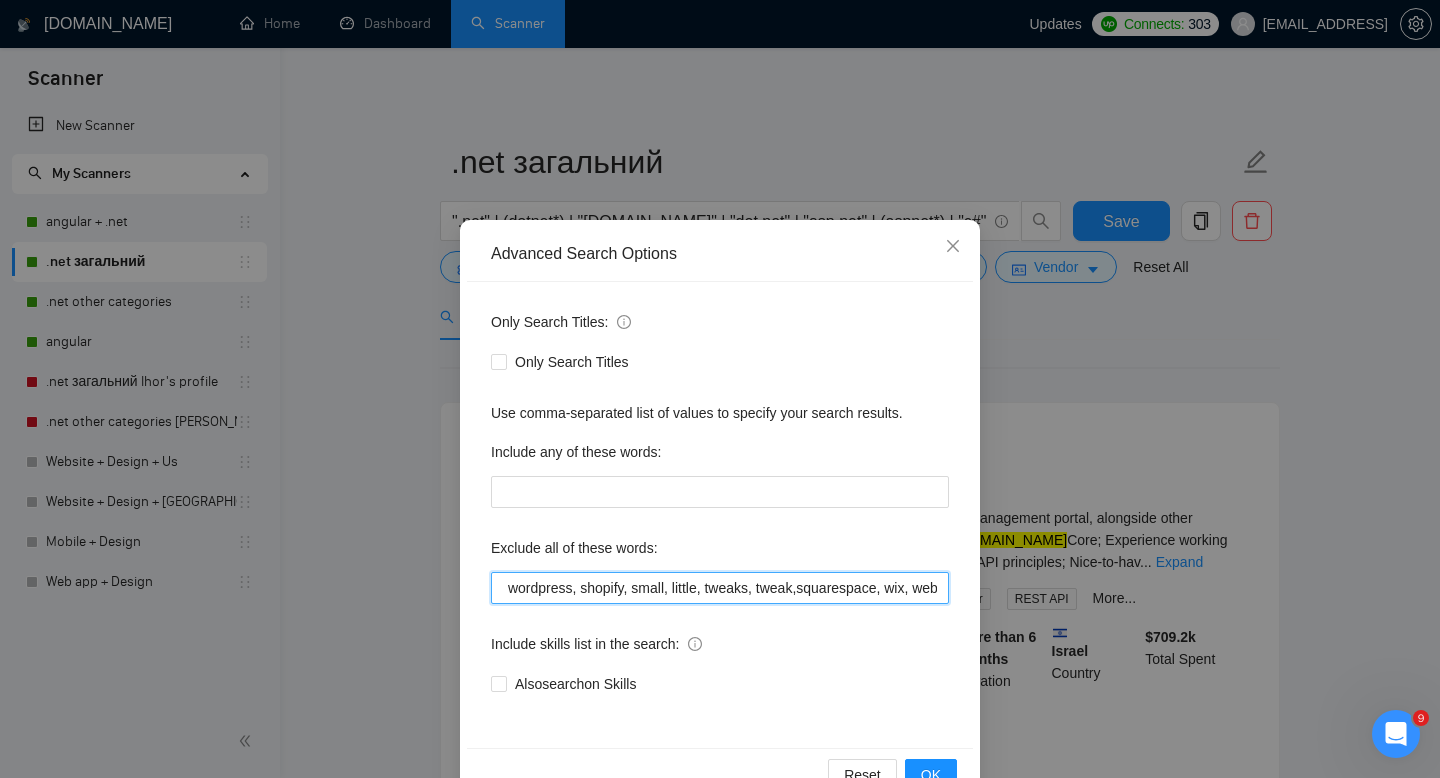 scroll, scrollTop: 0, scrollLeft: 4984, axis: horizontal 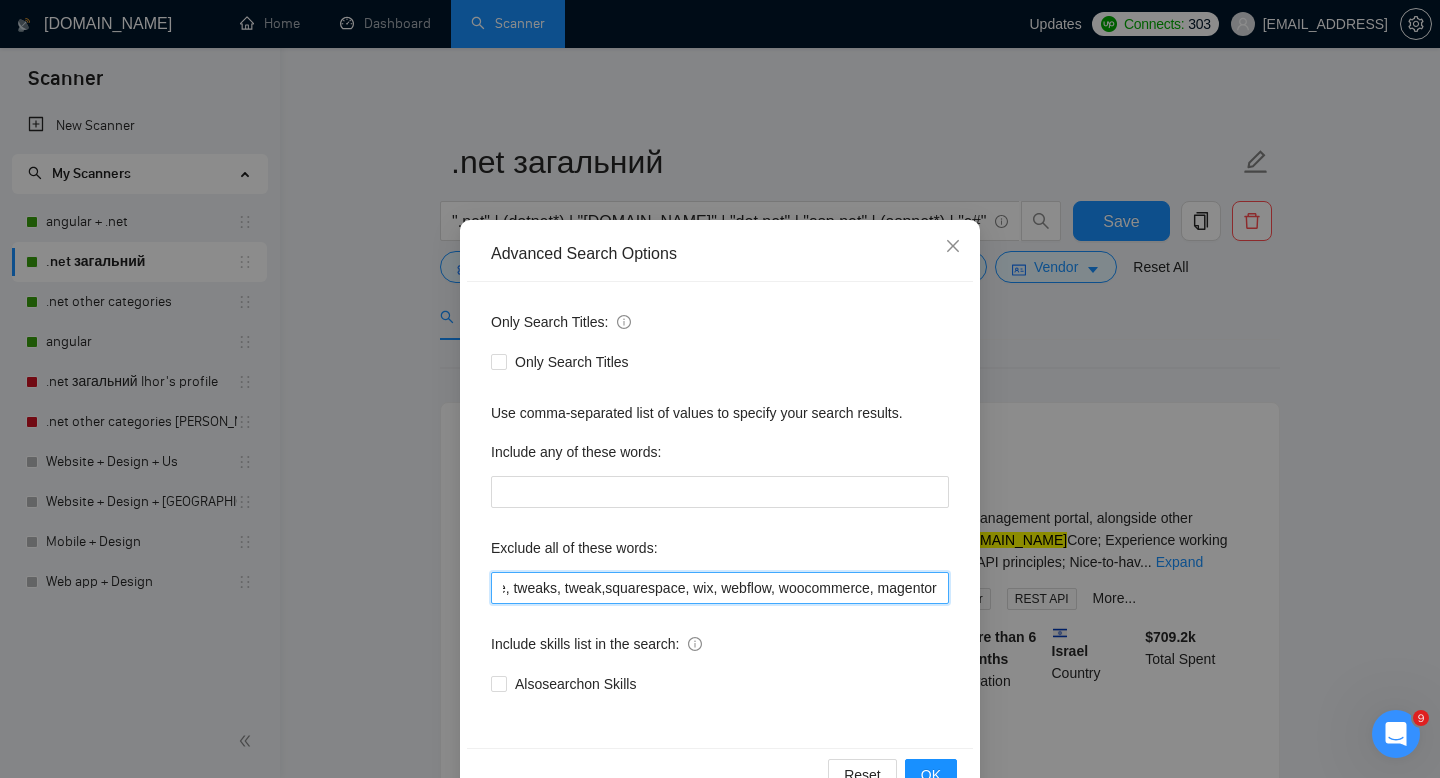drag, startPoint x: 502, startPoint y: 589, endPoint x: 1061, endPoint y: 584, distance: 559.02234 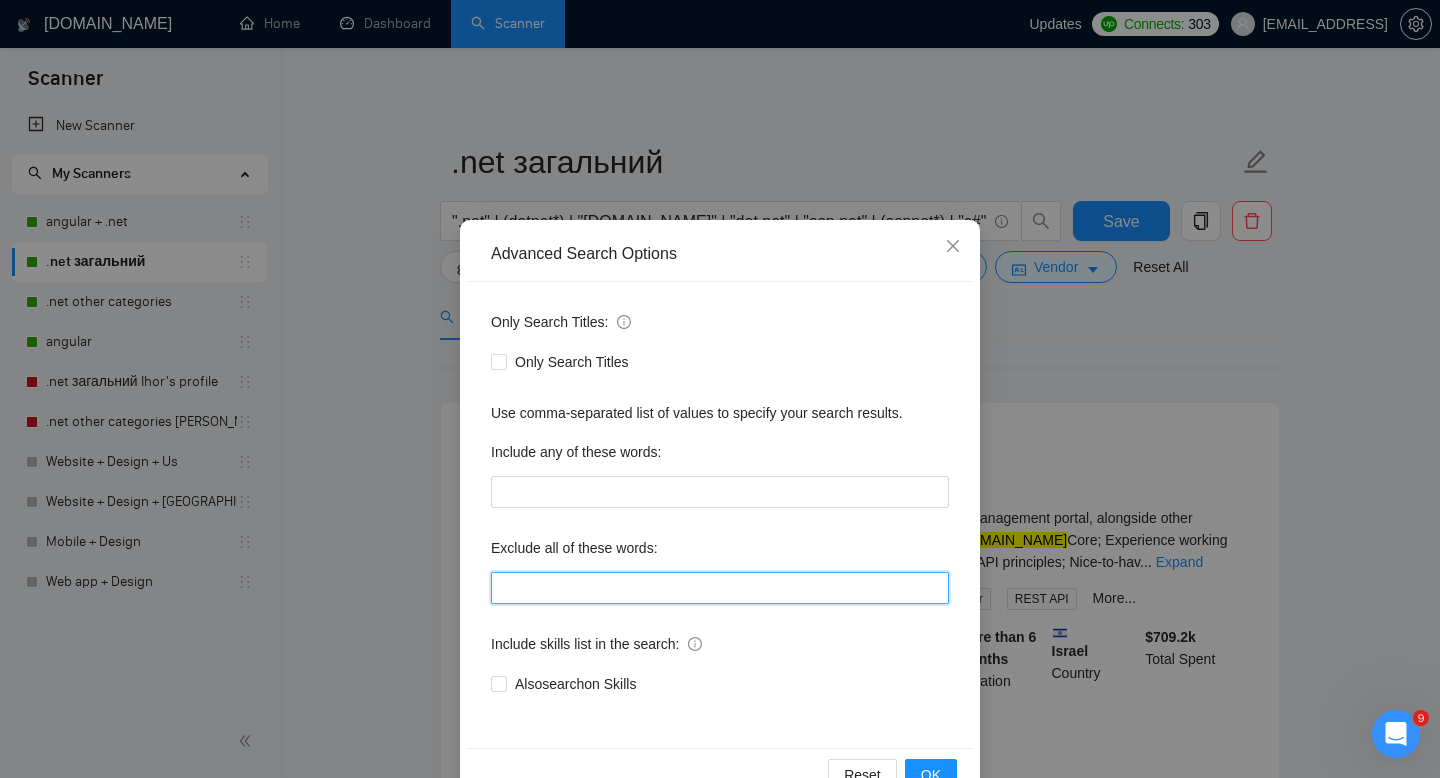 scroll, scrollTop: 0, scrollLeft: 0, axis: both 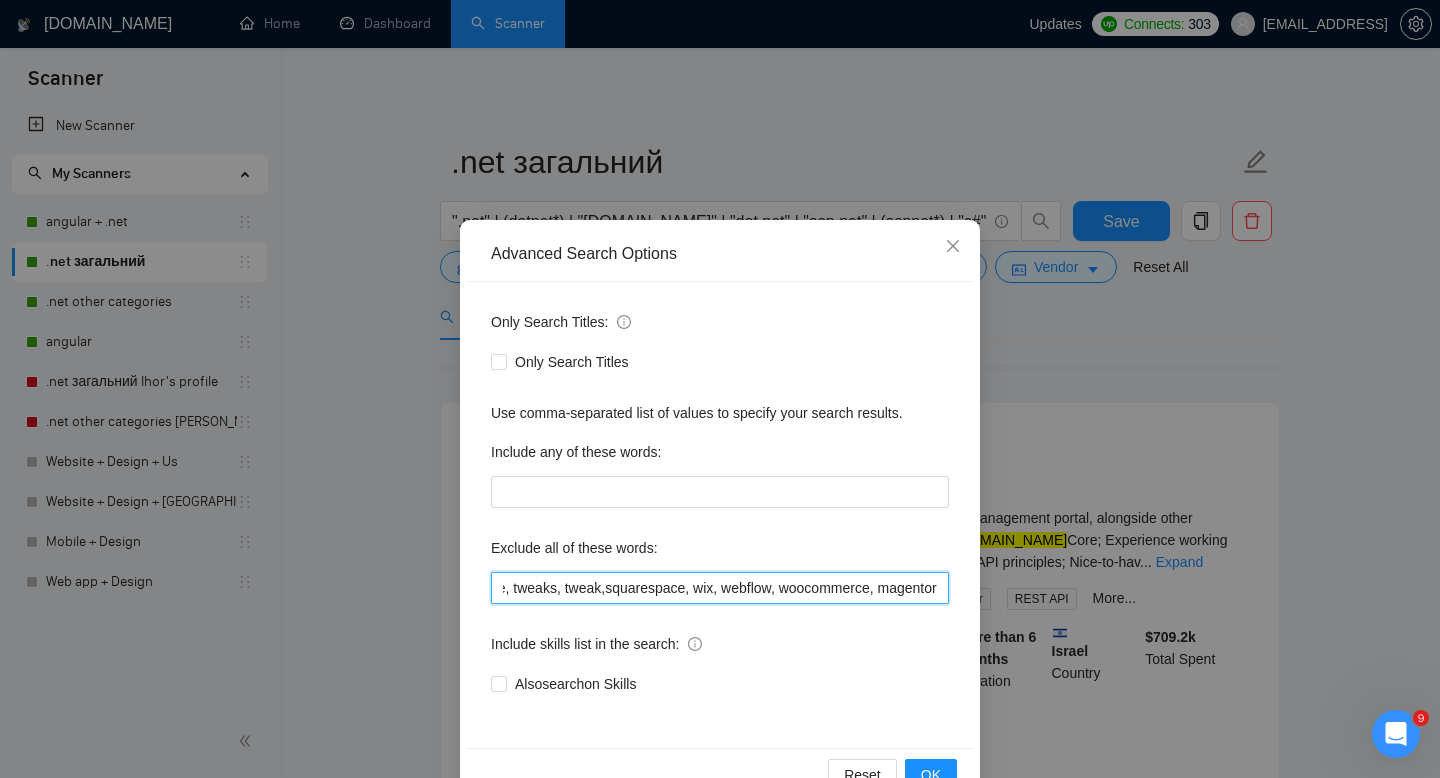 click on "(tutor*), "Looking for recruiters", "SolidWorks", "Firewall", "SoftEther", "Network Security", "OpenVPN", "Network Administration", AutoCad, consultant, "Microsoft Dynamics CRM", "Microsoft Dynamics Development", "Dynamics CRM", Java, ".NET MAUI", "Building Information Modeling", "Windows Presentation Foundation", Wix, "Autodesk Revit", "AutoCAD Automation", "Autodesk AutoCAD API", "AutoCAD Civil 3D", "Autodesk AutoCAD", "Civil 3D", AutoCAD, wordPress, "Live Stream Video & Audio", "Avigilon ACC Web Endpoint API", "Sage 100", Ionic, ERP-Syncs, KQL, Xamarin, bot, Epicor, "C++", consulting, [GEOGRAPHIC_DATA], coaching, consult, tutor, teacher, mentor, trading, parser, parsing, "no agency", sex, casino, "no agencies", php, wordpress, shopify, small, little, tweaks, tweak,squarespace, wix, webflow, woocommerce, magentor" at bounding box center [720, 588] 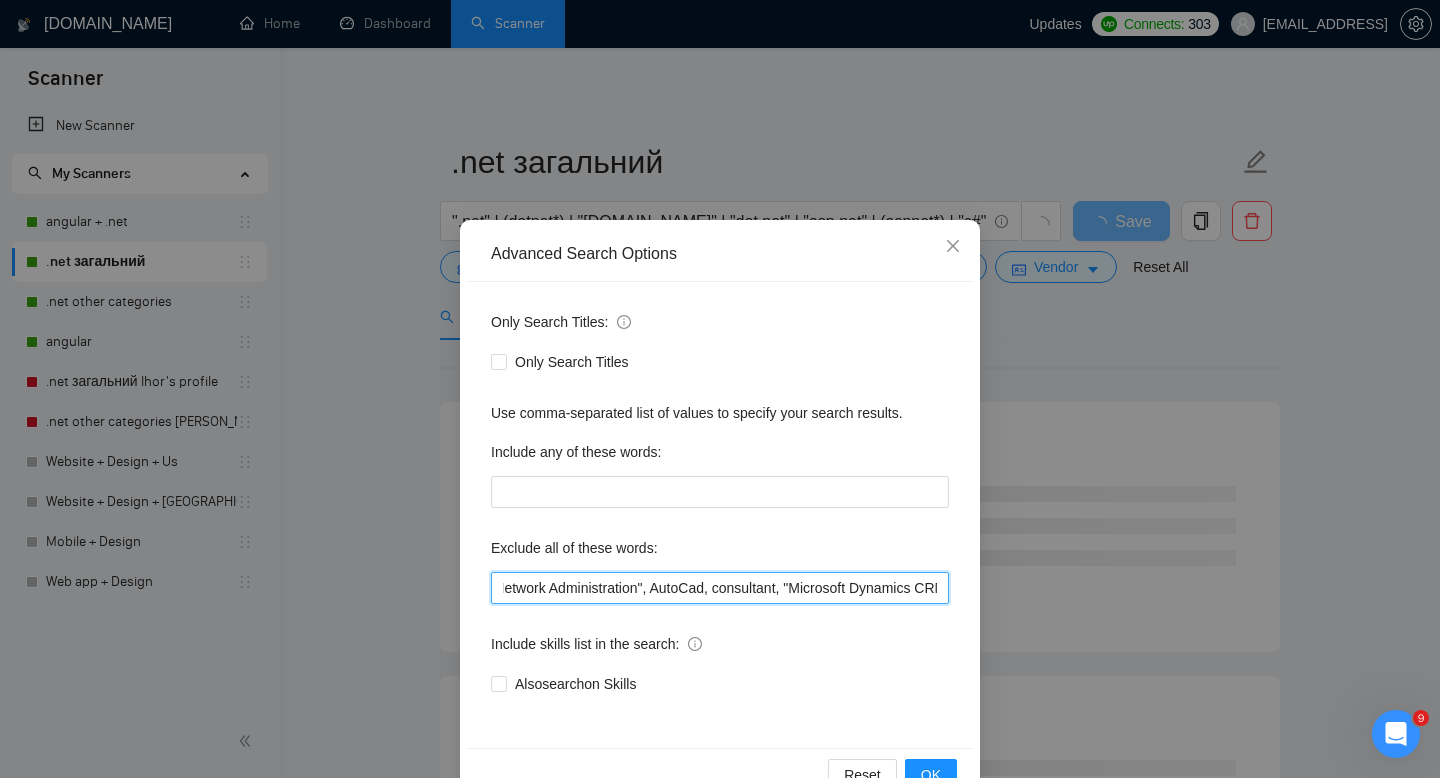 scroll, scrollTop: 0, scrollLeft: 0, axis: both 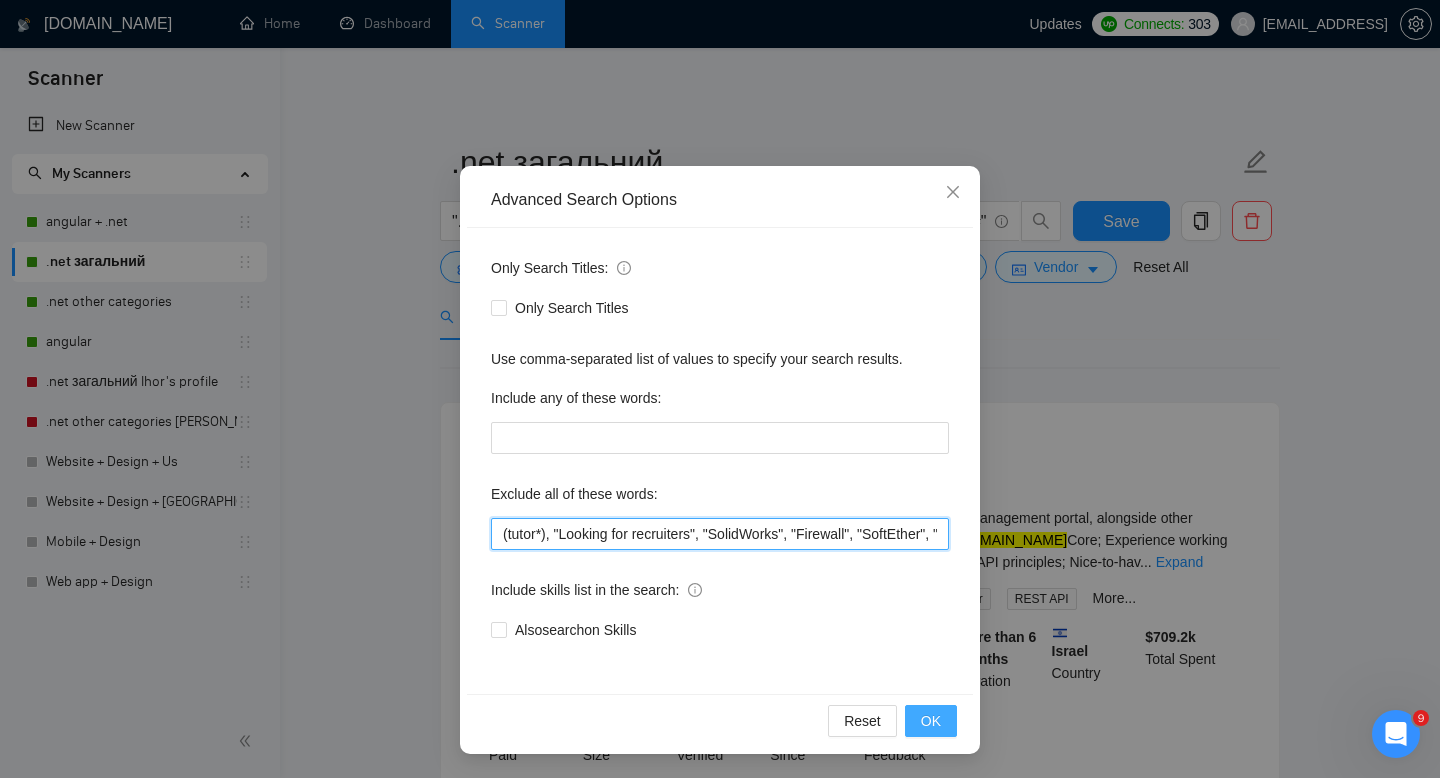type on "(tutor*), "Looking for recruiters", "SolidWorks", "Firewall", "SoftEther", "Network Security", "OpenVPN", "Network Administration", AutoCad, consultant, "Microsoft Dynamics CRM", "Microsoft Dynamics Development", "Dynamics CRM", Java, ".NET MAUI", "Building Information Modeling", "Windows Presentation Foundation", Wix, "Autodesk Revit", "AutoCAD Automation", "Autodesk AutoCAD API", "AutoCAD Civil 3D", "Autodesk AutoCAD", "Civil 3D", AutoCAD, wordPress, "Live Stream Video & Audio", "Avigilon ACC Web Endpoint API", "Sage 100", Ionic, ERP-Syncs, KQL, Xamarin, bot, Epicor, "C++", consulting, [GEOGRAPHIC_DATA], coaching, consult, tutor, teacher, mentor, trading, parser, parsing, "no agency", sex, casino, "no agencies", php, wordpress, shopify, small, little, tweaks, tweak,squarespace, wix, webflow, woocommerce, magentor" 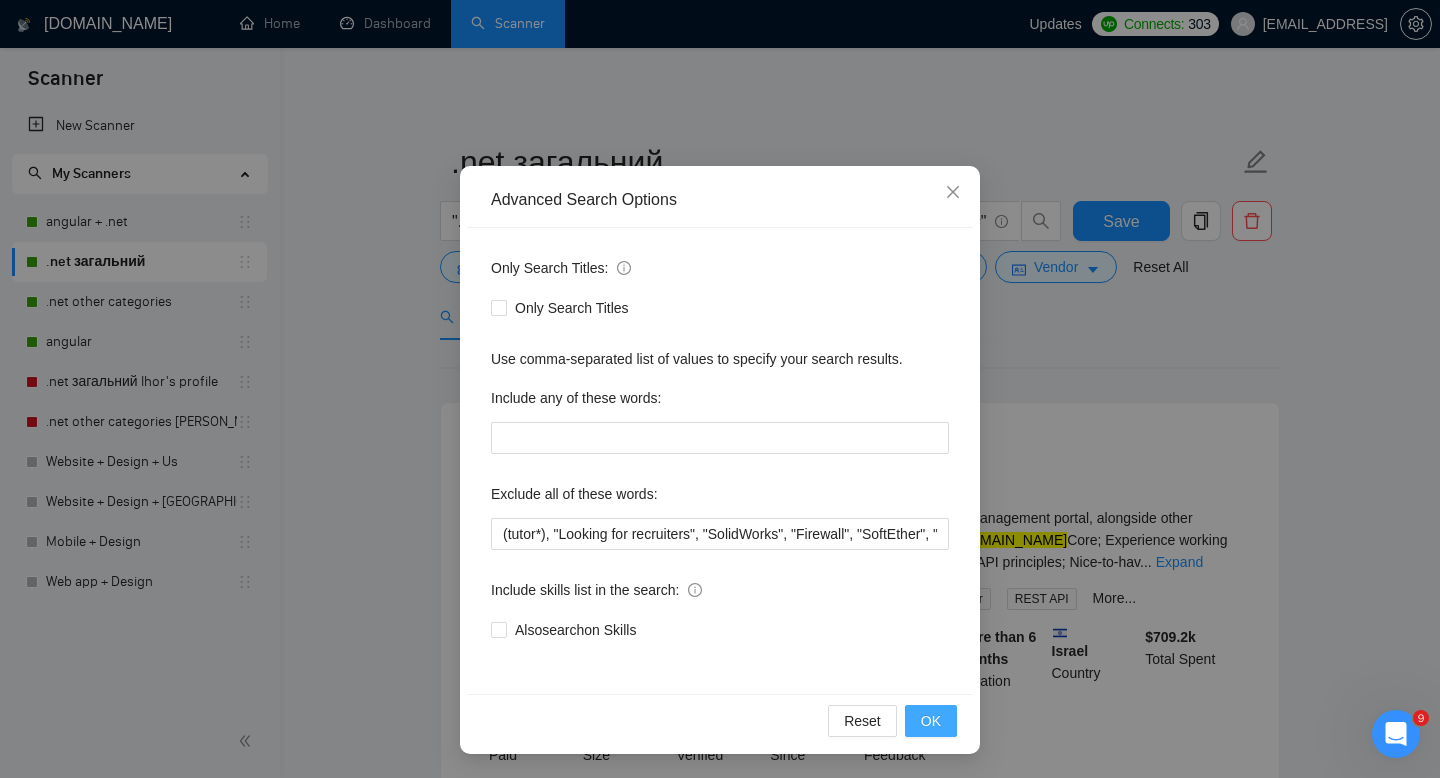 click on "OK" at bounding box center (931, 721) 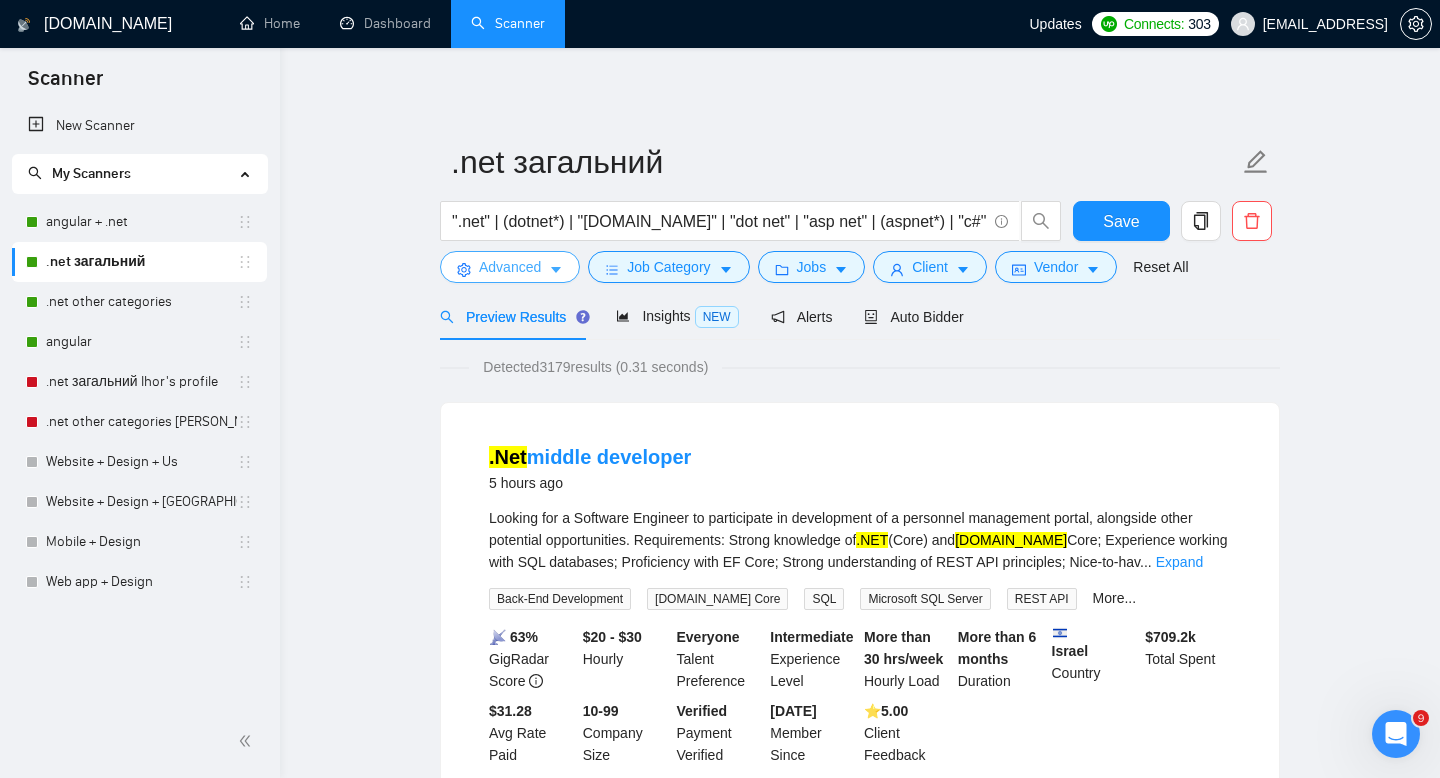 scroll, scrollTop: 0, scrollLeft: 0, axis: both 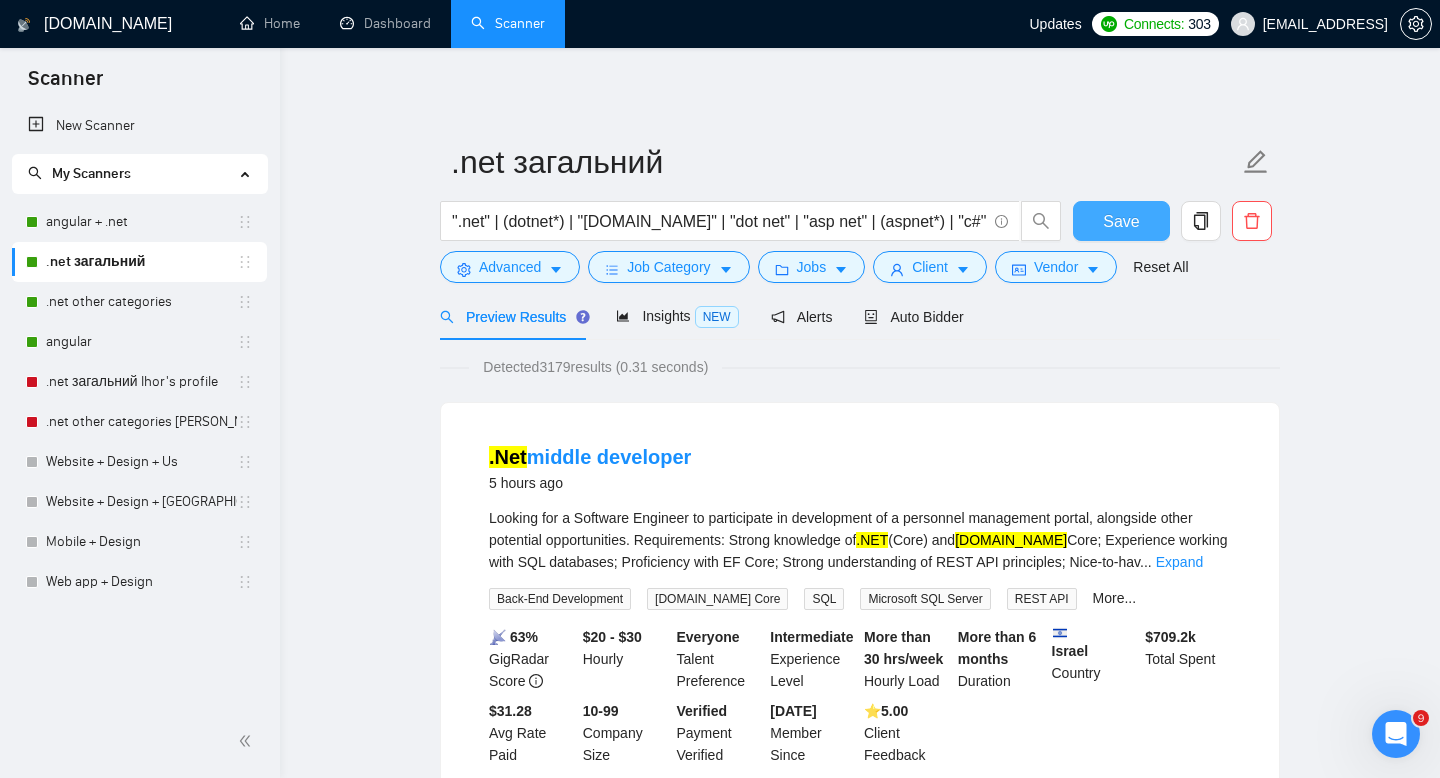 click on "Save" at bounding box center (1121, 221) 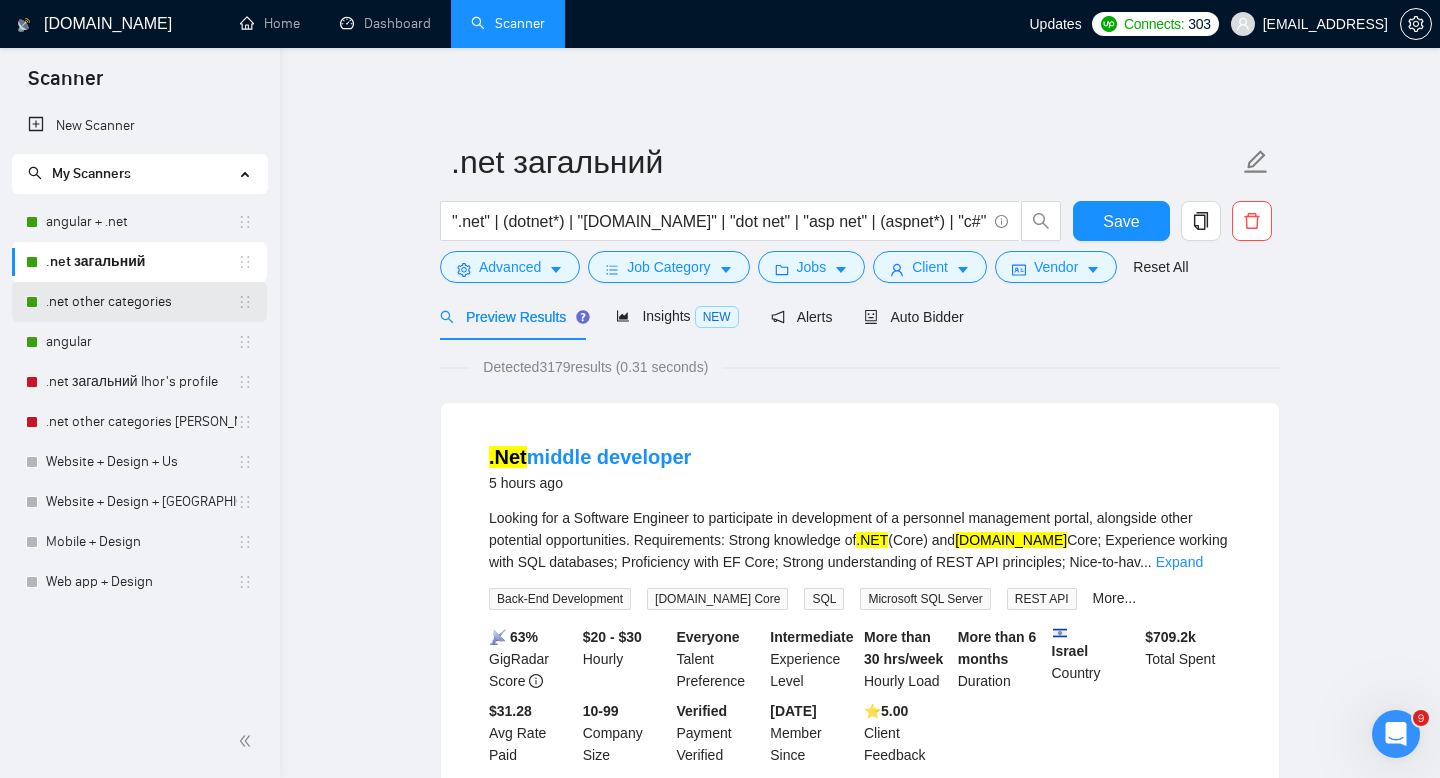 click on ".net other categories" at bounding box center (141, 302) 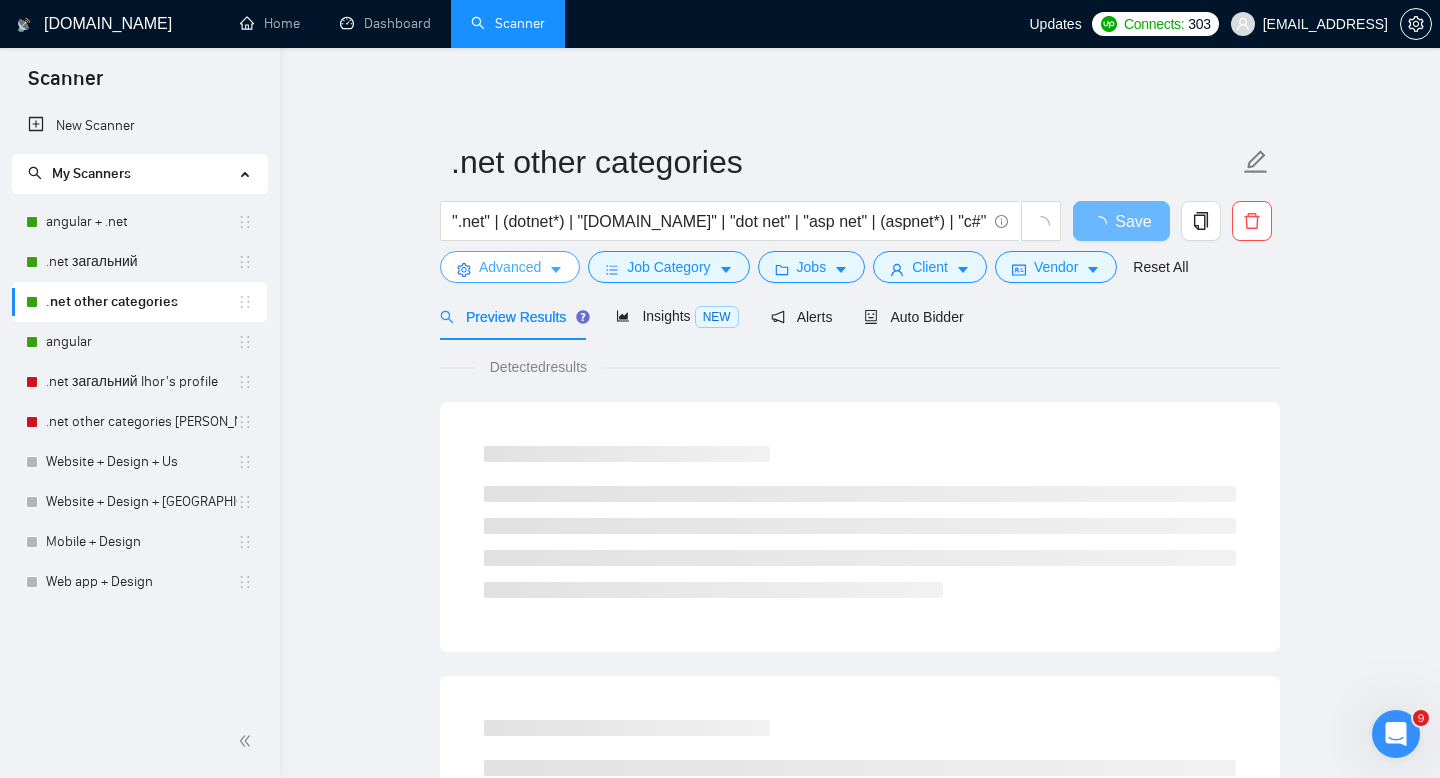 click on "Advanced" at bounding box center (510, 267) 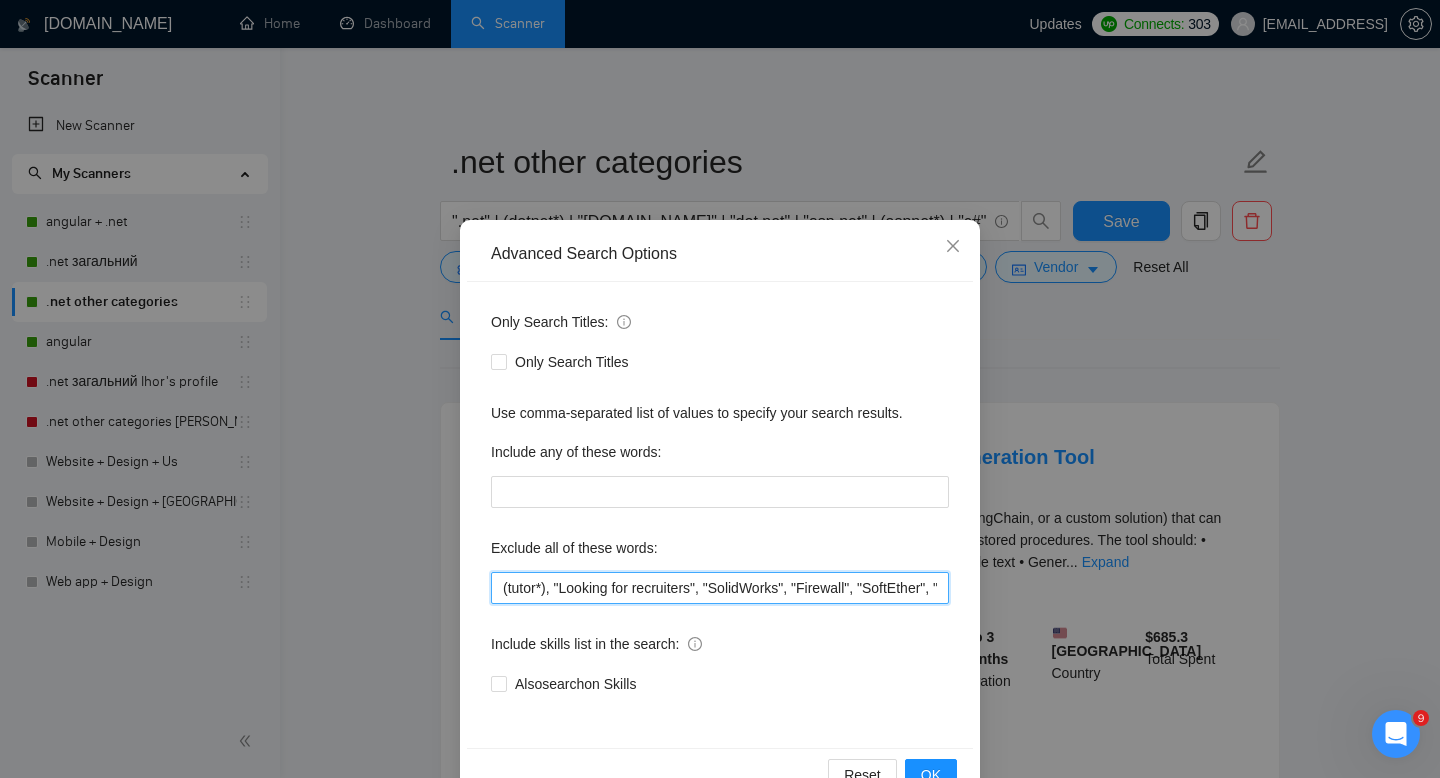 click on "(tutor*), "Looking for recruiters", "SolidWorks", "Firewall", "SoftEther", "Network Security", "OpenVPN", "Network Administration", AutoCad, consultant, "Microsoft Dynamics CRM", "Microsoft Dynamics Development", "Dynamics CRM", Java, ".NET MAUI", "Building Information Modeling", "Windows Presentation Foundation", Wix, "Autodesk Revit", "AutoCAD Automation", "Autodesk AutoCAD API", "AutoCAD Civil 3D", "Autodesk AutoCAD", "Civil 3D", AutoCAD, wordPress, "Live Stream Video & Audio", "Avigilon ACC Web Endpoint API", Desktop, "Sage 100", Ionic, ERP-Syncs, KQL, Xamarin, bot, Epicor, "C++", urgent, consulting, [GEOGRAPHIC_DATA], coaching, consult, tutor, teacher, mentor, trading, parser, parsing, "no agency", sex, casino, "no agencies", php, wordpress, shopify, tweaks, tweak, squarespace, wix, webflow, woocommerce, magentor" at bounding box center [720, 588] 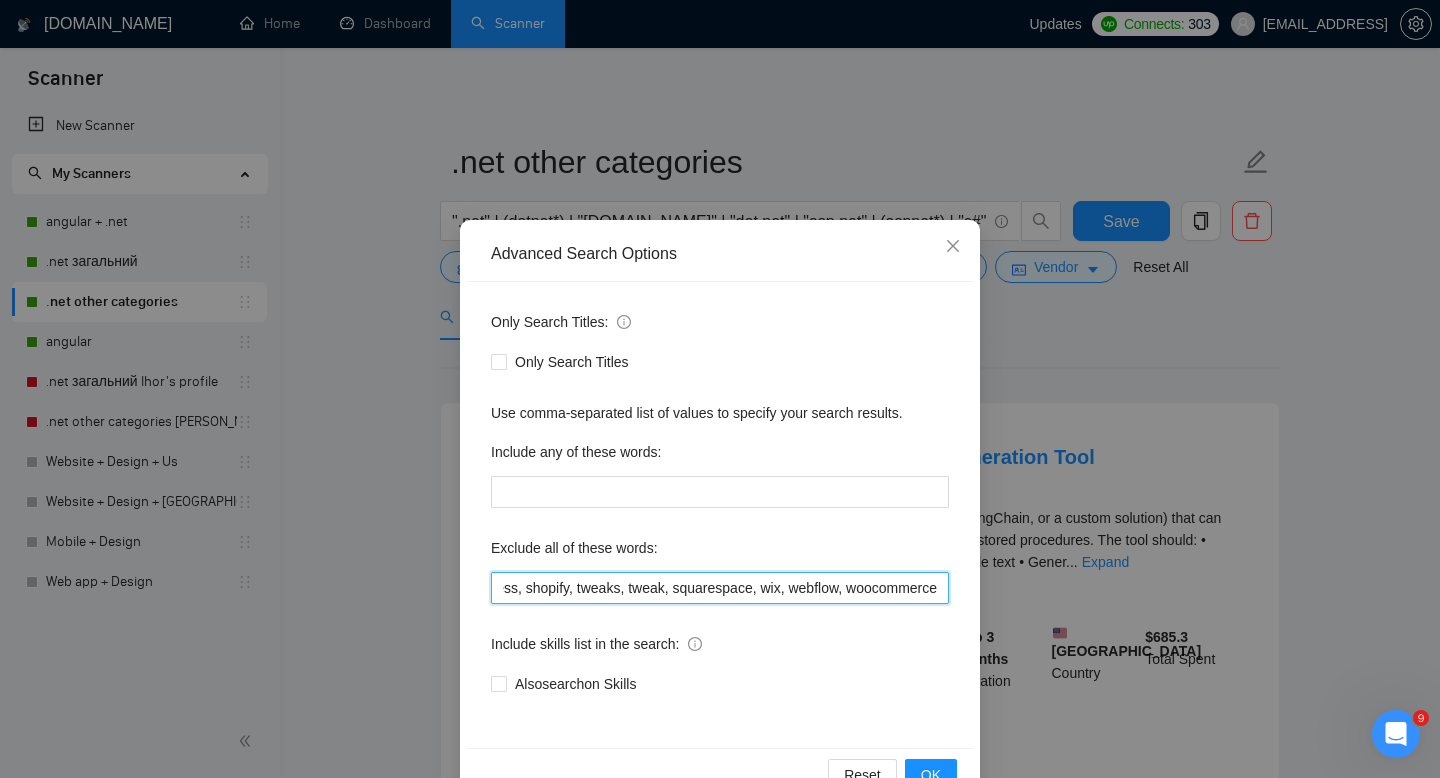 scroll, scrollTop: 0, scrollLeft: 4961, axis: horizontal 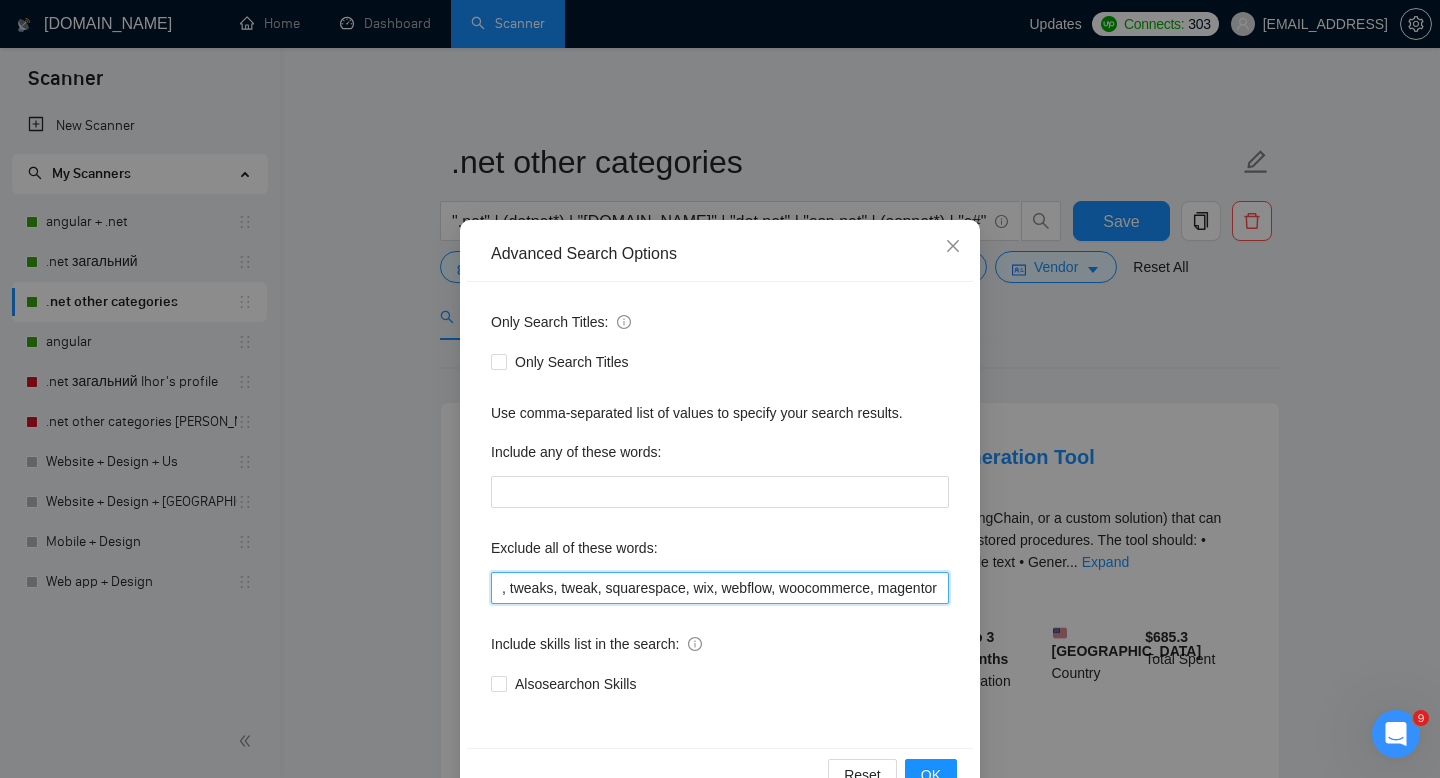 drag, startPoint x: 503, startPoint y: 588, endPoint x: 964, endPoint y: 597, distance: 461.08783 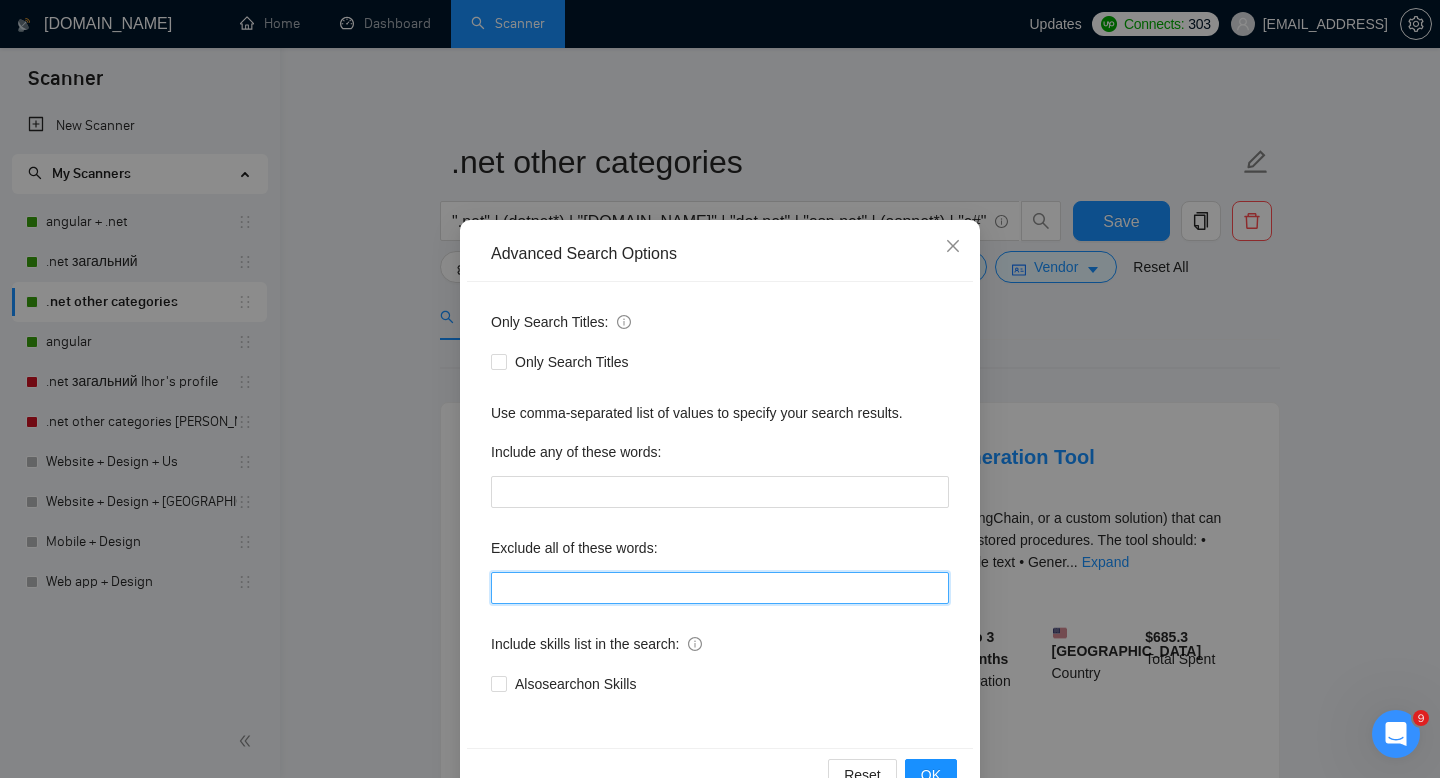 scroll, scrollTop: 0, scrollLeft: 0, axis: both 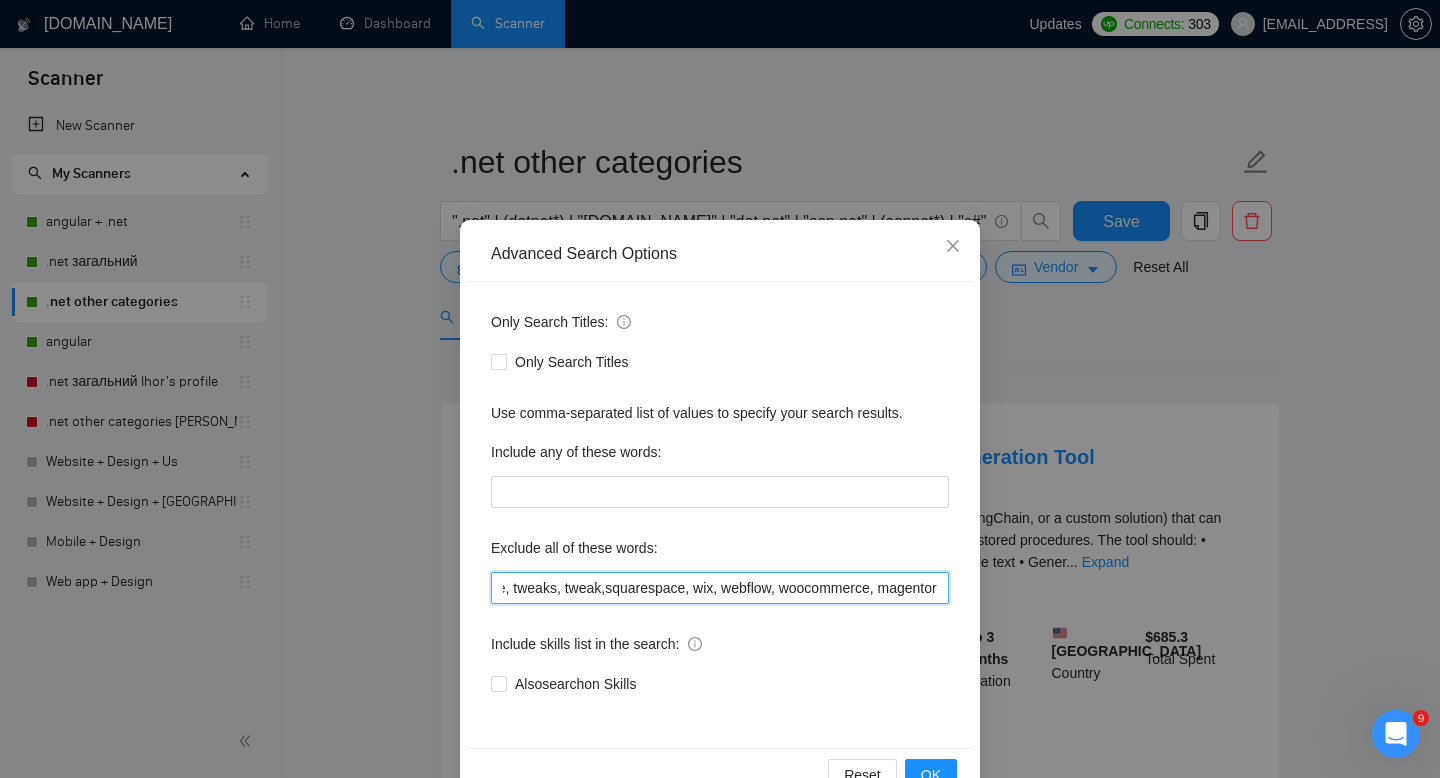 click on "(tutor*), "Looking for recruiters", "SolidWorks", "Firewall", "SoftEther", "Network Security", "OpenVPN", "Network Administration", AutoCad, consultant, "Microsoft Dynamics CRM", "Microsoft Dynamics Development", "Dynamics CRM", Java, ".NET MAUI", "Building Information Modeling", "Windows Presentation Foundation", Wix, "Autodesk Revit", "AutoCAD Automation", "Autodesk AutoCAD API", "AutoCAD Civil 3D", "Autodesk AutoCAD", "Civil 3D", AutoCAD, wordPress, "Live Stream Video & Audio", "Avigilon ACC Web Endpoint API", "Sage 100", Ionic, ERP-Syncs, KQL, Xamarin, bot, Epicor, "C++", consulting, [GEOGRAPHIC_DATA], coaching, consult, tutor, teacher, mentor, trading, parser, parsing, "no agency", sex, casino, "no agencies", php, wordpress, shopify, small, little, tweaks, tweak,squarespace, wix, webflow, woocommerce, magentor" at bounding box center [720, 588] 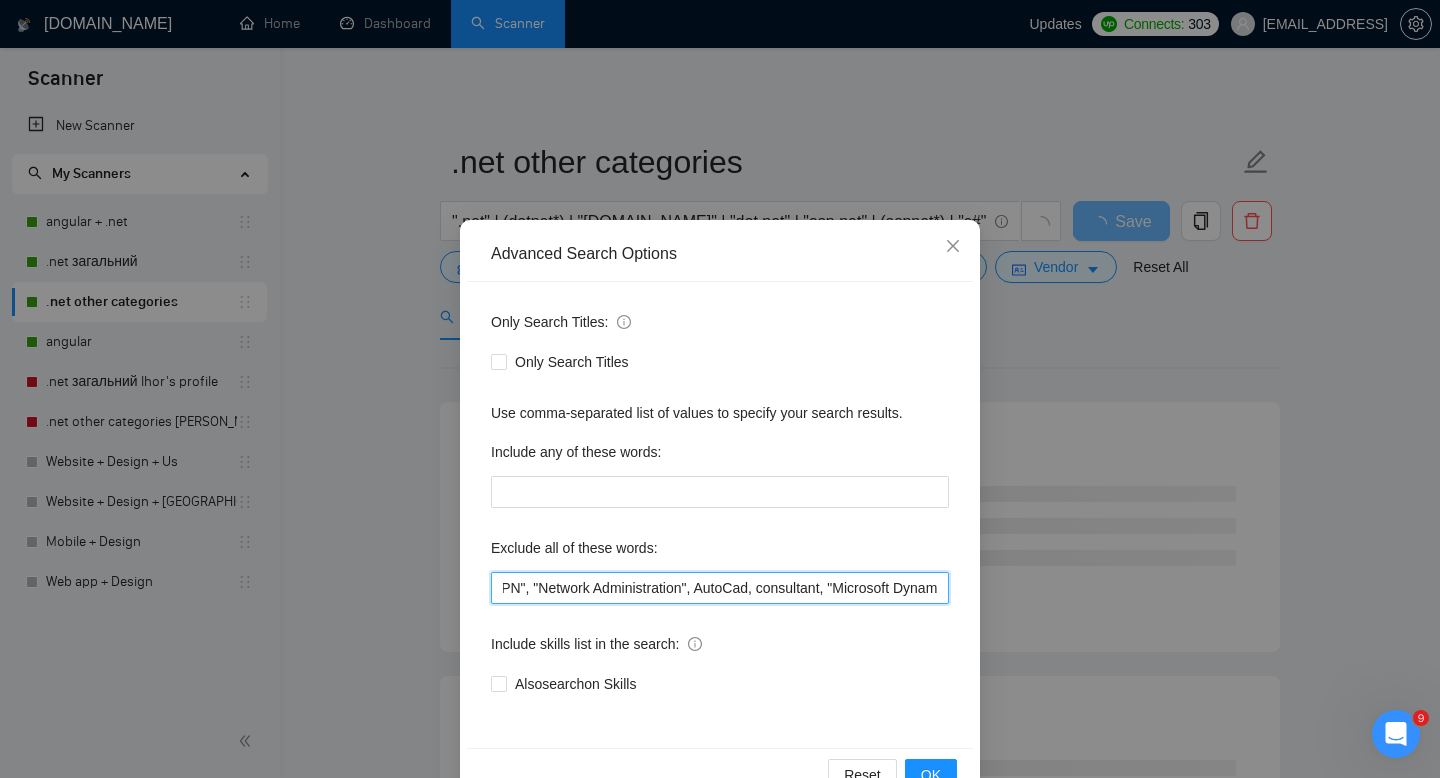 scroll, scrollTop: 0, scrollLeft: 0, axis: both 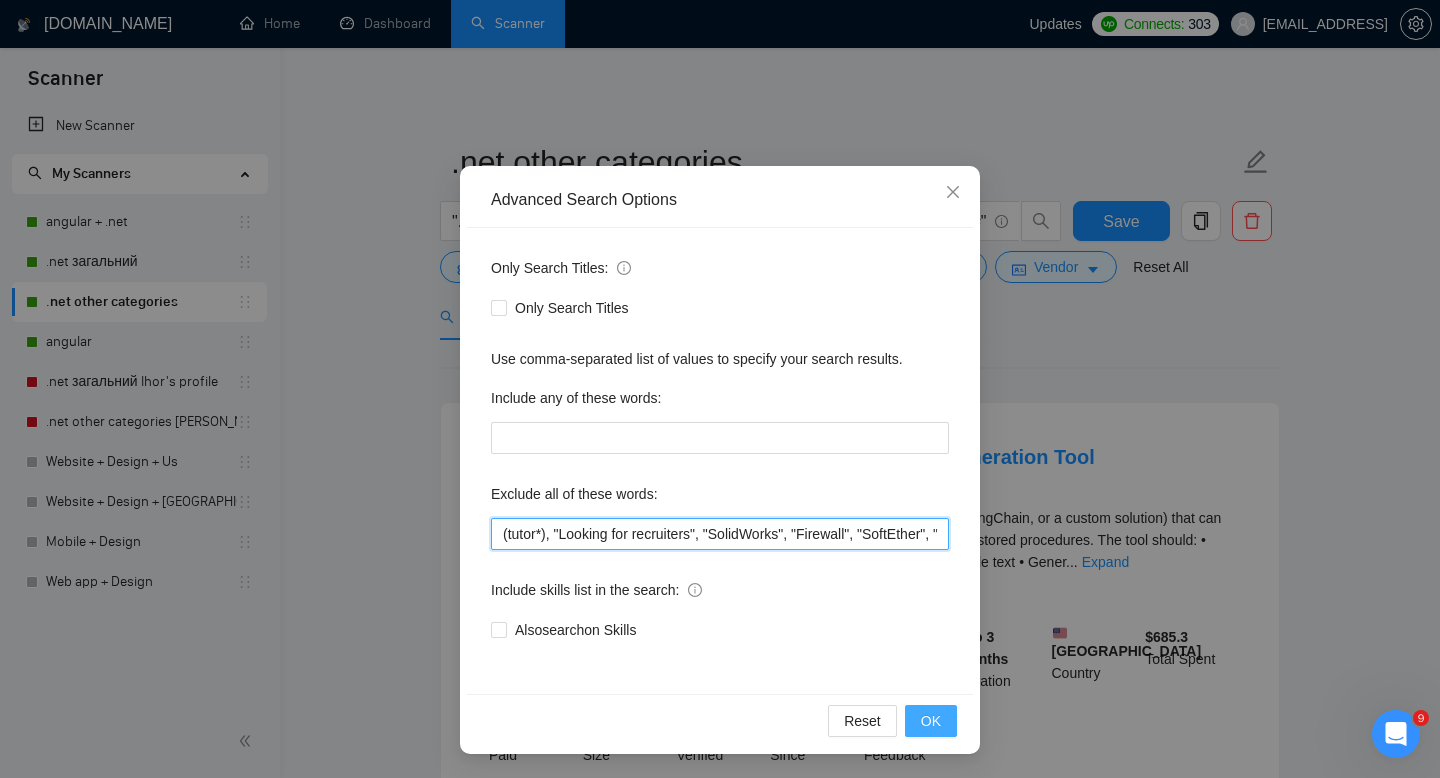 type on "(tutor*), "Looking for recruiters", "SolidWorks", "Firewall", "SoftEther", "Network Security", "OpenVPN", "Network Administration", AutoCad, consultant, "Microsoft Dynamics CRM", "Microsoft Dynamics Development", "Dynamics CRM", Java, ".NET MAUI", "Building Information Modeling", "Windows Presentation Foundation", Wix, "Autodesk Revit", "AutoCAD Automation", "Autodesk AutoCAD API", "AutoCAD Civil 3D", "Autodesk AutoCAD", "Civil 3D", AutoCAD, wordPress, "Live Stream Video & Audio", "Avigilon ACC Web Endpoint API", "Sage 100", Ionic, ERP-Syncs, KQL, Xamarin, bot, Epicor, "C++", consulting, [GEOGRAPHIC_DATA], coaching, consult, tutor, teacher, mentor, trading, parser, parsing, "no agency", sex, casino, "no agencies", php, wordpress, shopify, small, little, tweaks, tweak,squarespace, wix, webflow, woocommerce, magentor" 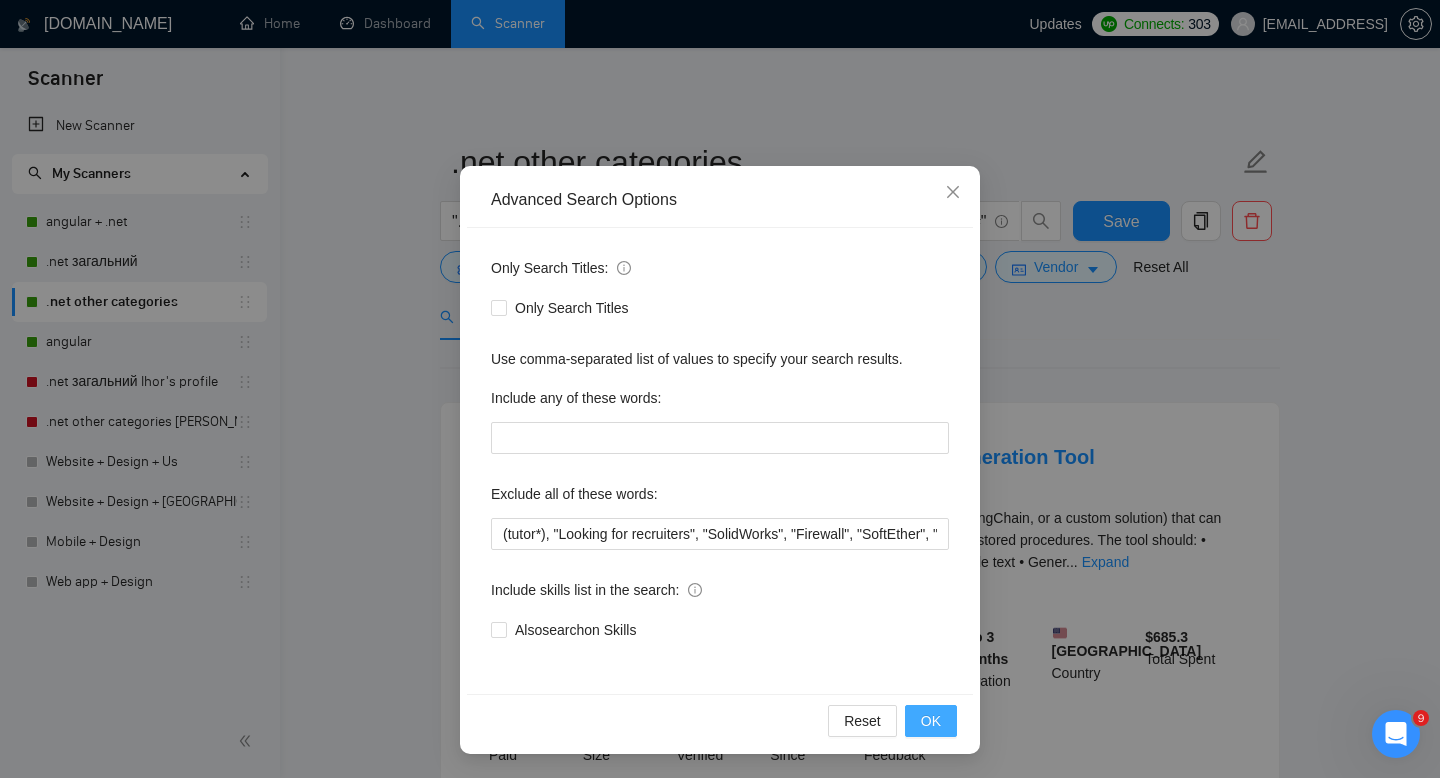 click on "OK" at bounding box center [931, 721] 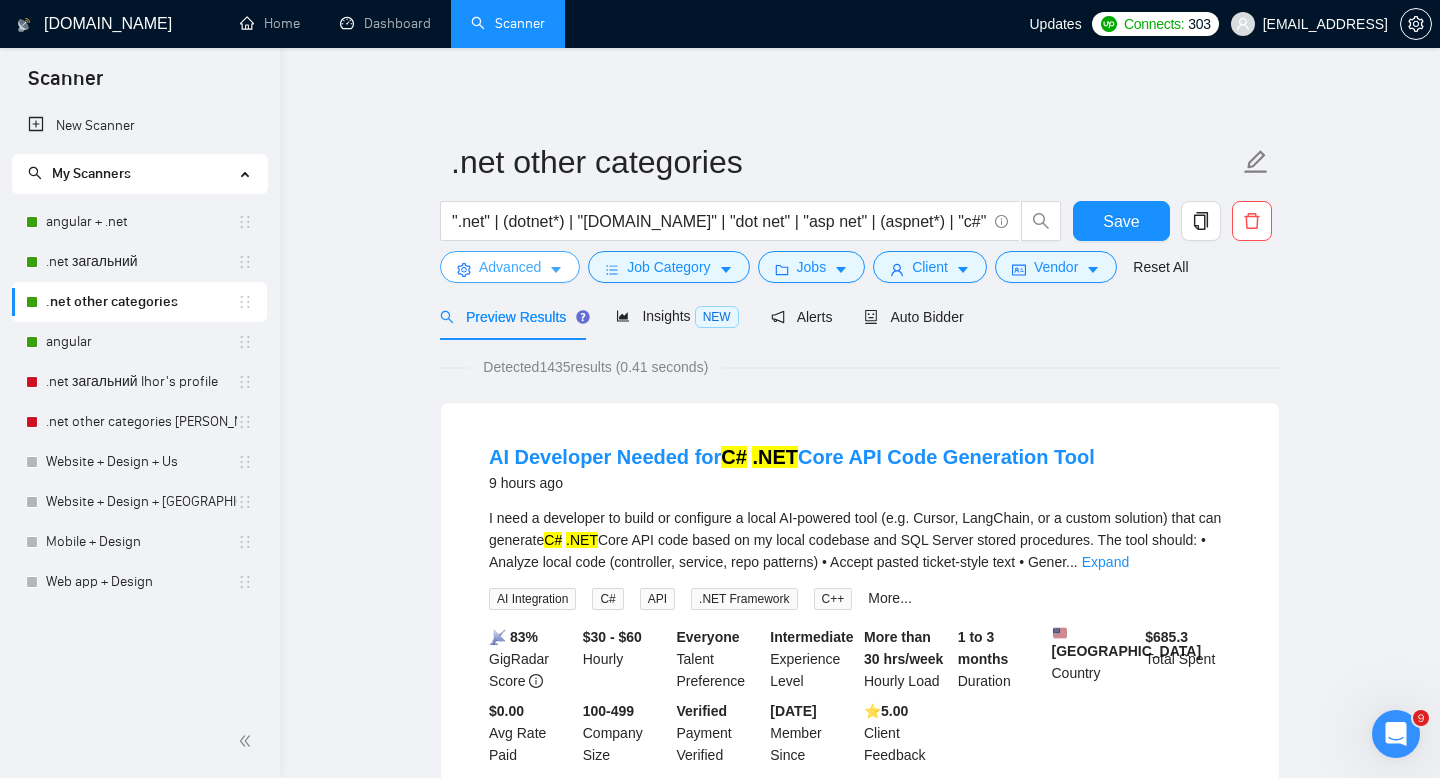 scroll, scrollTop: 0, scrollLeft: 0, axis: both 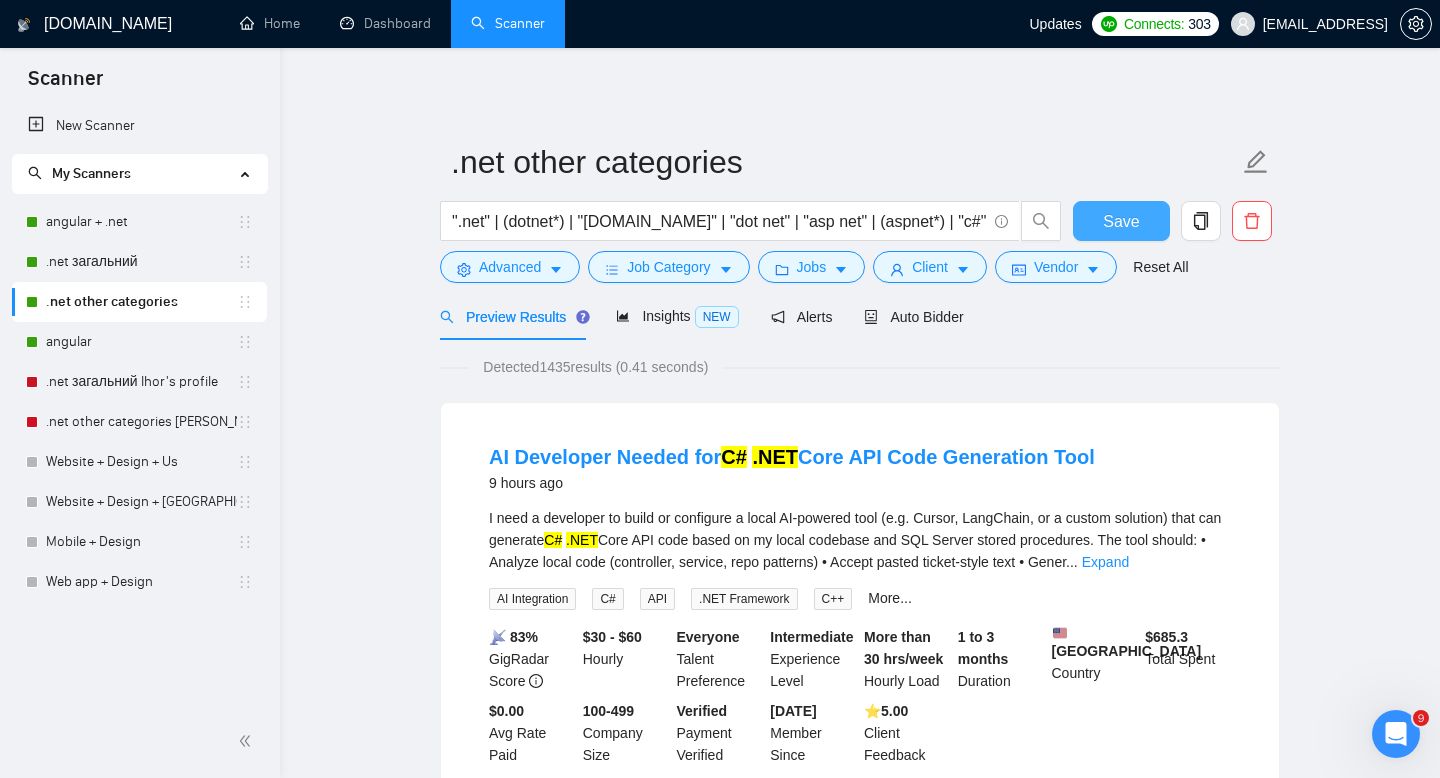 click on "Save" at bounding box center (1121, 221) 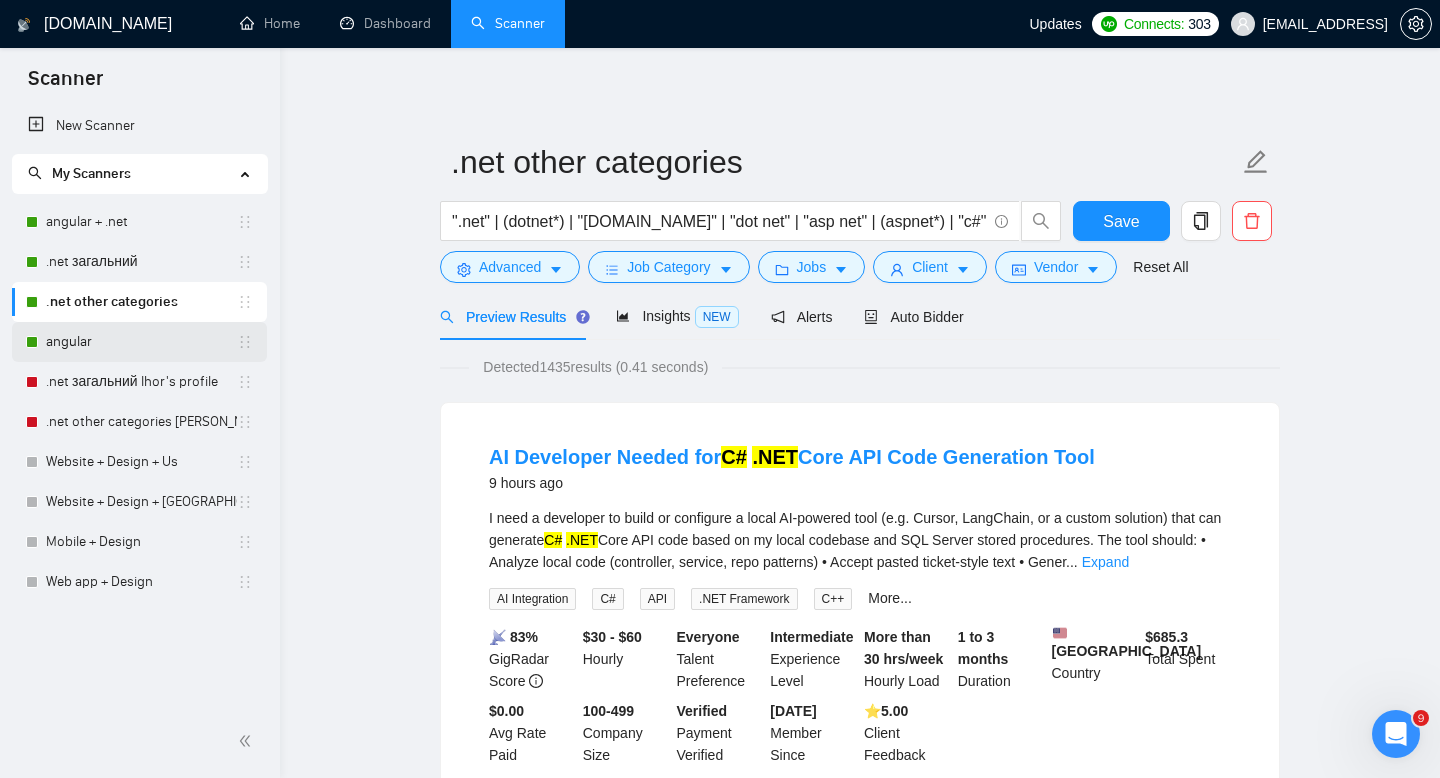 click on "angular" at bounding box center [141, 342] 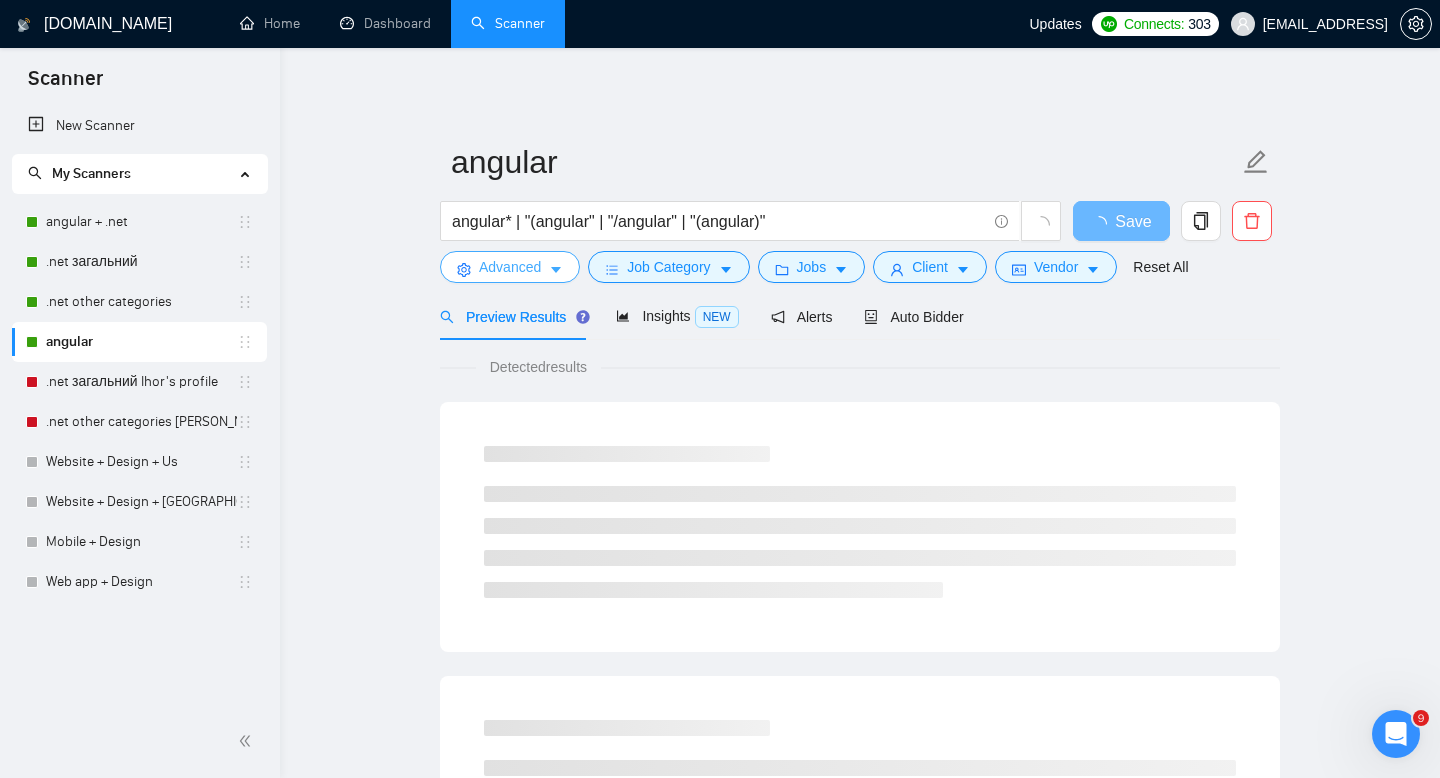 click on "Advanced" at bounding box center (510, 267) 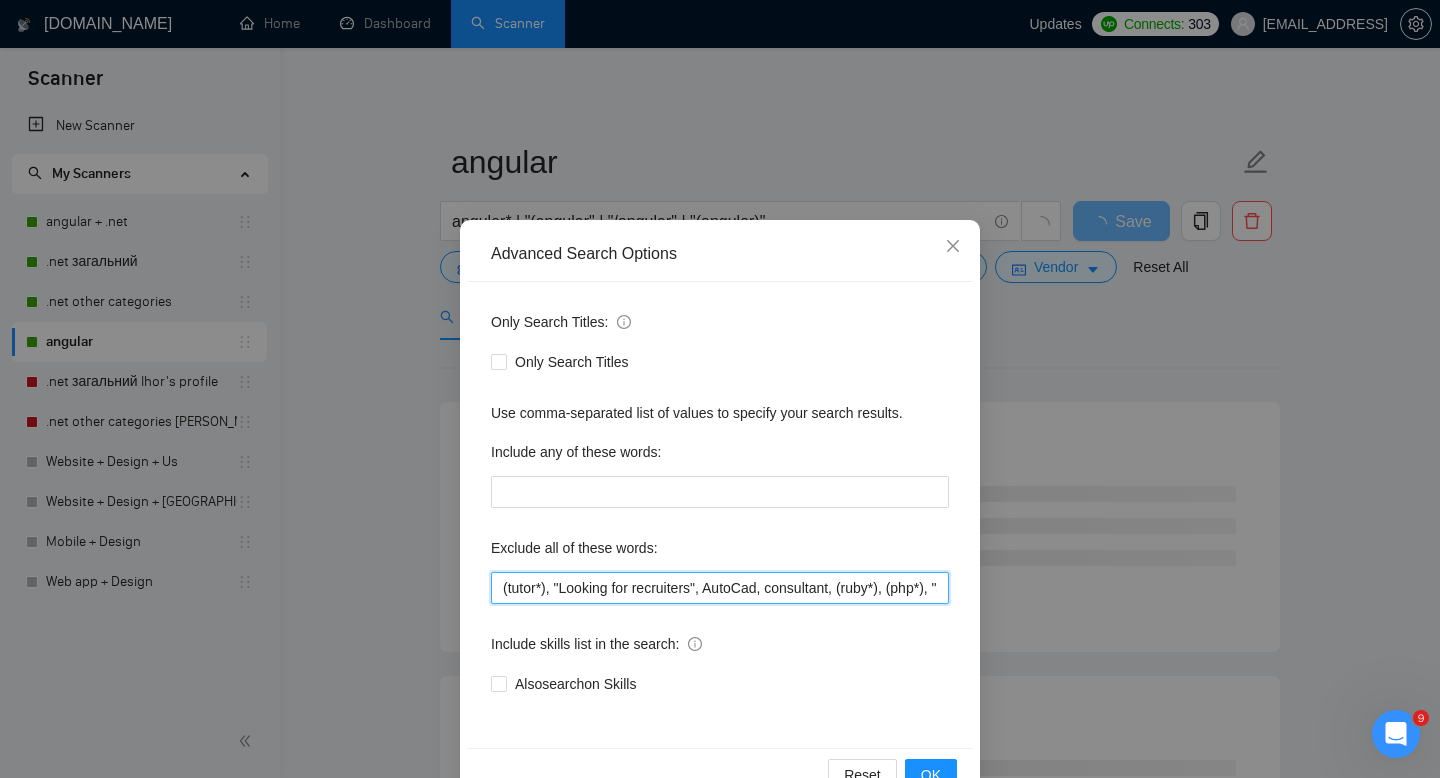 click on "(tutor*), "Looking for recruiters", AutoCad, consultant, (ruby*), (php*), "Join our team", bot, [GEOGRAPHIC_DATA], "Live Stream Video & Audio", "Avigilon ACC Web Endpoint API", Desktop, Sage 100, Ionic, ERP-Syncs,  KQL, Xamarin, bot, Epicor, (C++*), urgent, consulting, consult, tutor, teacher, mentor, trading, parser, parsing, "no agency", sex, casino, "no agencies", php, wordpress, shopify, tweaks, tweak, squarespace, wix, webflow, woocommerce, magento" at bounding box center [720, 588] 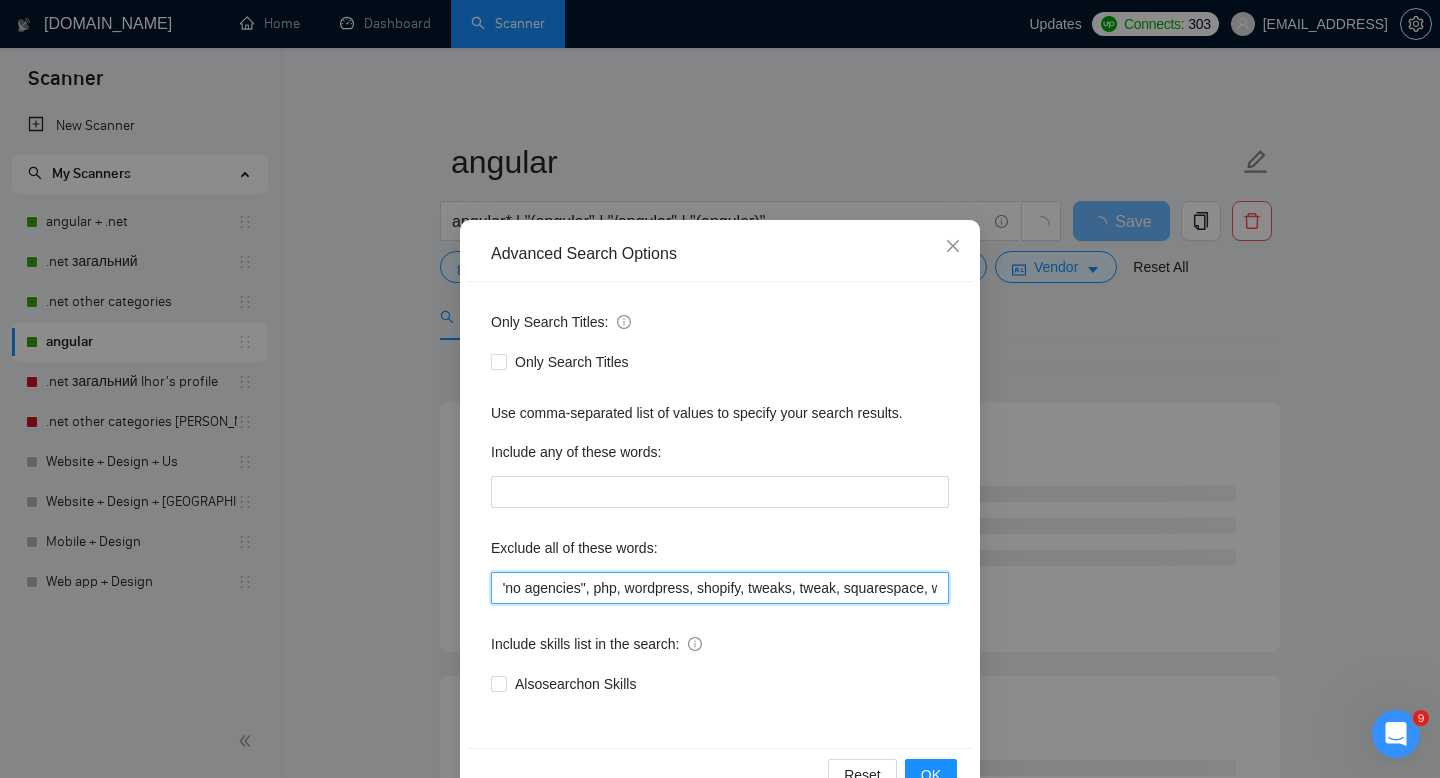 scroll, scrollTop: 0, scrollLeft: 2432, axis: horizontal 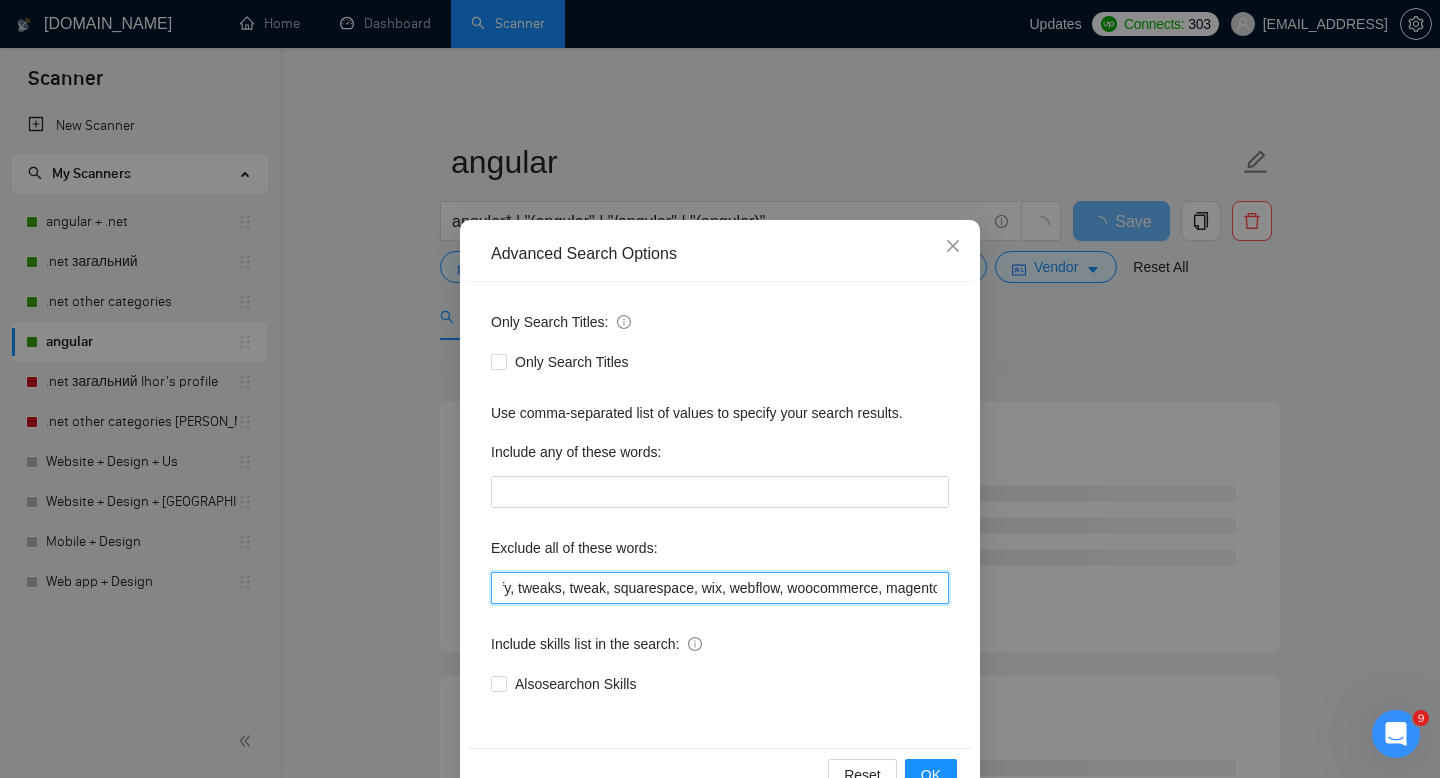 drag, startPoint x: 504, startPoint y: 596, endPoint x: 1032, endPoint y: 617, distance: 528.4174 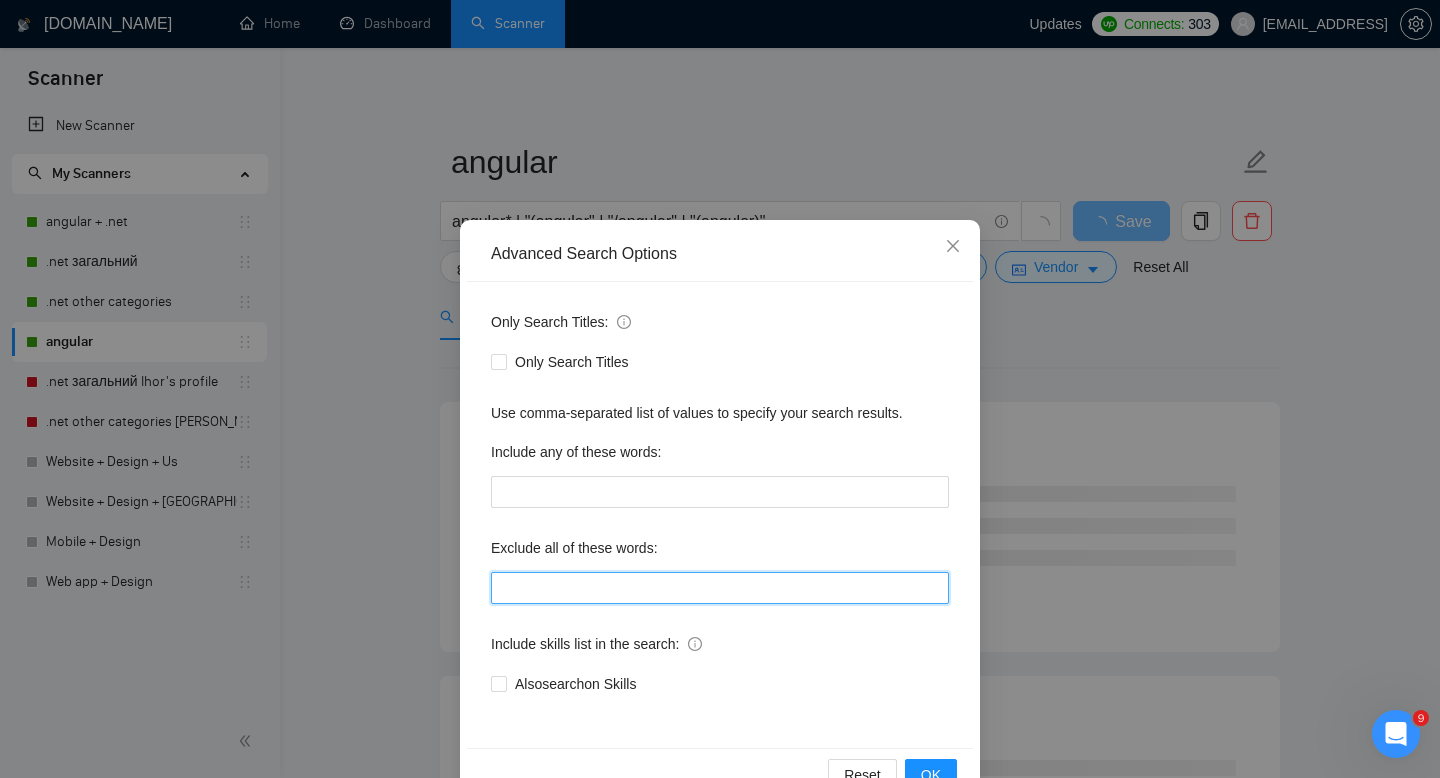 scroll, scrollTop: 0, scrollLeft: 0, axis: both 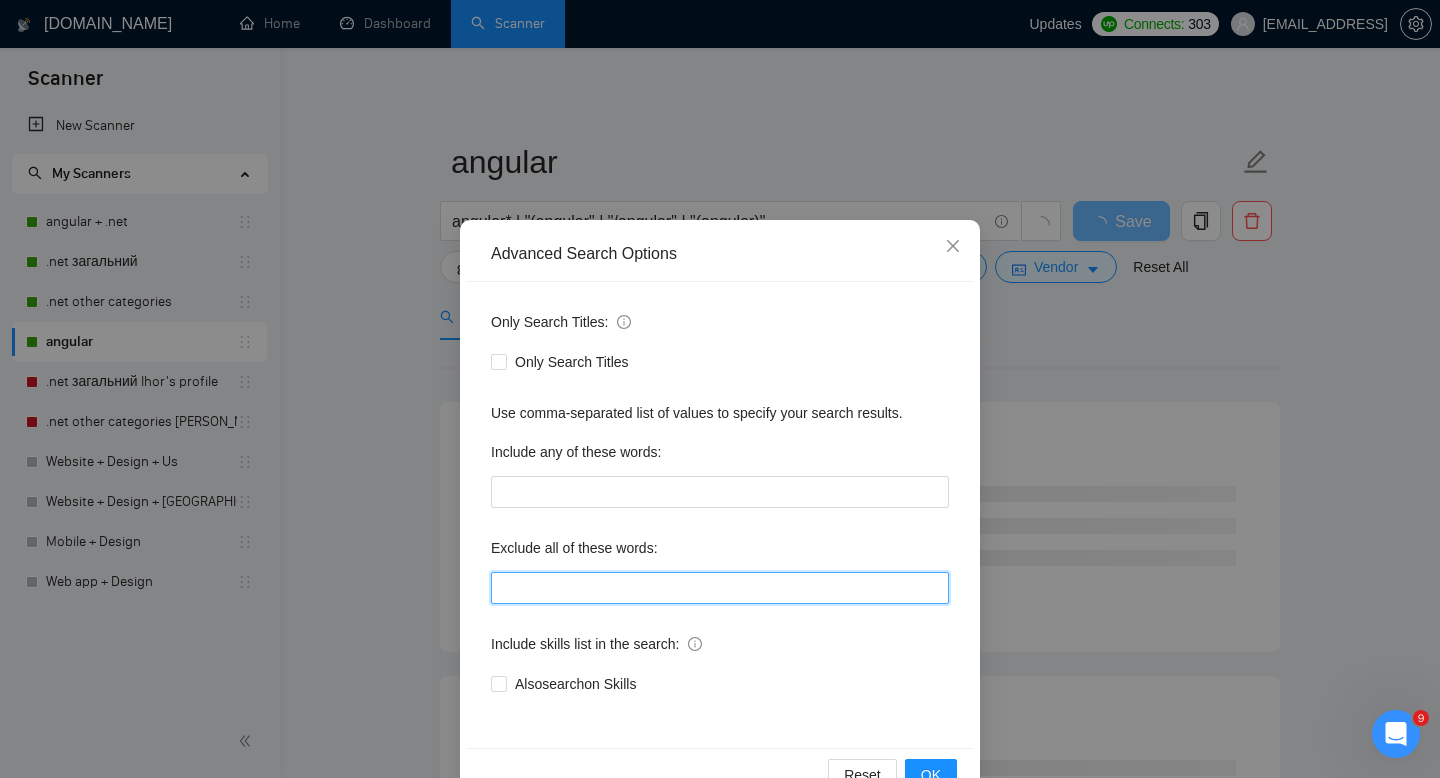 paste on "(tutor*), "Looking for recruiters", "SolidWorks", "Firewall", "SoftEther", "Network Security", "OpenVPN", "Network Administration", AutoCad, consultant, "Microsoft Dynamics CRM", "Microsoft Dynamics Development", "Dynamics CRM", Java, ".NET MAUI", "Building Information Modeling", "Windows Presentation Foundation", Wix, "Autodesk Revit", "AutoCAD Automation", "Autodesk AutoCAD API", "AutoCAD Civil 3D", "Autodesk AutoCAD", "Civil 3D", AutoCAD, wordPress, "Live Stream Video & Audio", "Avigilon ACC Web Endpoint API", "Sage 100", Ionic, ERP-Syncs, KQL, Xamarin, bot, Epicor, "C++", consulting, [GEOGRAPHIC_DATA], coaching, consult, tutor, teacher, mentor, trading, parser, parsing, "no agency", sex, casino, "no agencies", php, wordpress, shopify, small, little, tweaks, tweak,squarespace, wix, webflow, woocommerce, magentor" 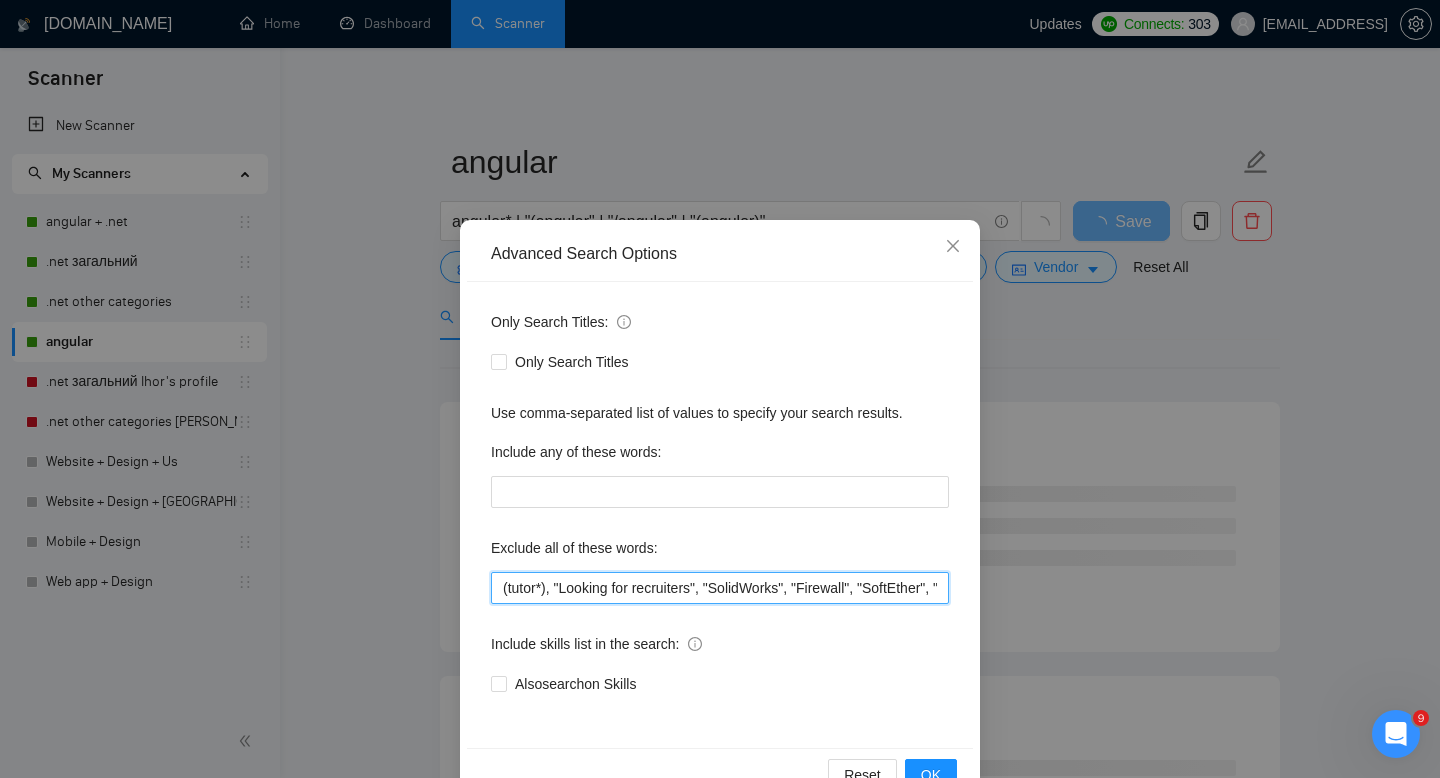 scroll, scrollTop: 0, scrollLeft: 4922, axis: horizontal 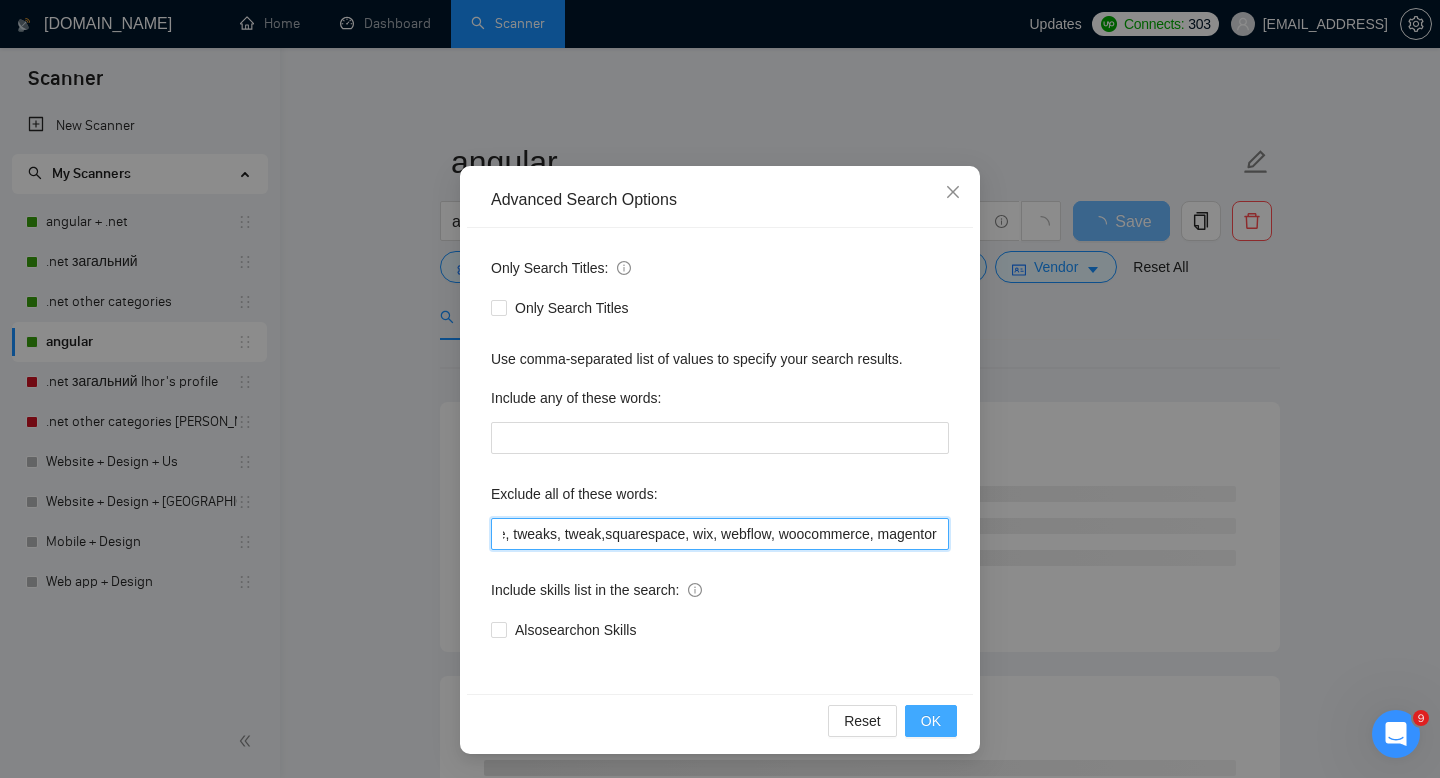 type on "(tutor*), "Looking for recruiters", "SolidWorks", "Firewall", "SoftEther", "Network Security", "OpenVPN", "Network Administration", AutoCad, consultant, "Microsoft Dynamics CRM", "Microsoft Dynamics Development", "Dynamics CRM", Java, ".NET MAUI", "Building Information Modeling", "Windows Presentation Foundation", Wix, "Autodesk Revit", "AutoCAD Automation", "Autodesk AutoCAD API", "AutoCAD Civil 3D", "Autodesk AutoCAD", "Civil 3D", AutoCAD, wordPress, "Live Stream Video & Audio", "Avigilon ACC Web Endpoint API", "Sage 100", Ionic, ERP-Syncs, KQL, Xamarin, bot, Epicor, "C++", consulting, [GEOGRAPHIC_DATA], coaching, consult, tutor, teacher, mentor, trading, parser, parsing, "no agency", sex, casino, "no agencies", php, wordpress, shopify, small, little, tweaks, tweak,squarespace, wix, webflow, woocommerce, magentor" 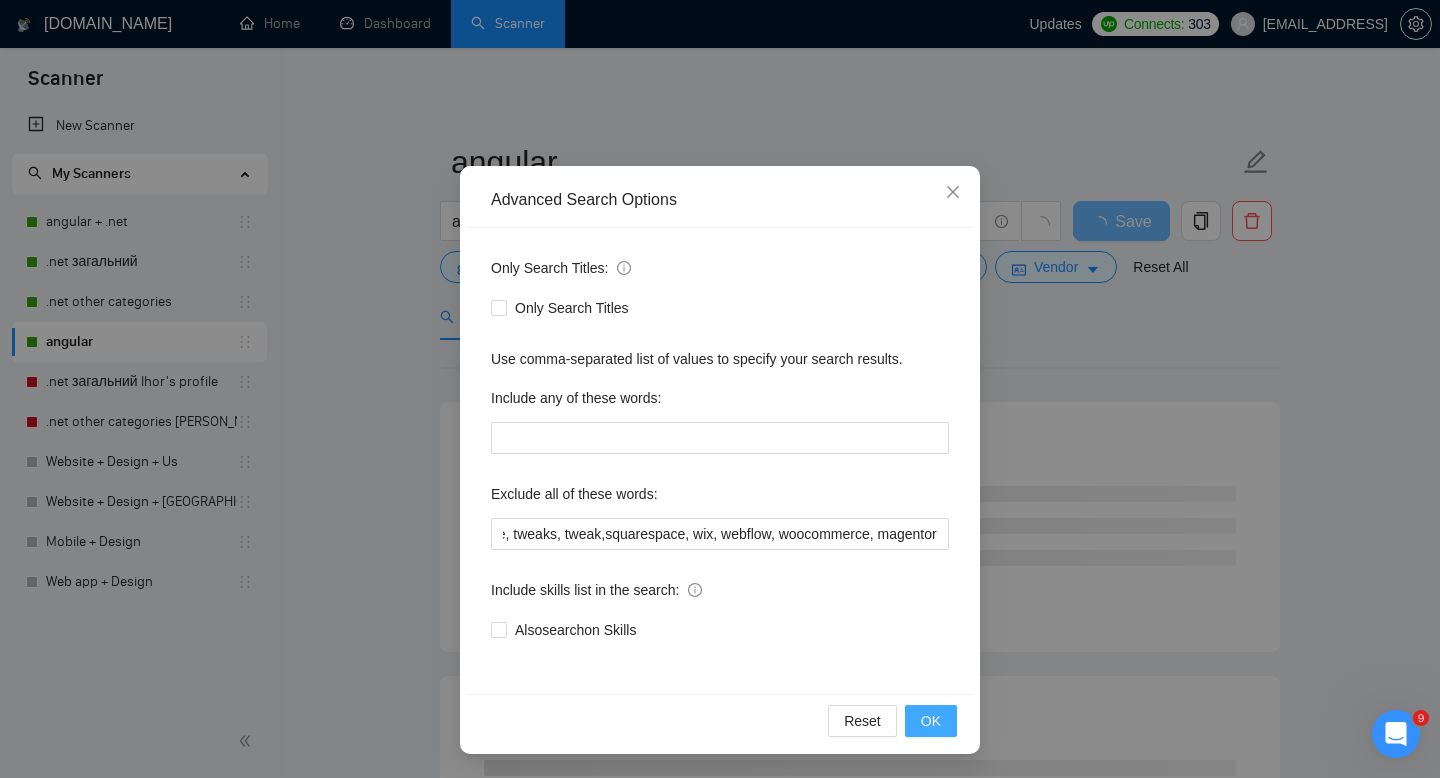 scroll, scrollTop: 0, scrollLeft: 0, axis: both 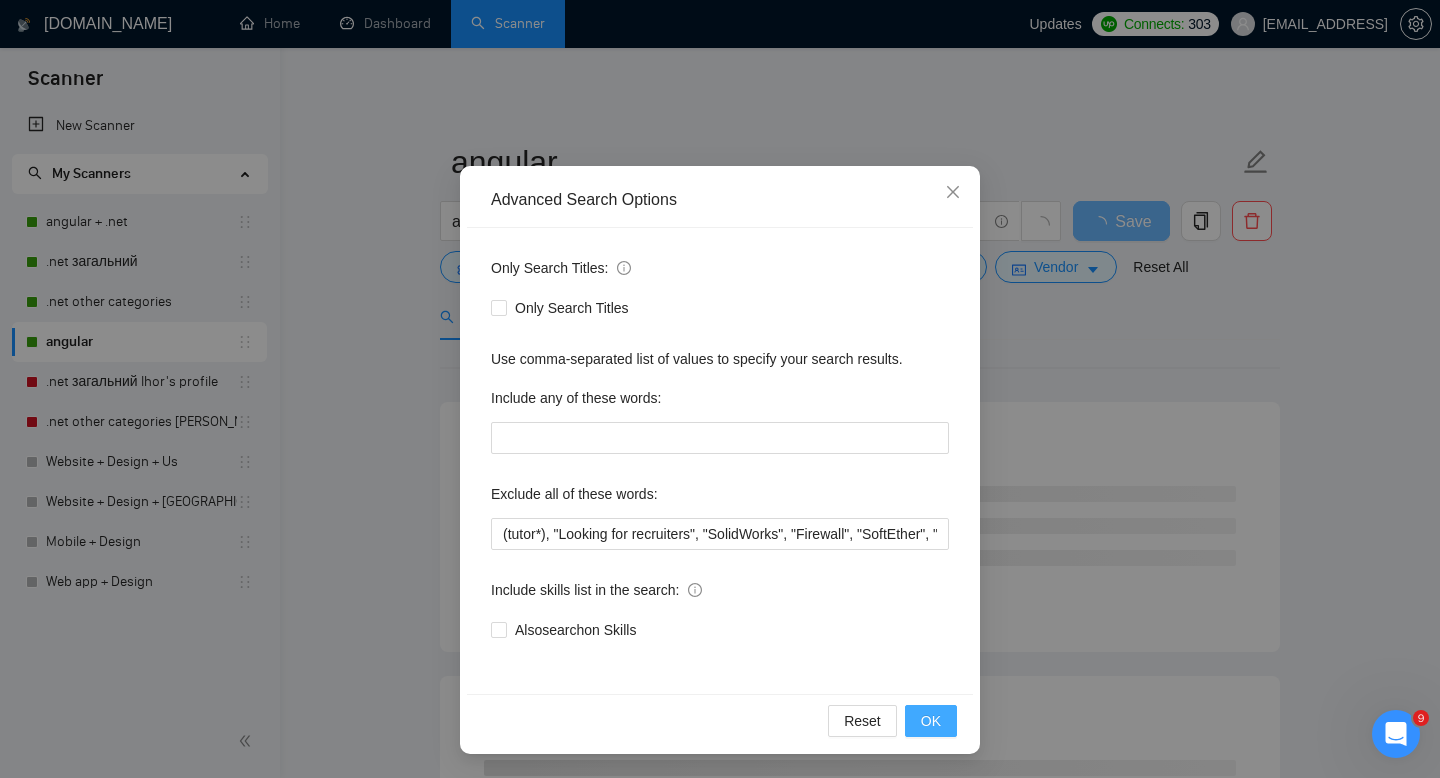 click on "OK" at bounding box center (931, 721) 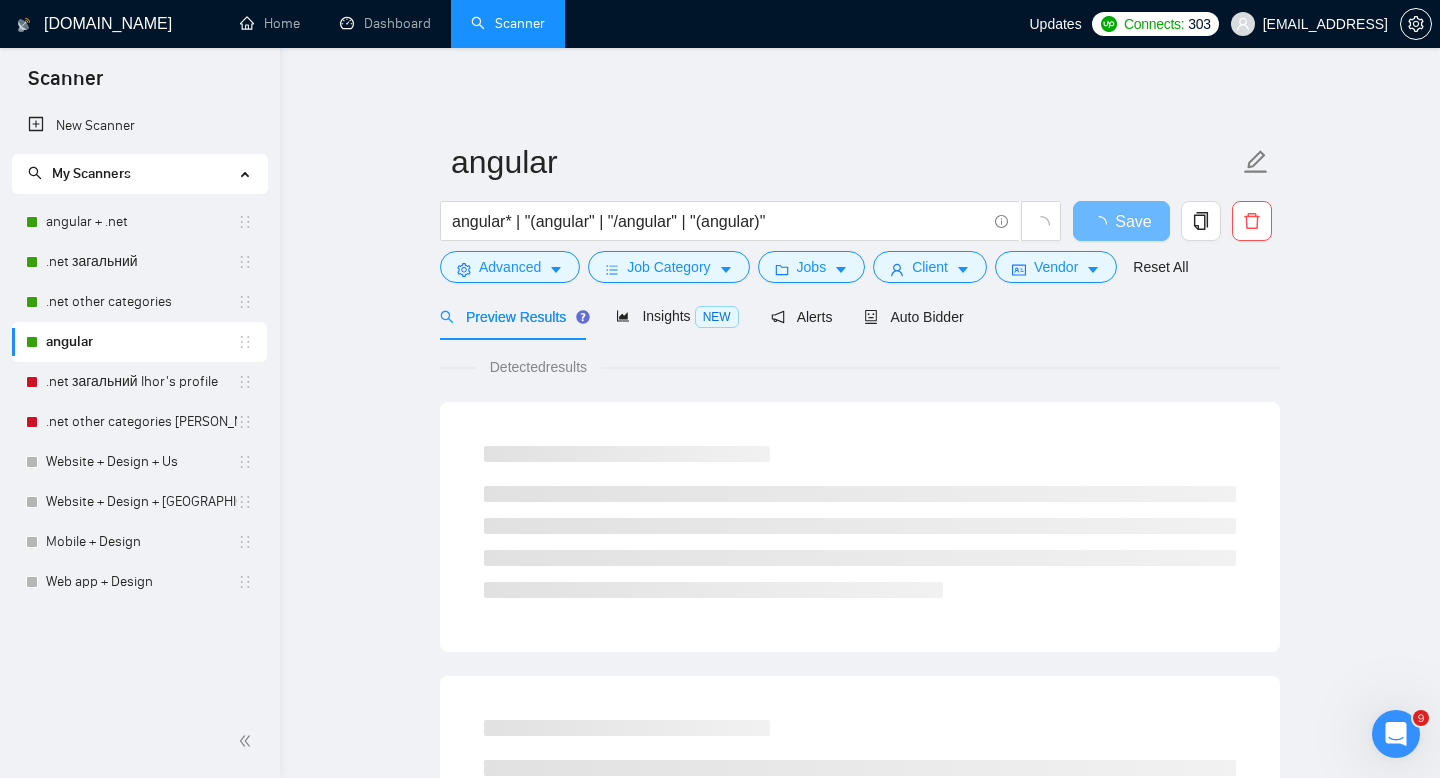 scroll, scrollTop: 0, scrollLeft: 0, axis: both 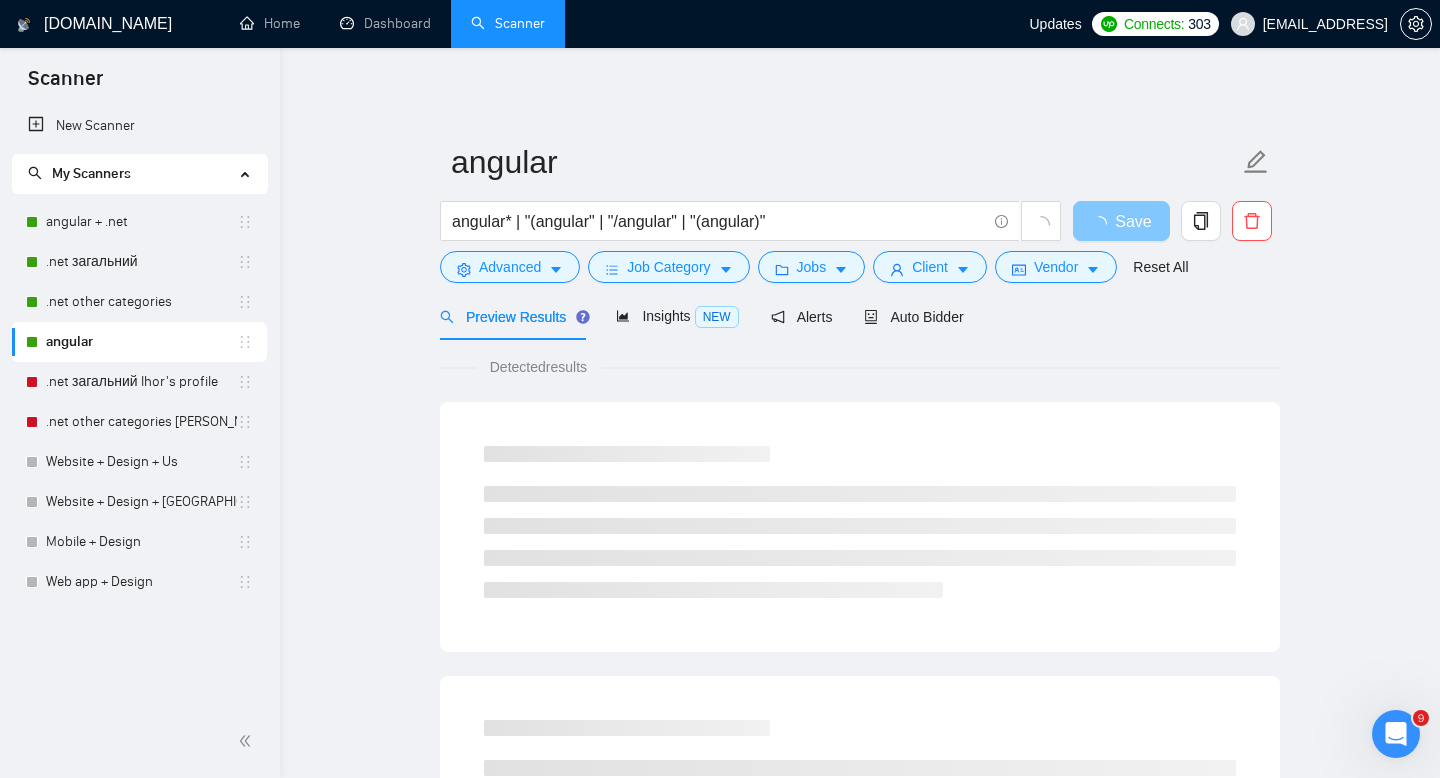 click 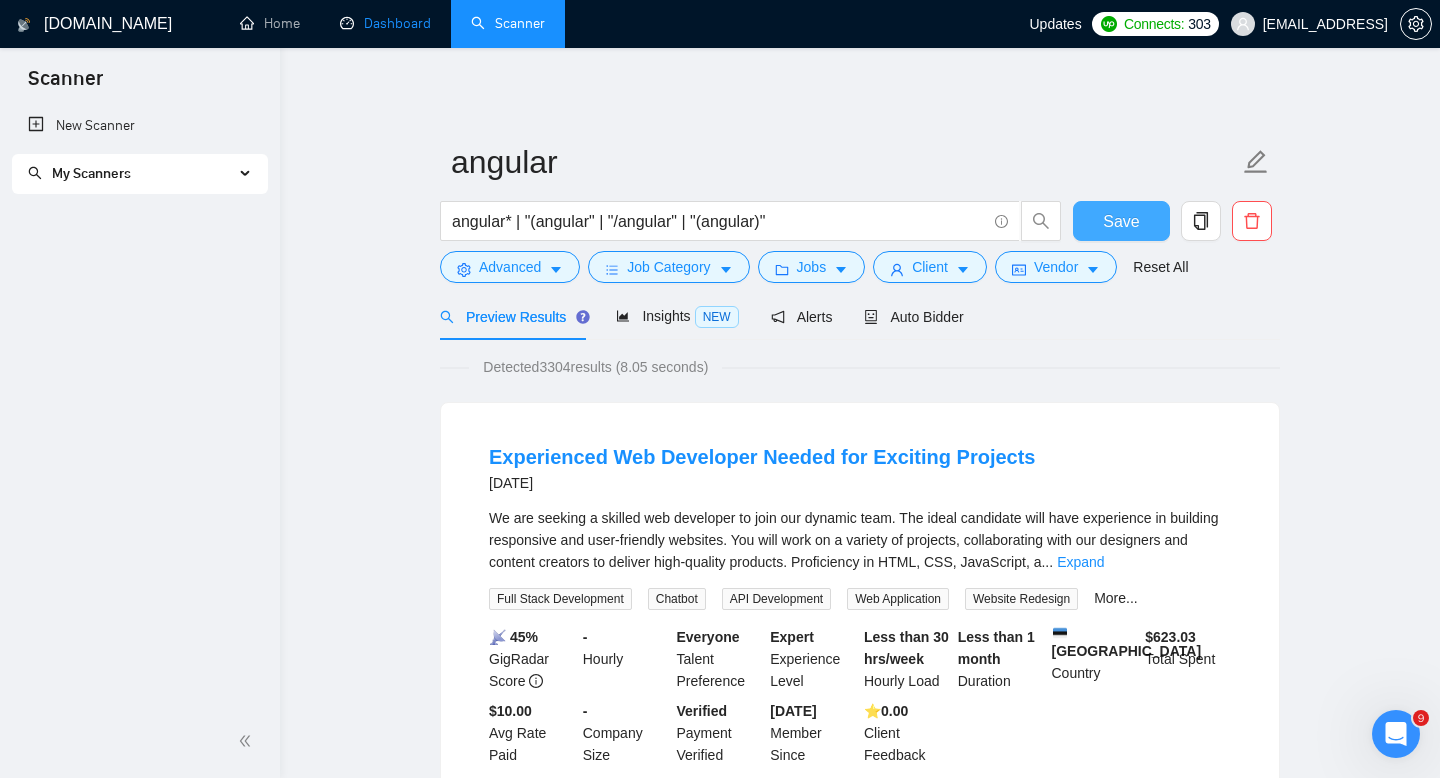 click on "Dashboard" at bounding box center [385, 23] 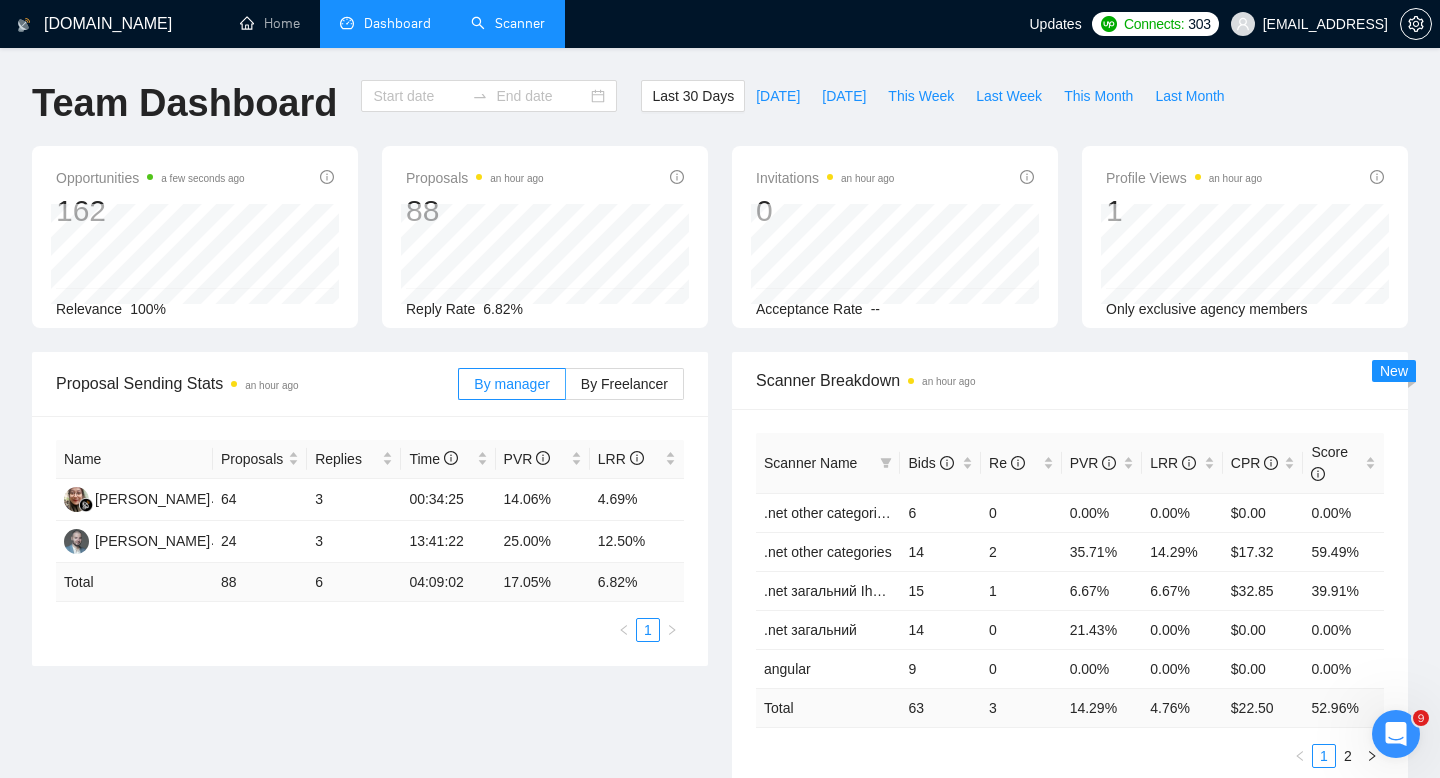type on "[DATE]" 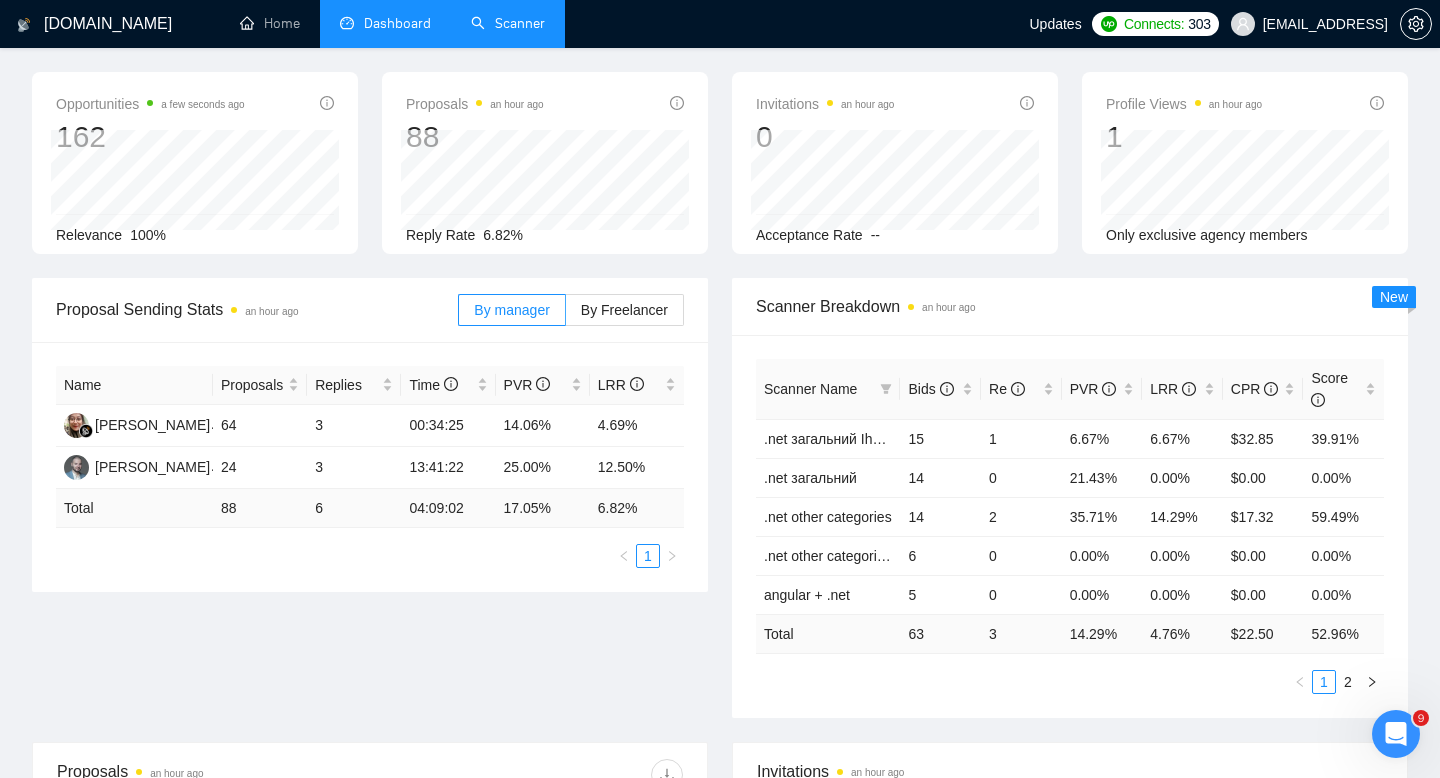 scroll, scrollTop: 72, scrollLeft: 0, axis: vertical 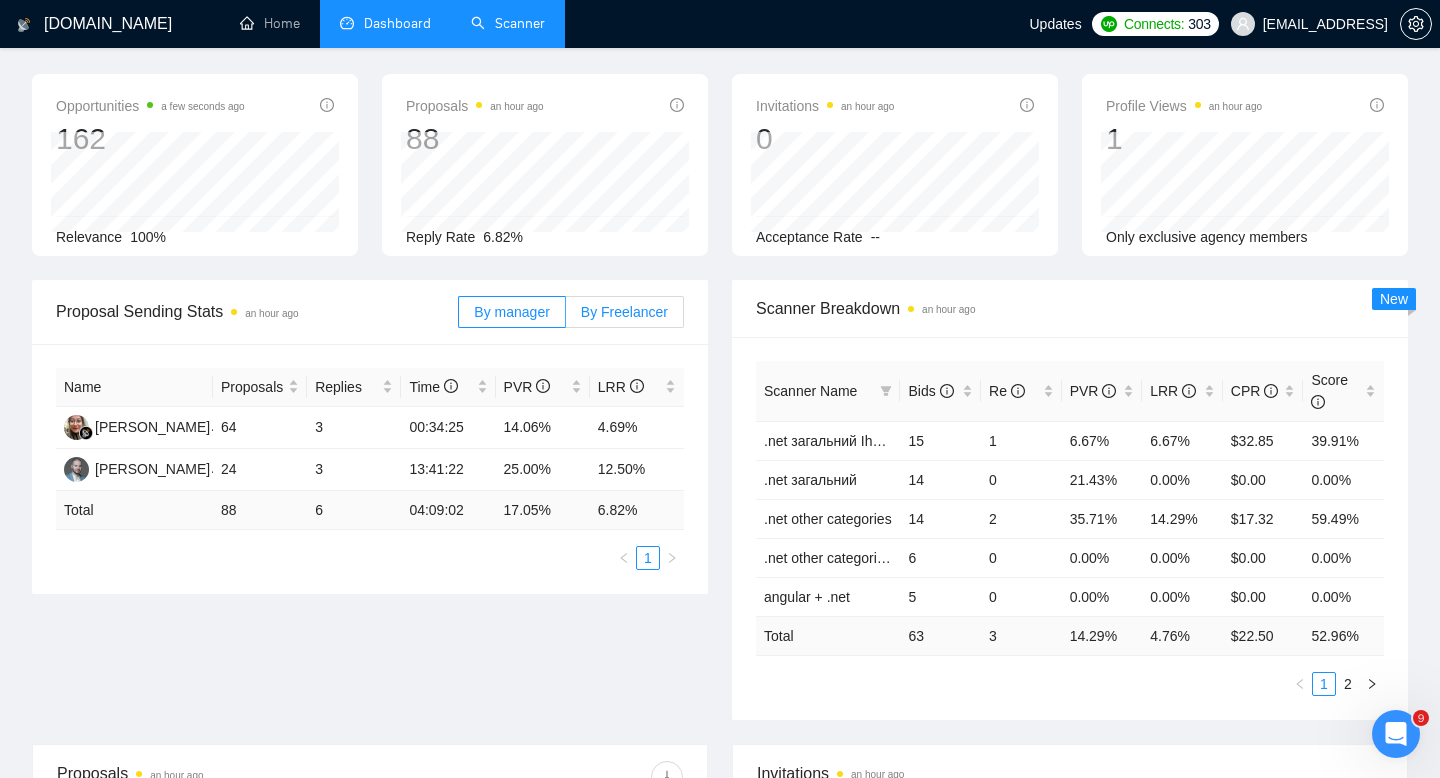 click on "By Freelancer" at bounding box center [625, 312] 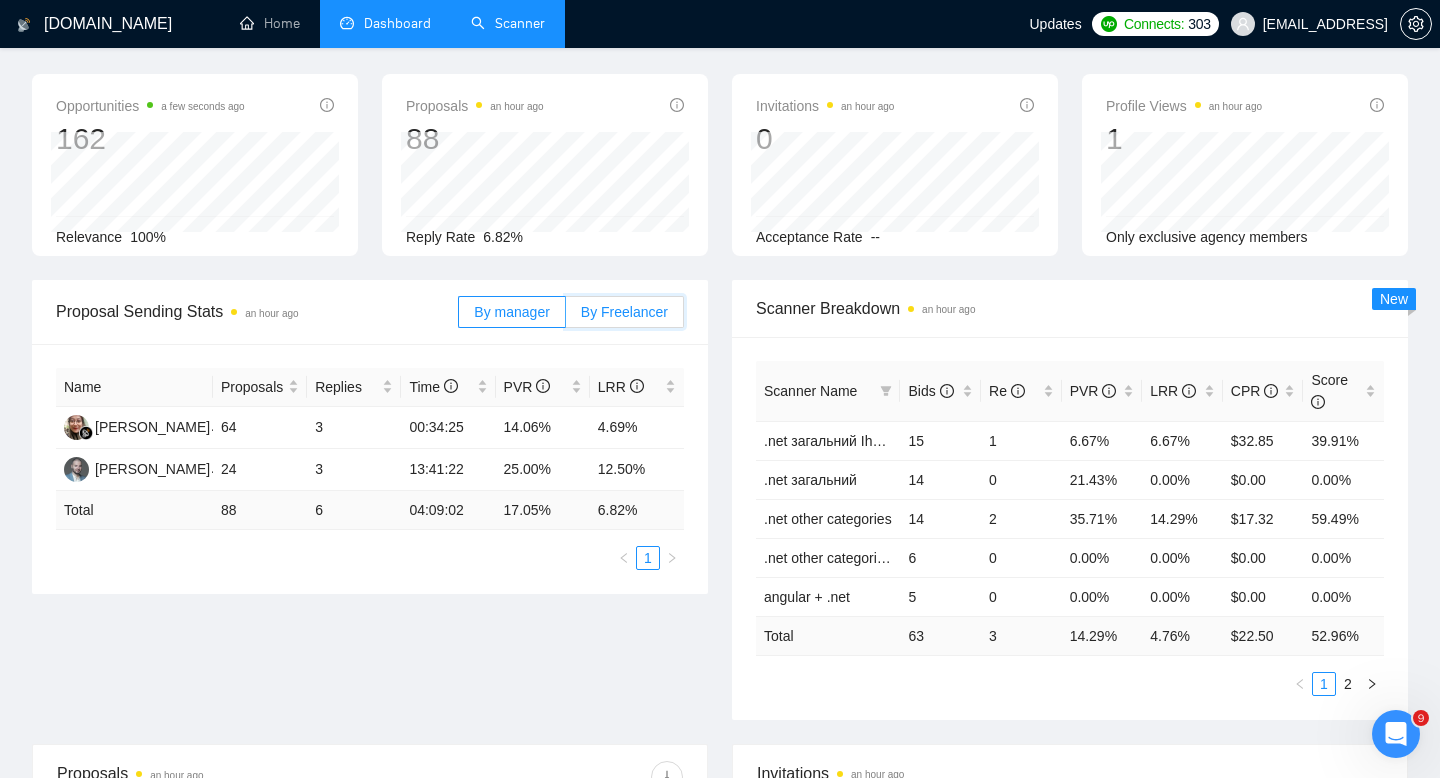 click on "By Freelancer" at bounding box center [566, 317] 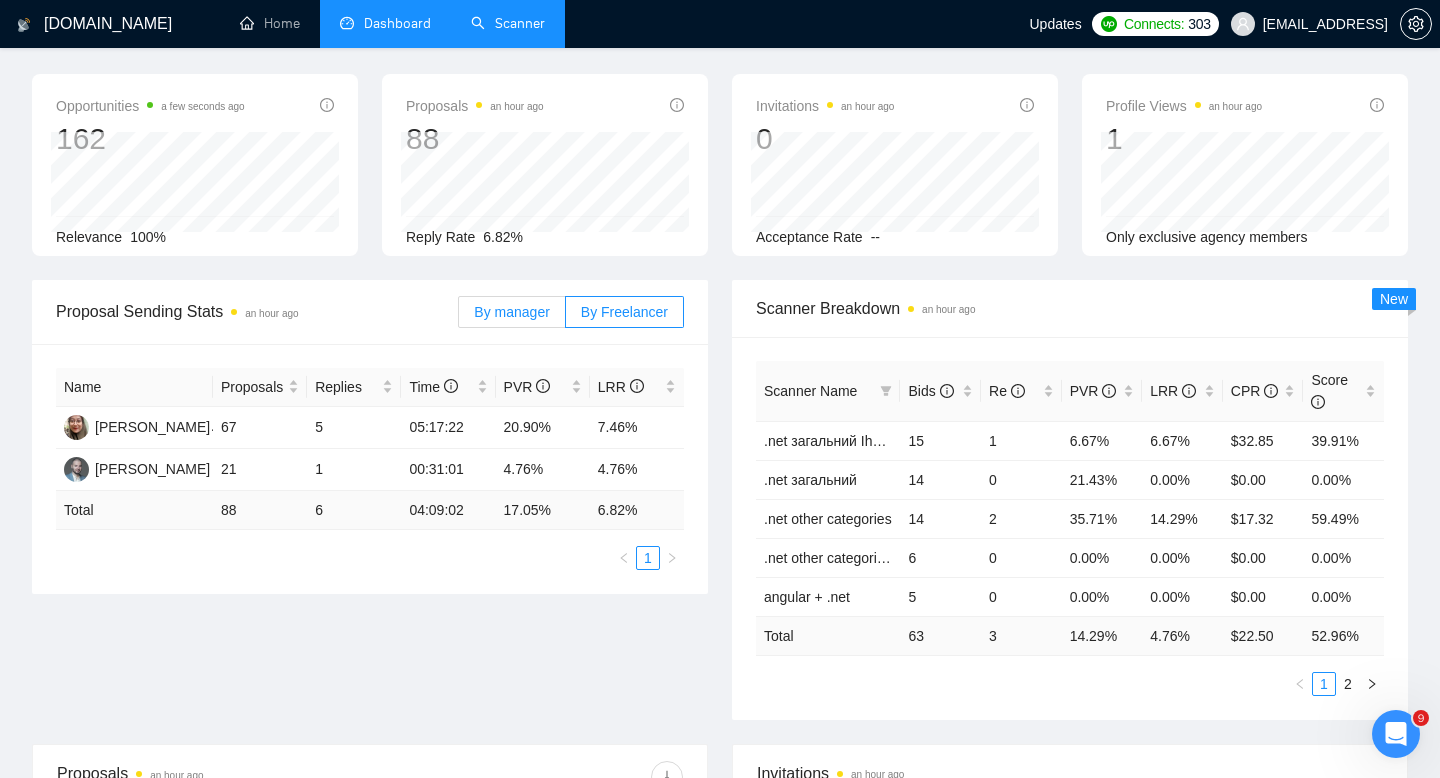 click on "By manager" at bounding box center (511, 312) 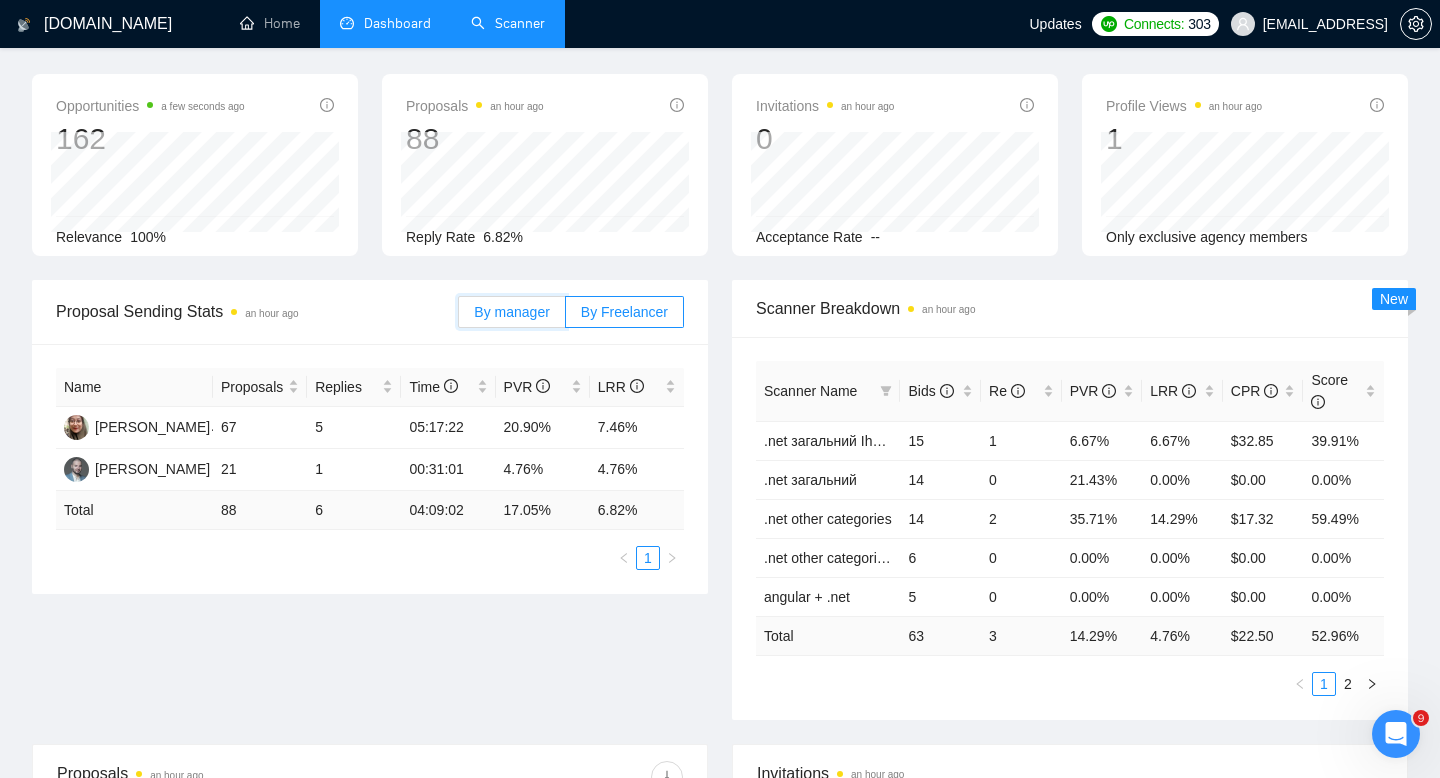 click on "By manager" at bounding box center [459, 317] 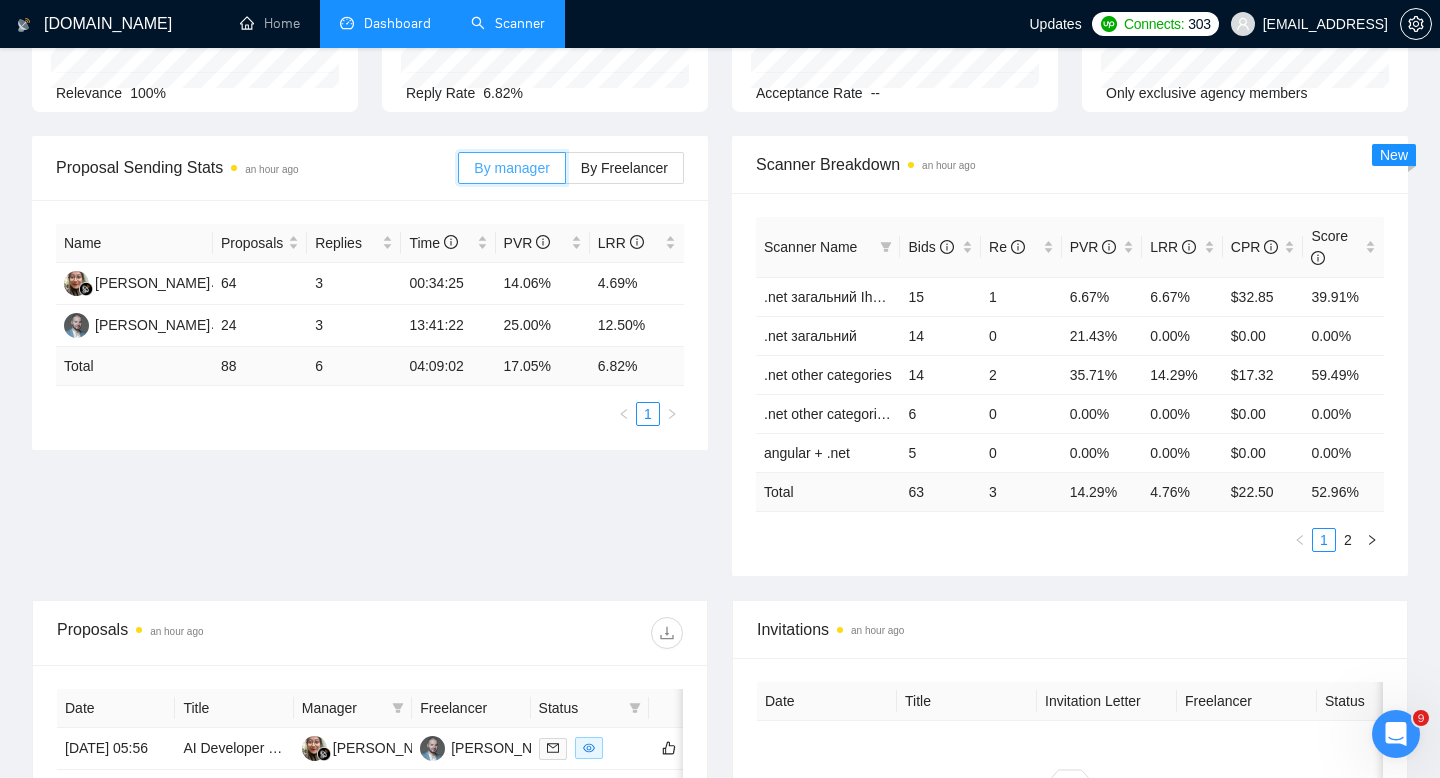 scroll, scrollTop: 0, scrollLeft: 0, axis: both 